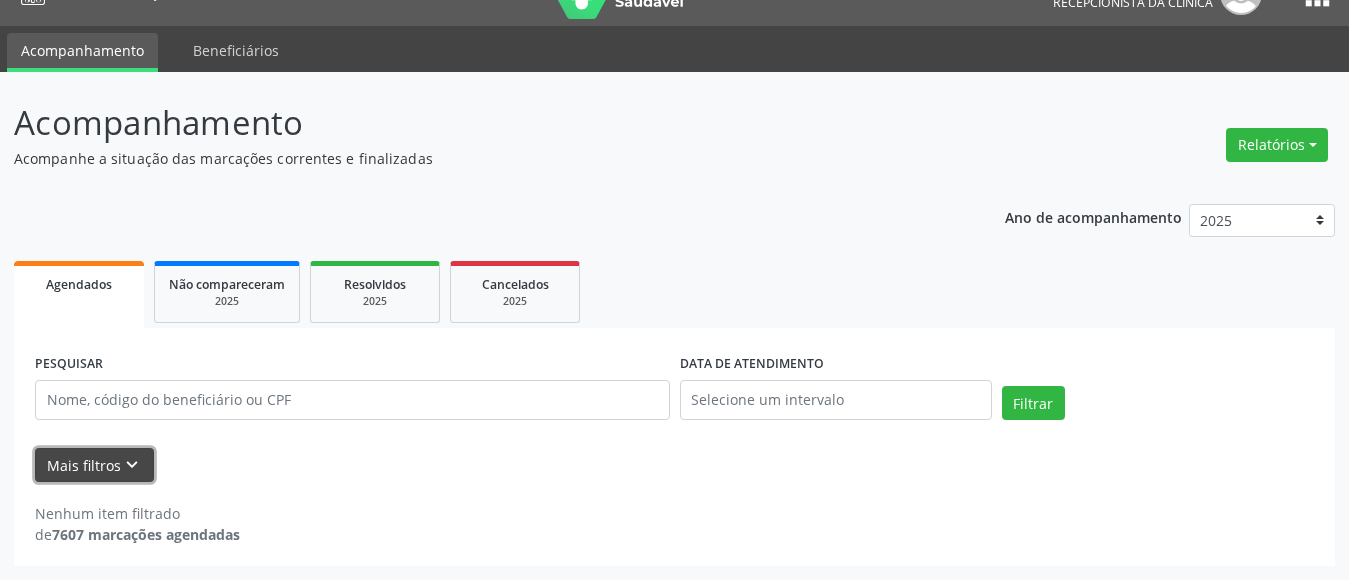 click on "keyboard_arrow_down" at bounding box center [132, 465] 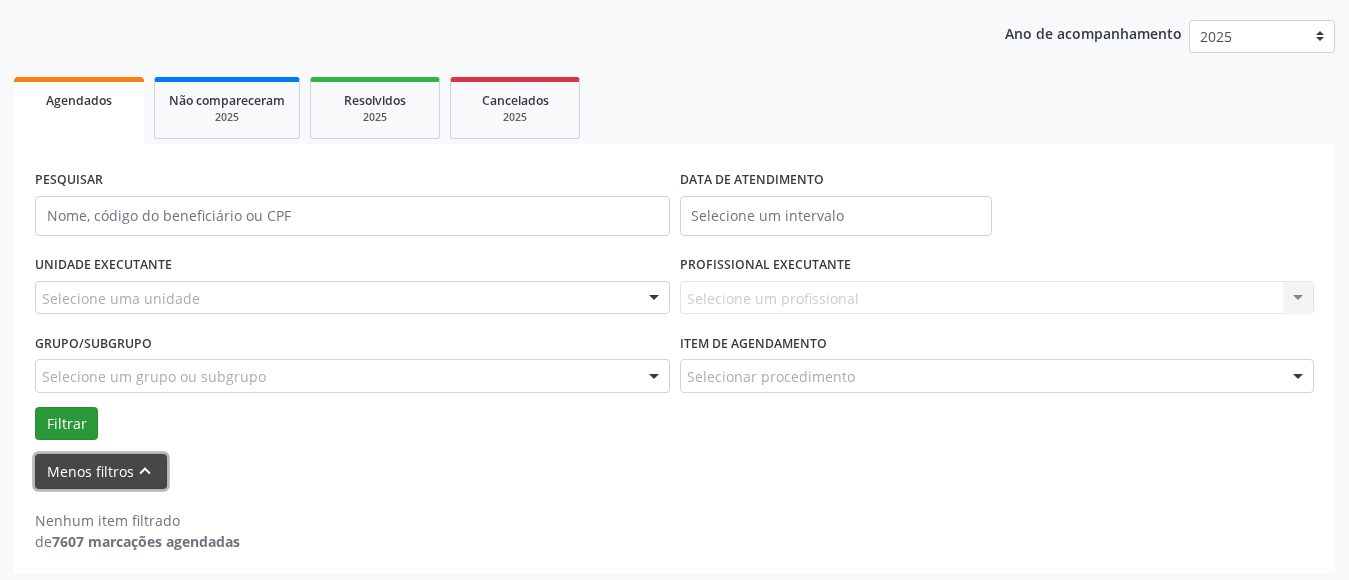 scroll, scrollTop: 229, scrollLeft: 0, axis: vertical 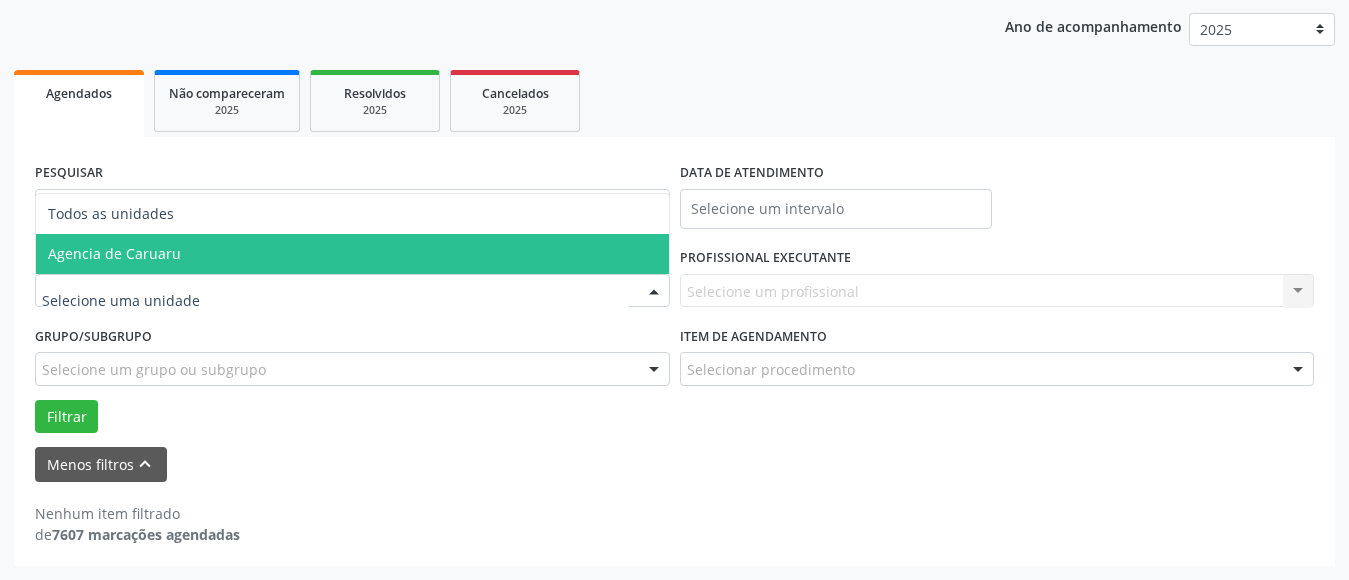 click on "Agencia de Caruaru" at bounding box center (114, 253) 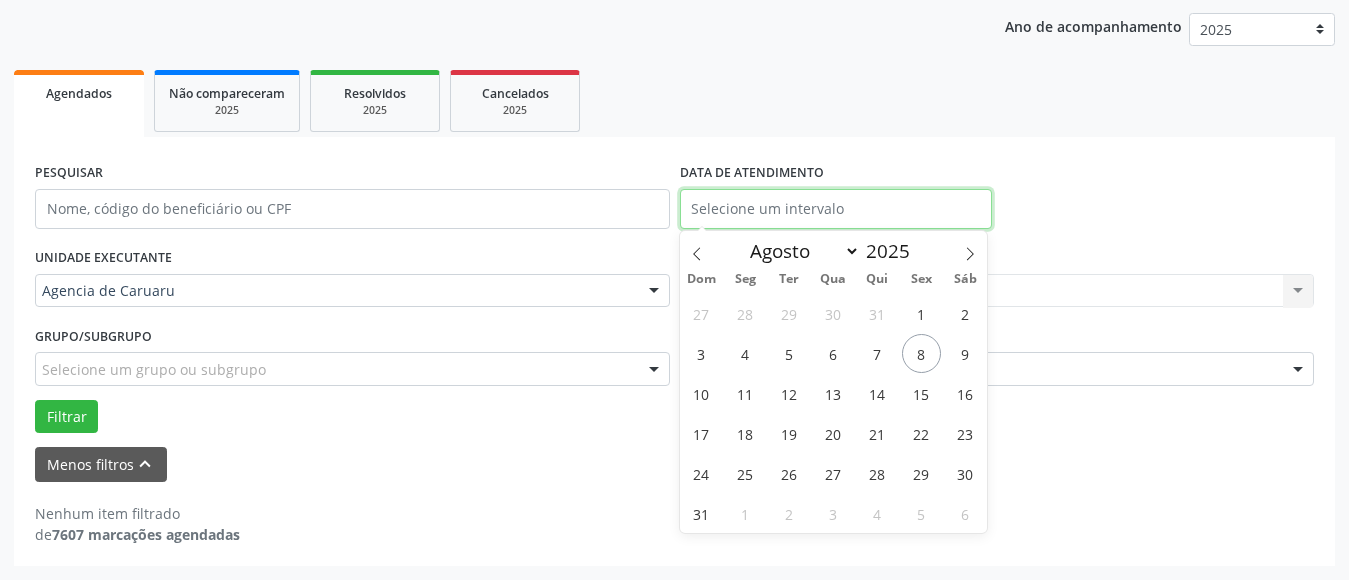 click at bounding box center (836, 209) 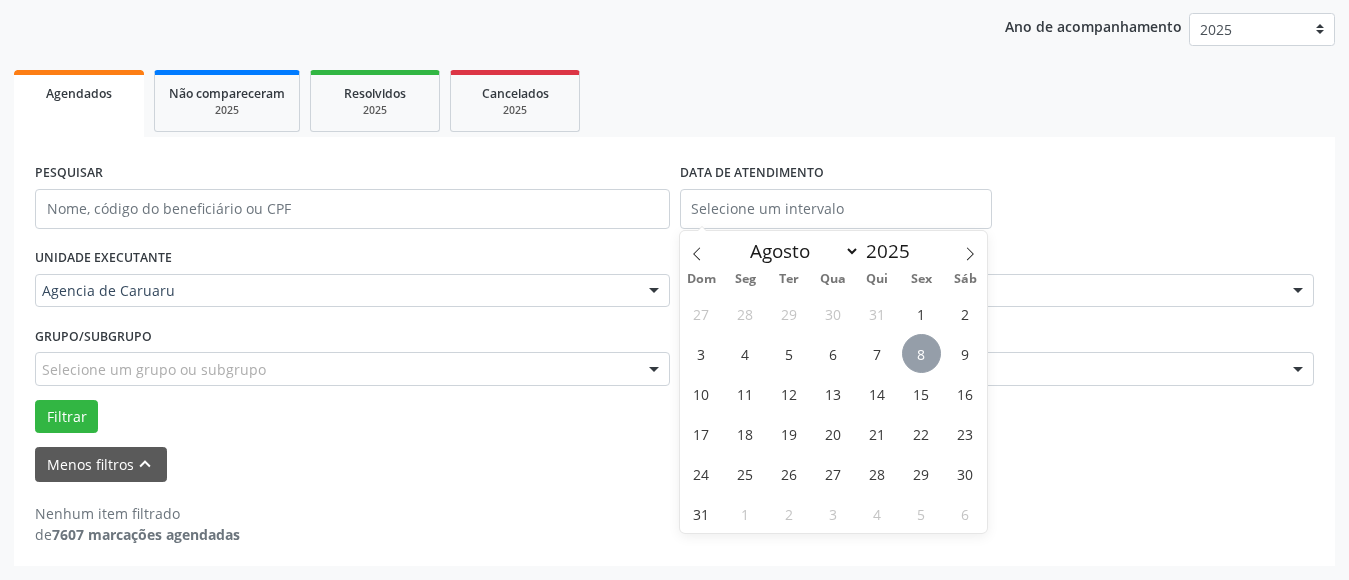 click on "8" at bounding box center [921, 353] 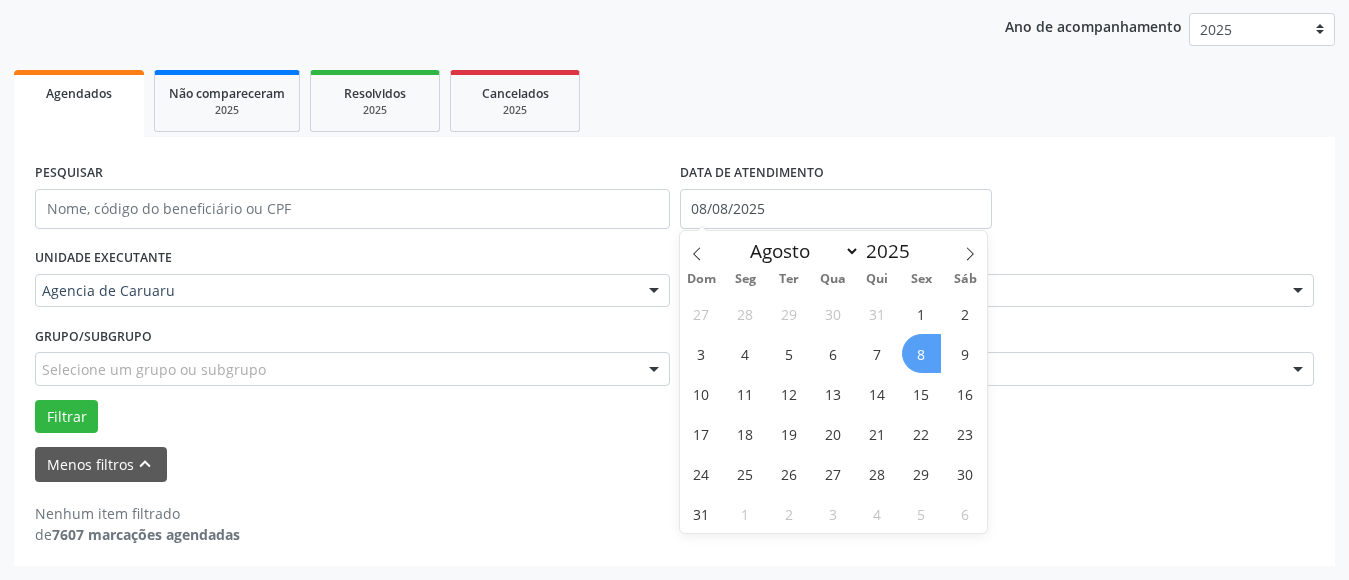 click on "8" at bounding box center [921, 353] 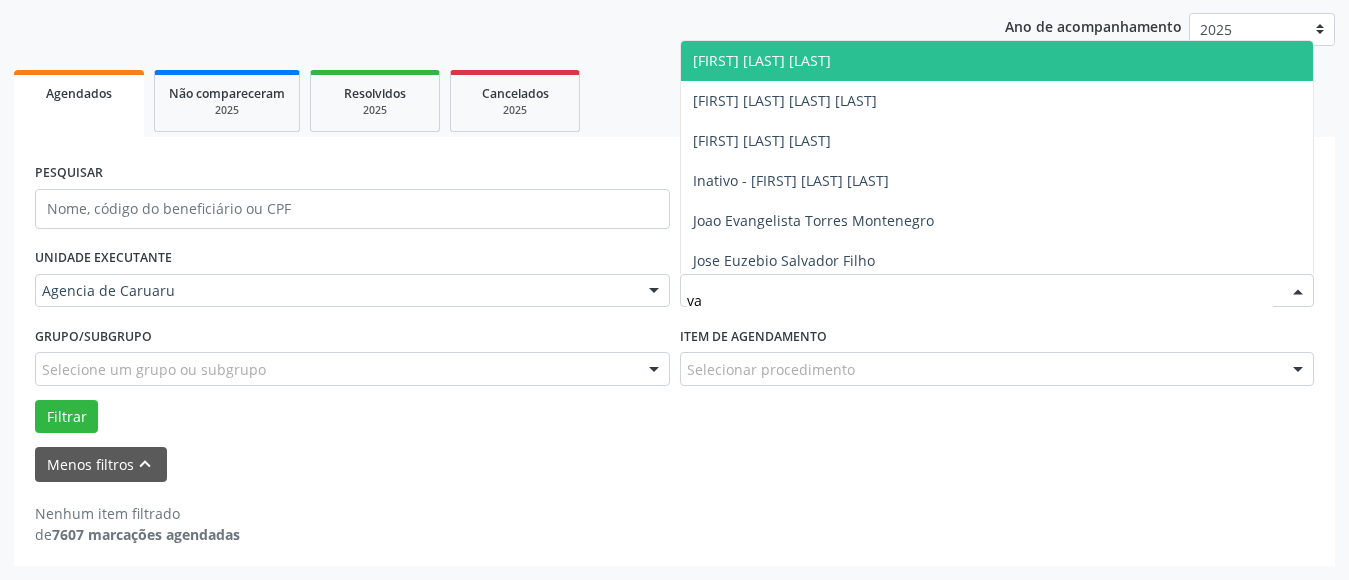 type on "val" 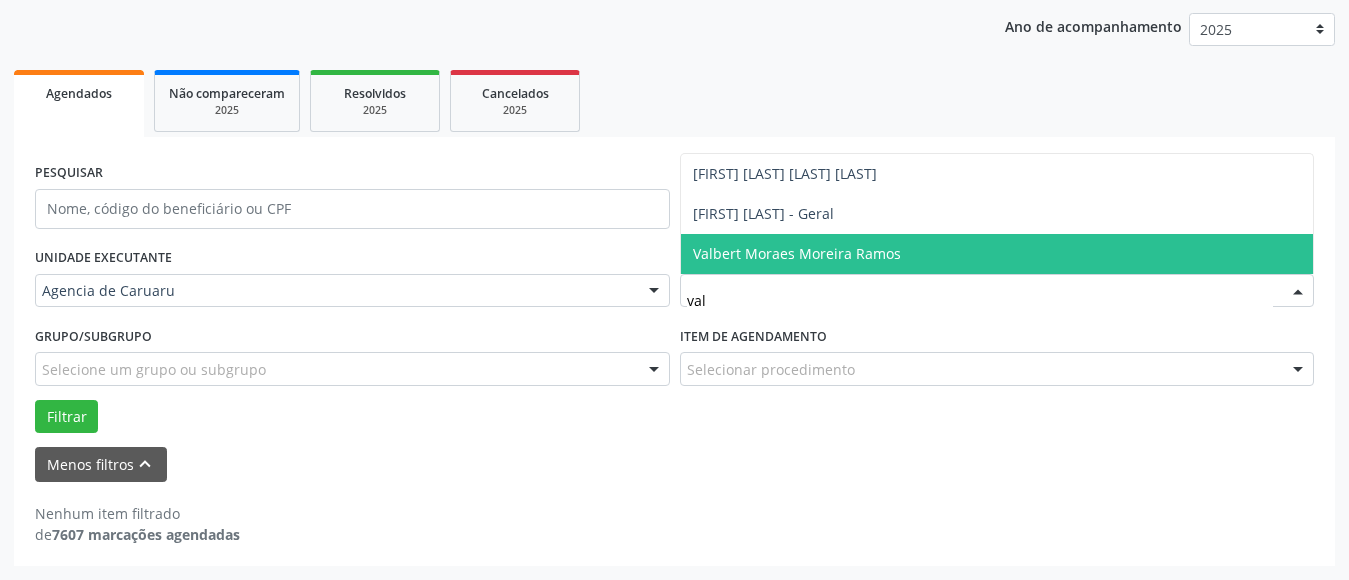 click on "Valbert Moraes Moreira Ramos" at bounding box center (797, 253) 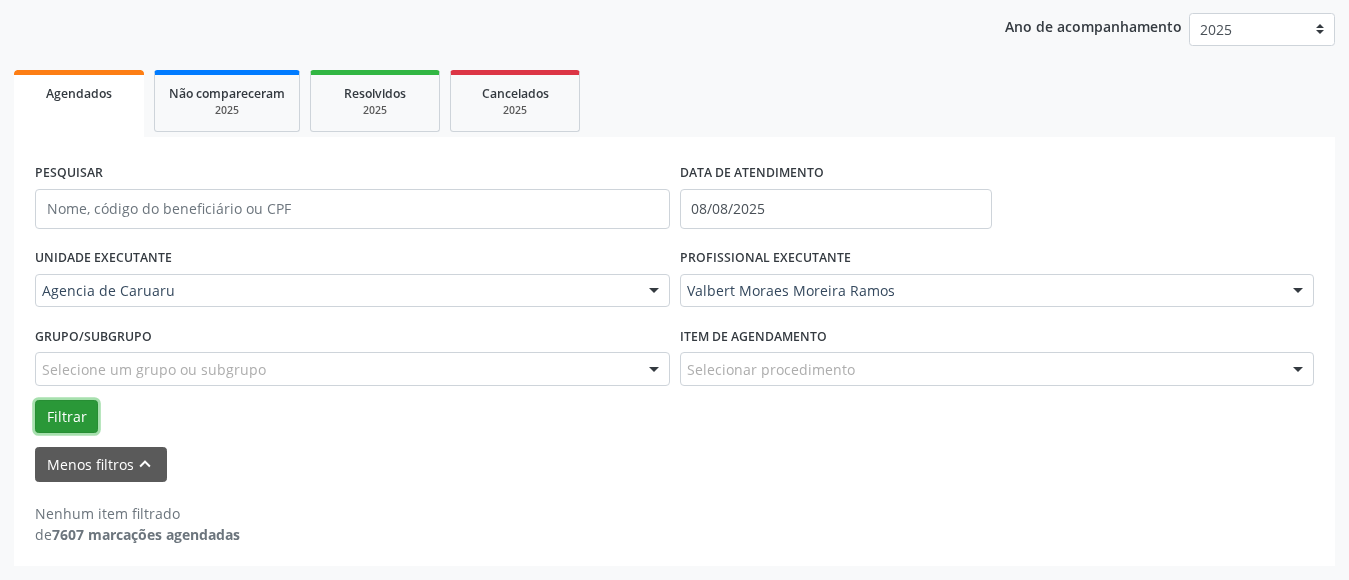 click on "Filtrar" at bounding box center [66, 417] 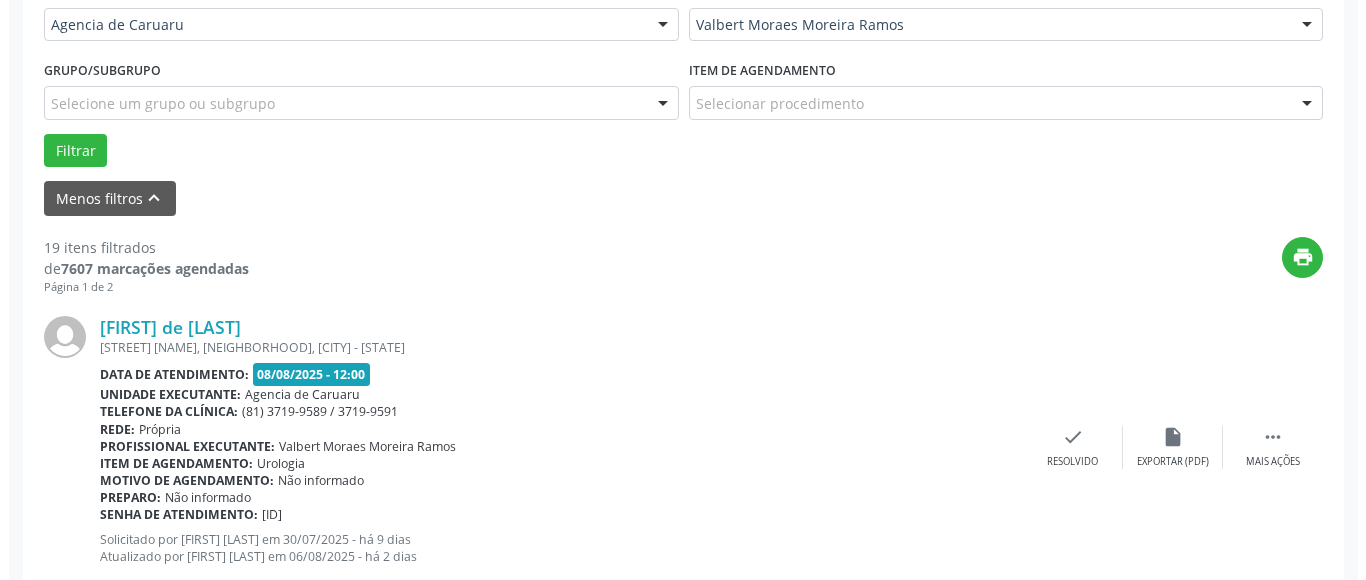 scroll, scrollTop: 529, scrollLeft: 0, axis: vertical 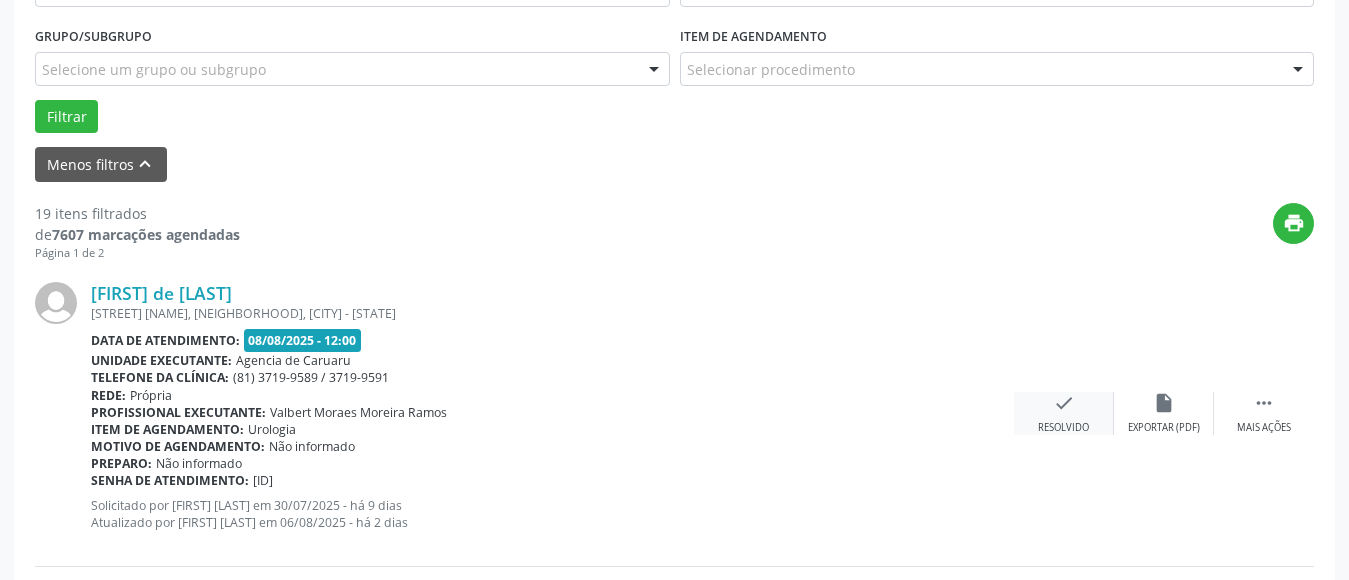 click on "check" at bounding box center (1064, 403) 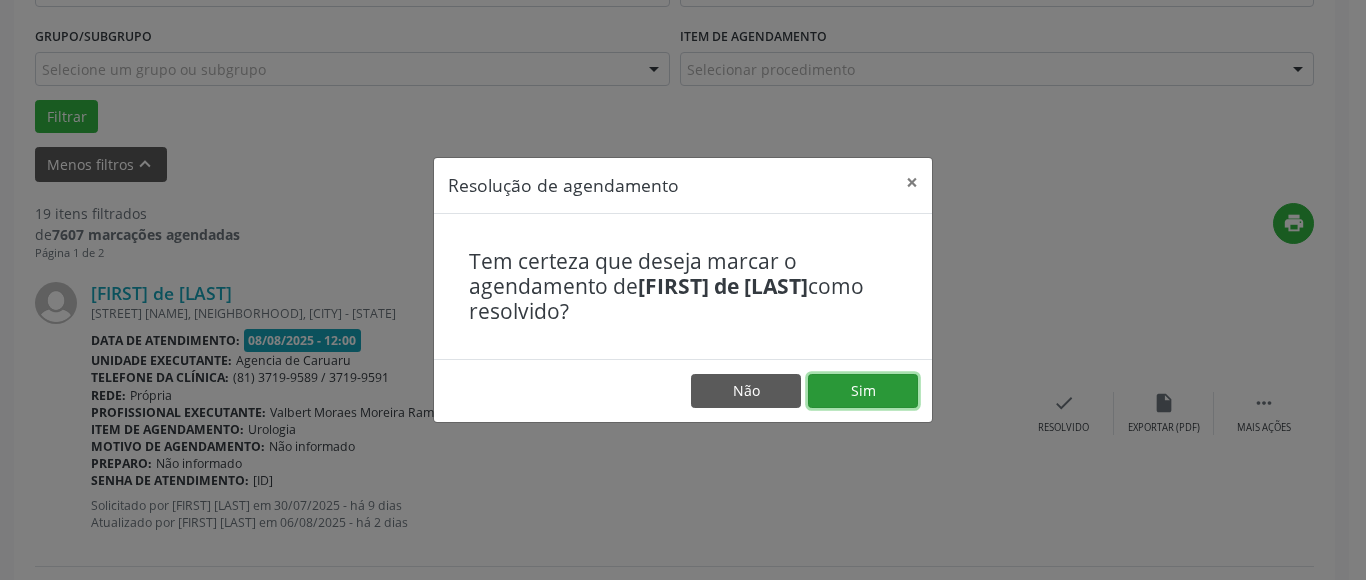click on "Sim" at bounding box center [863, 391] 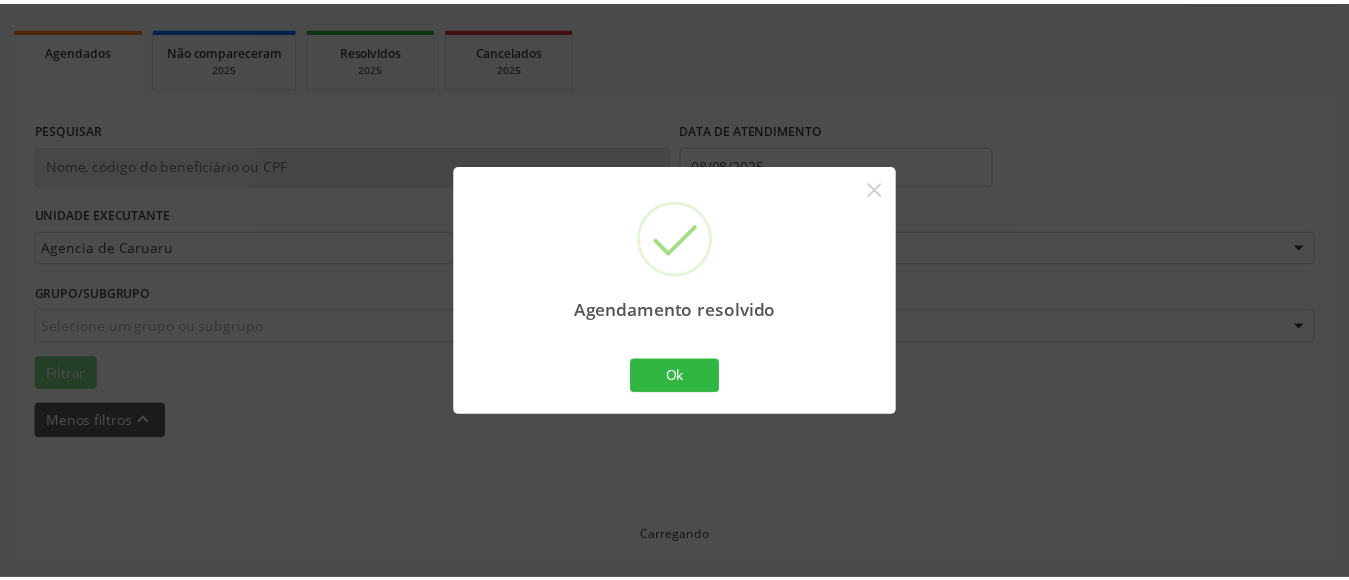 scroll, scrollTop: 272, scrollLeft: 0, axis: vertical 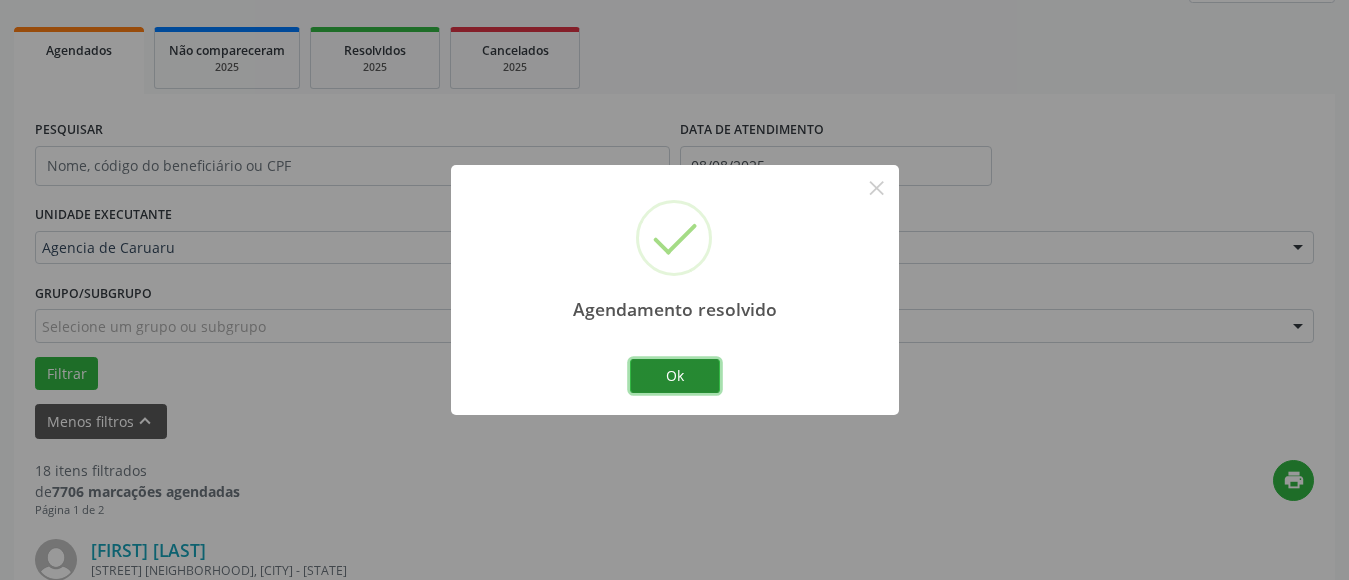 click on "Ok" at bounding box center (675, 376) 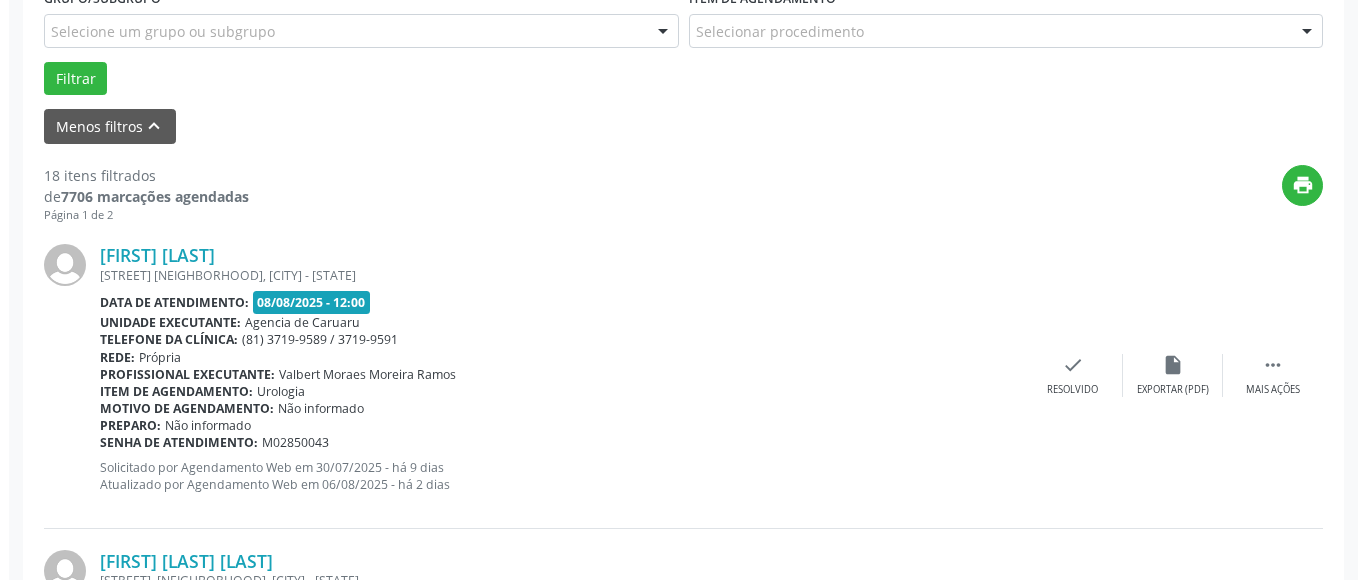 scroll, scrollTop: 572, scrollLeft: 0, axis: vertical 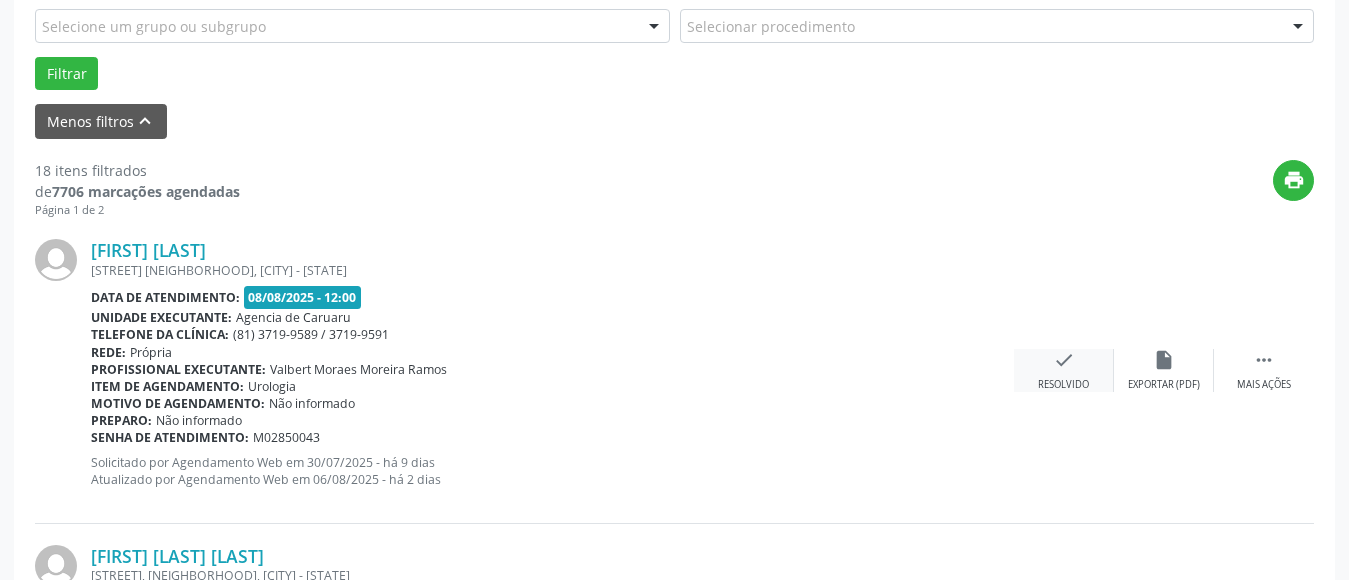 click on "check" at bounding box center [1064, 360] 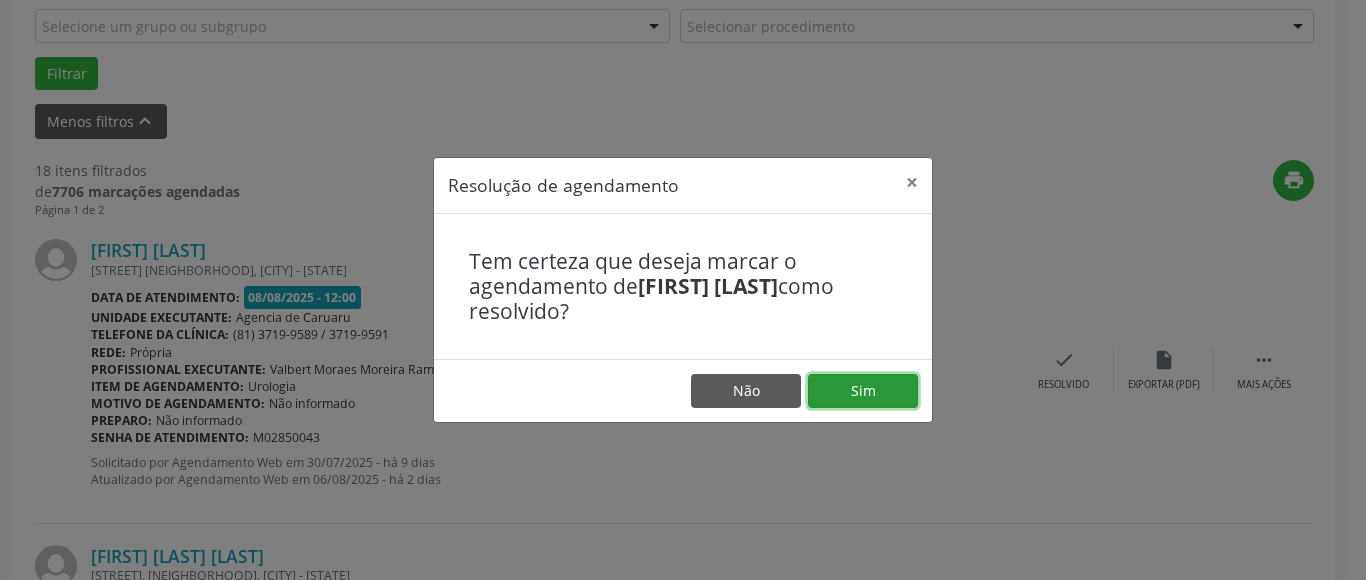 click on "Sim" at bounding box center (863, 391) 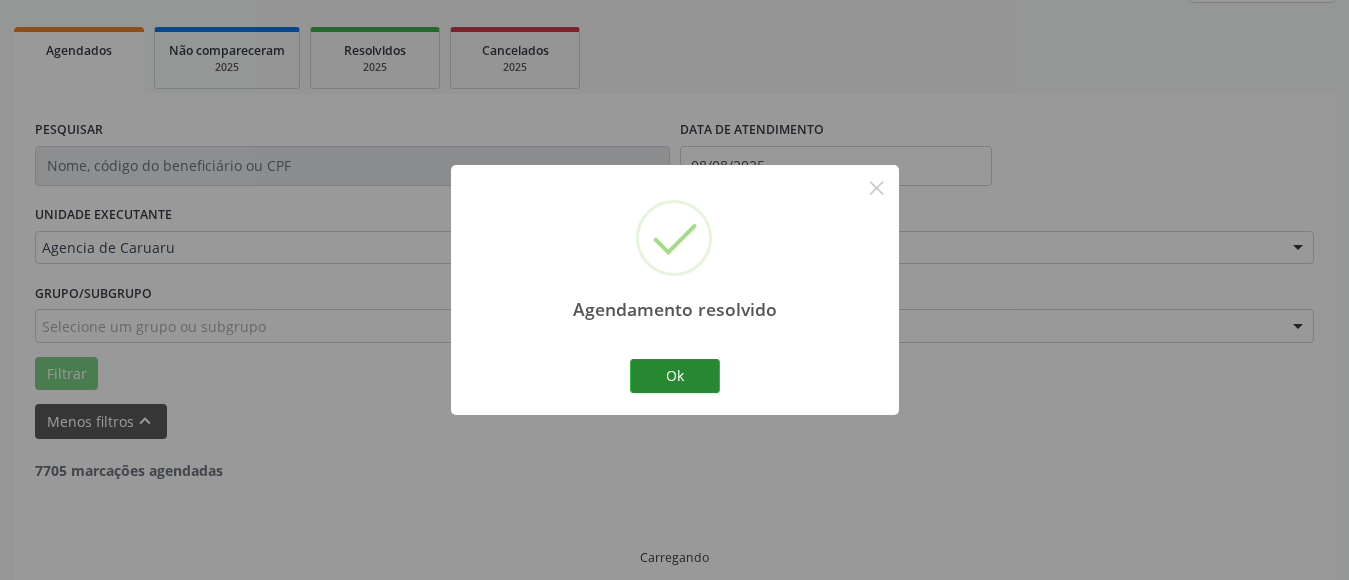 scroll, scrollTop: 293, scrollLeft: 0, axis: vertical 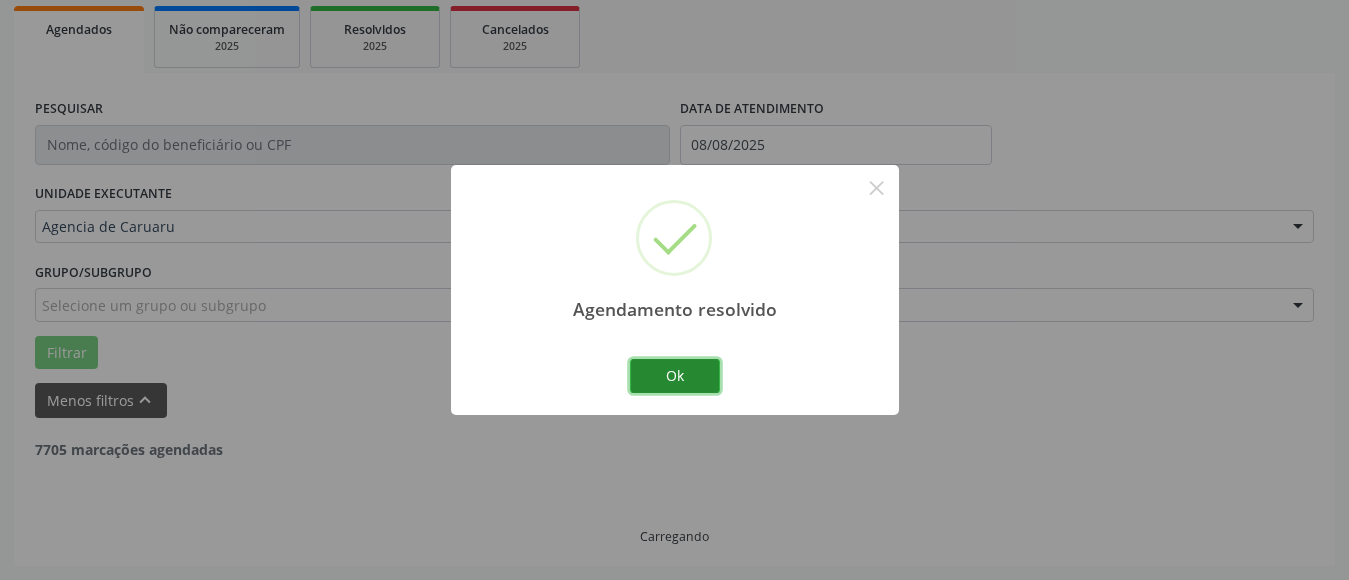 click on "Ok" at bounding box center (675, 376) 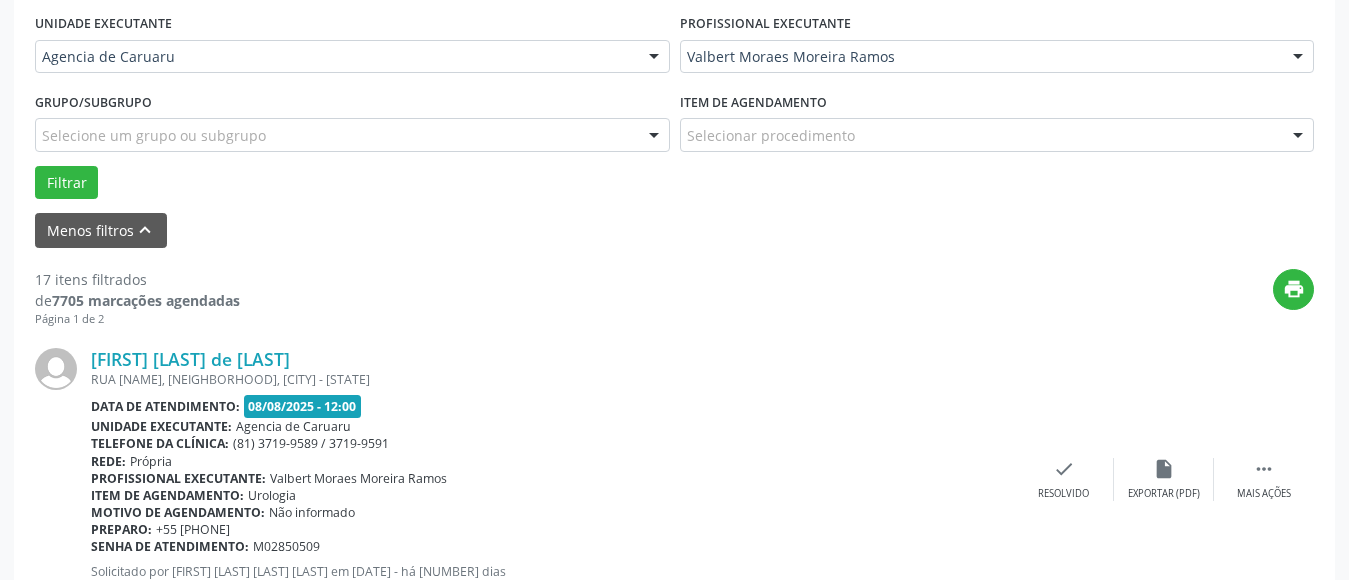 scroll, scrollTop: 493, scrollLeft: 0, axis: vertical 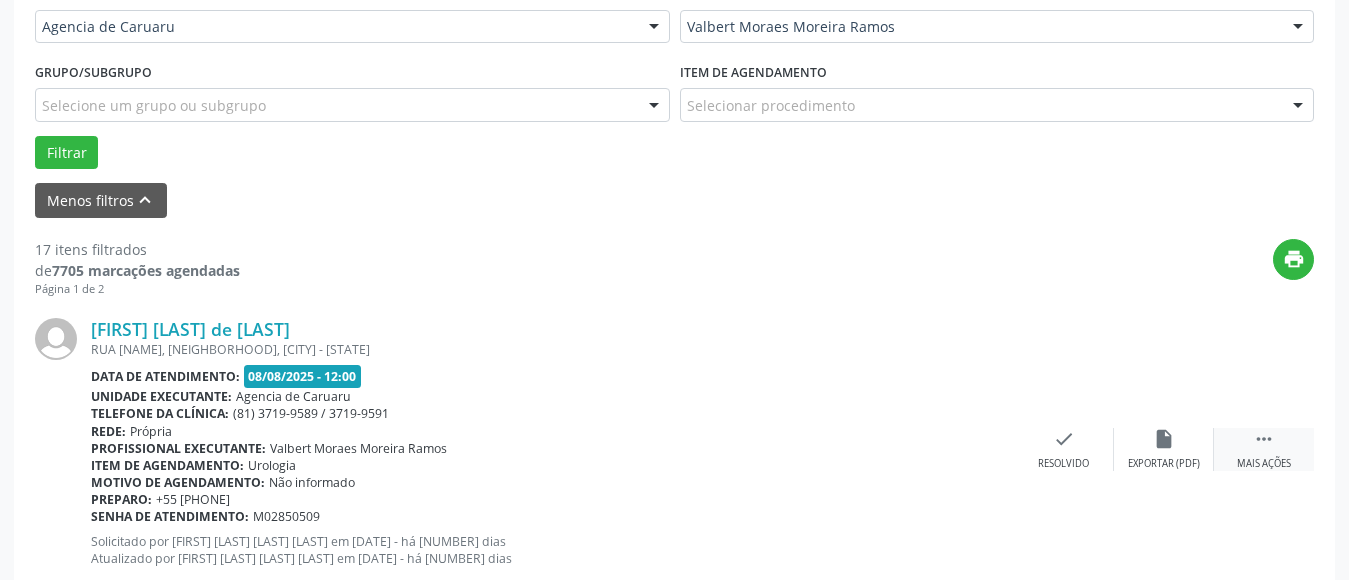 click on "" at bounding box center [1264, 439] 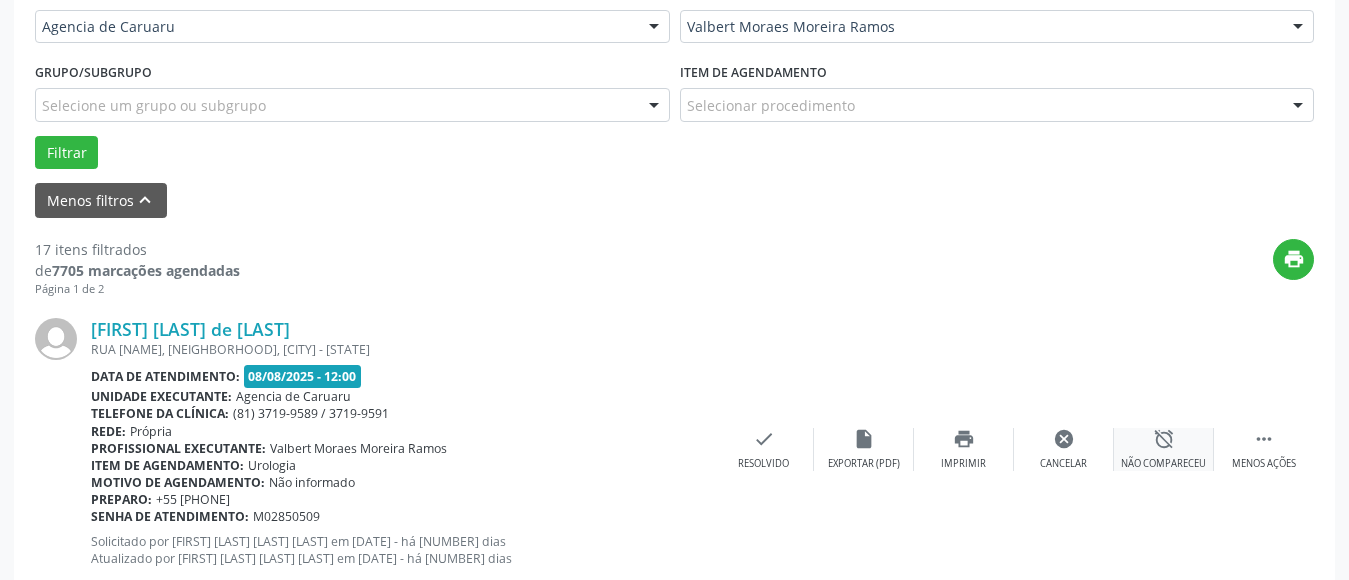 click on "alarm_off
Não compareceu" at bounding box center [1164, 449] 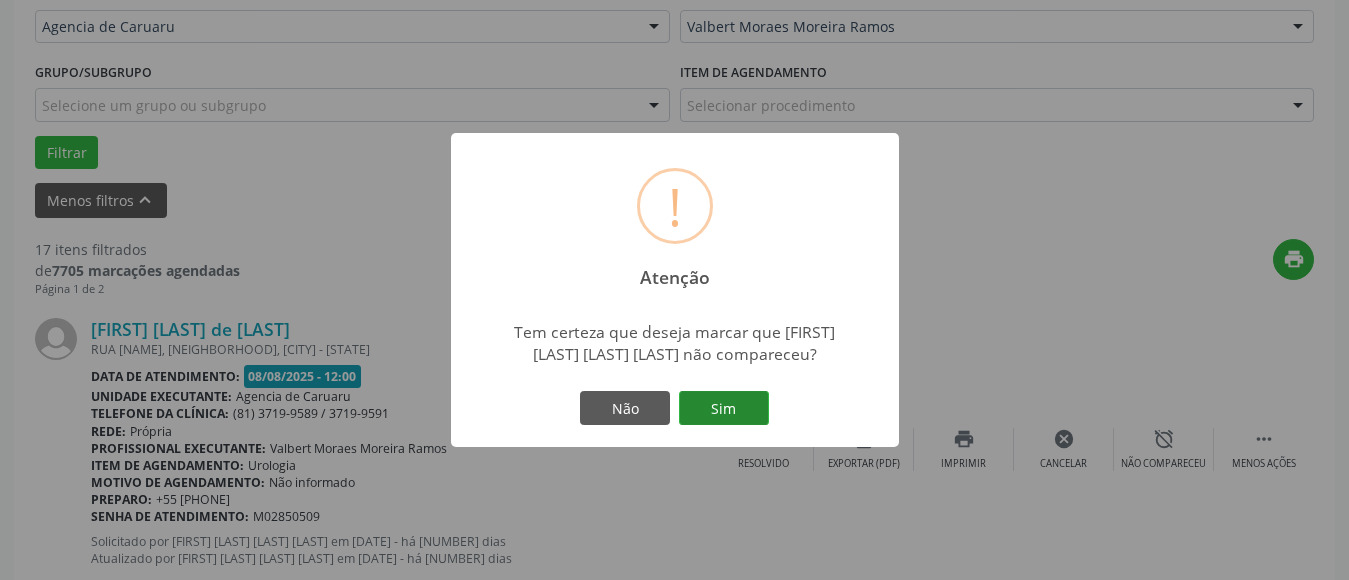 click on "Sim" at bounding box center [724, 408] 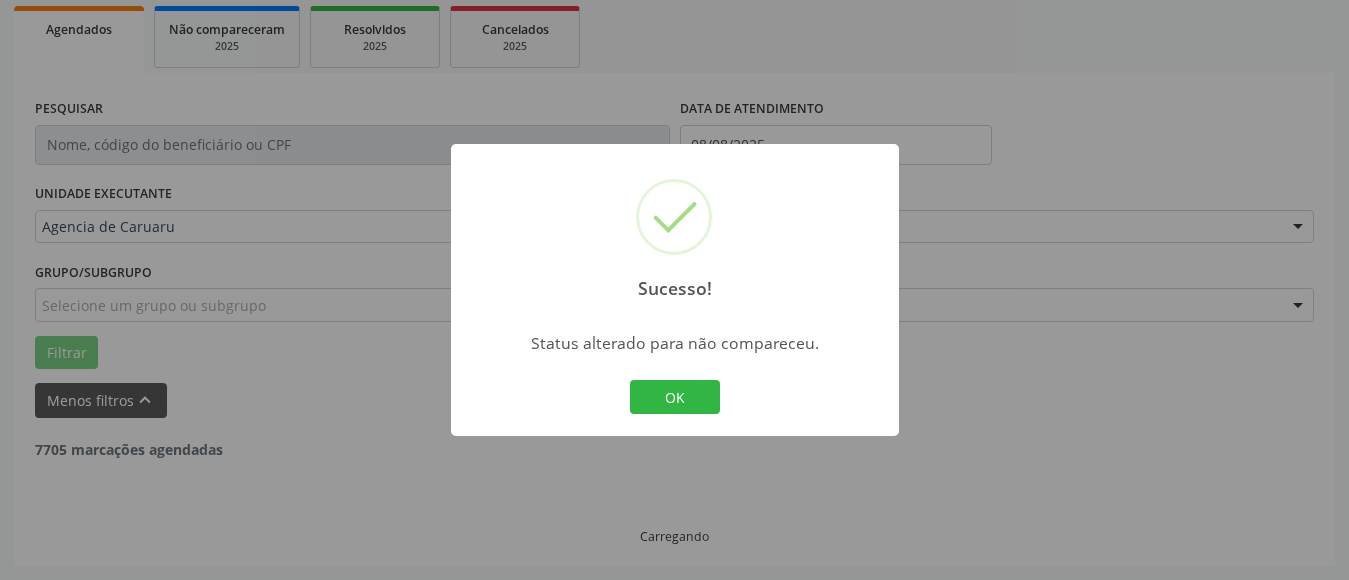 scroll, scrollTop: 293, scrollLeft: 0, axis: vertical 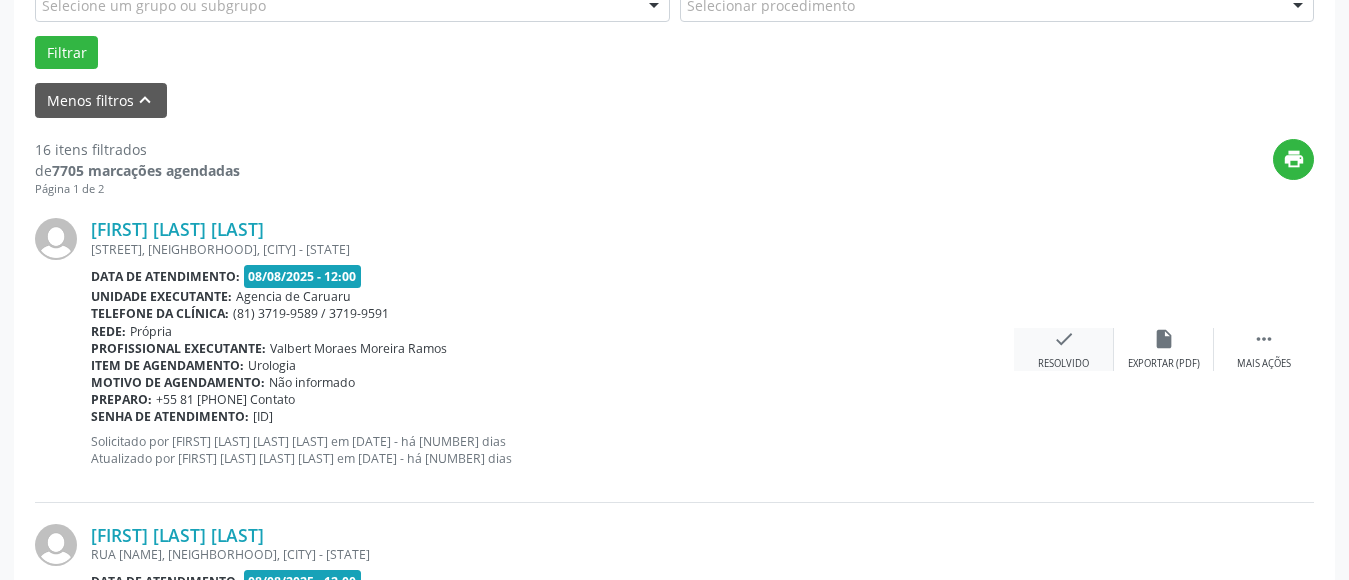 click on "check
Resolvido" at bounding box center (1064, 349) 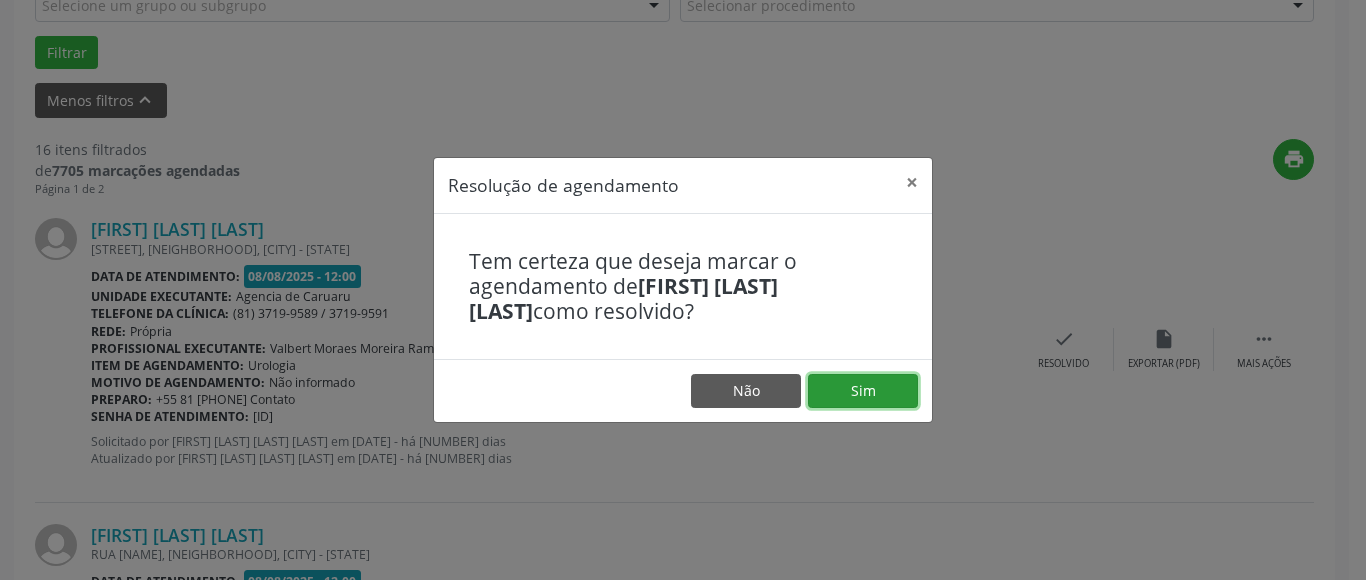 click on "Sim" at bounding box center [863, 391] 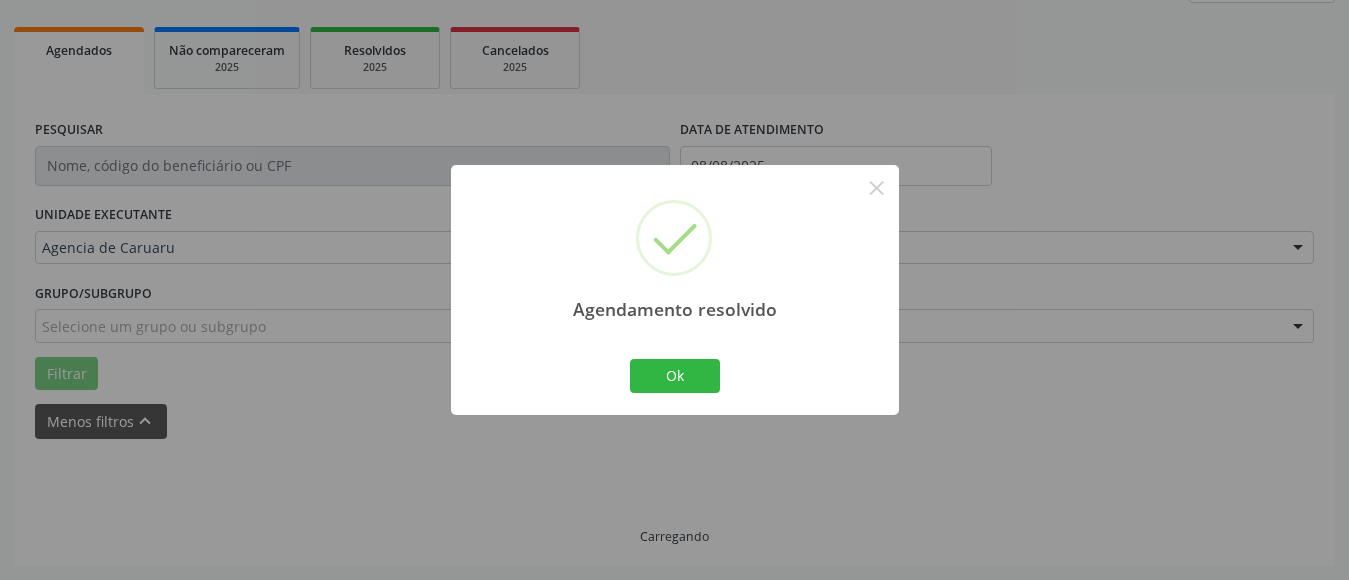 scroll, scrollTop: 293, scrollLeft: 0, axis: vertical 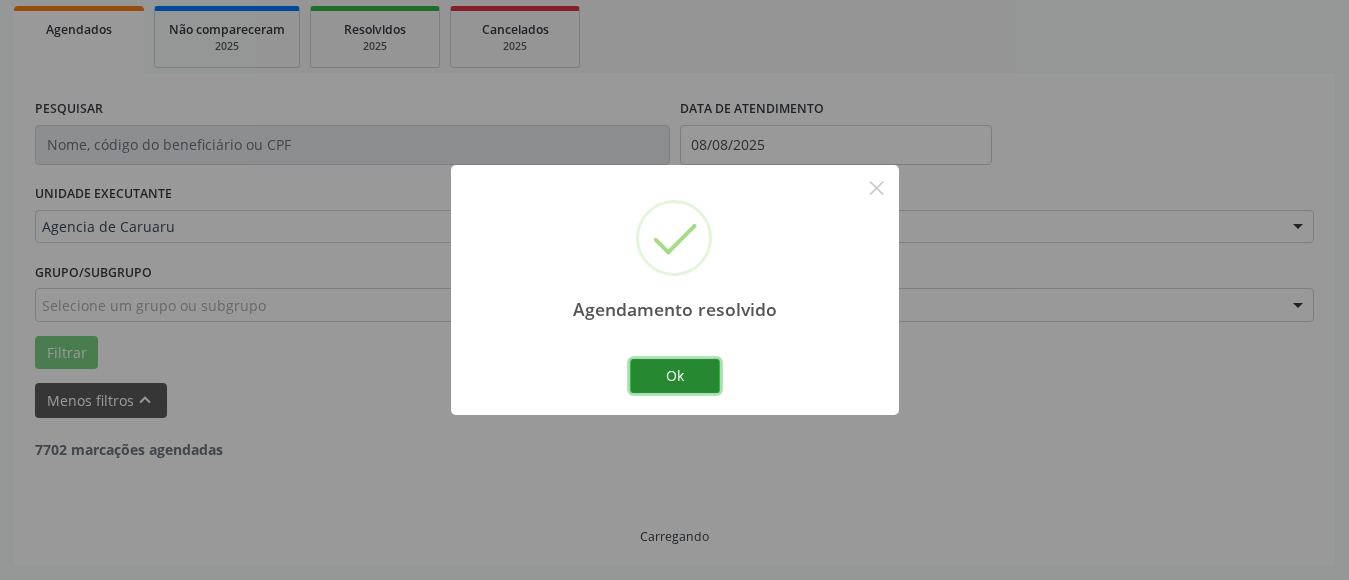 click on "Ok" at bounding box center (675, 376) 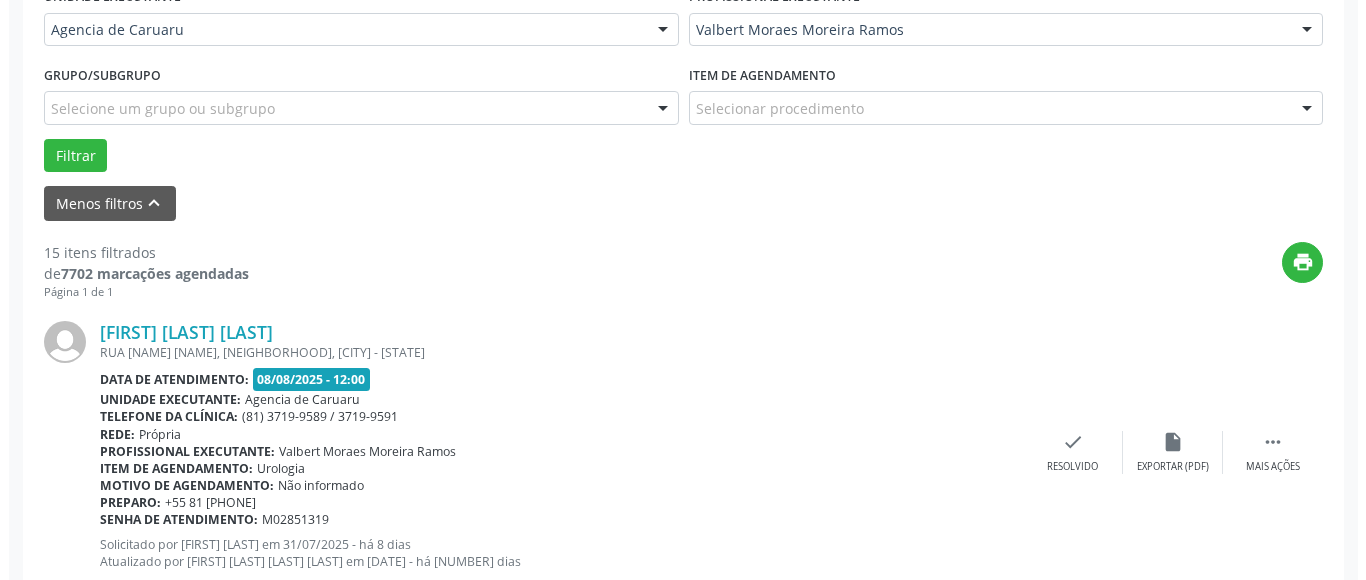 scroll, scrollTop: 493, scrollLeft: 0, axis: vertical 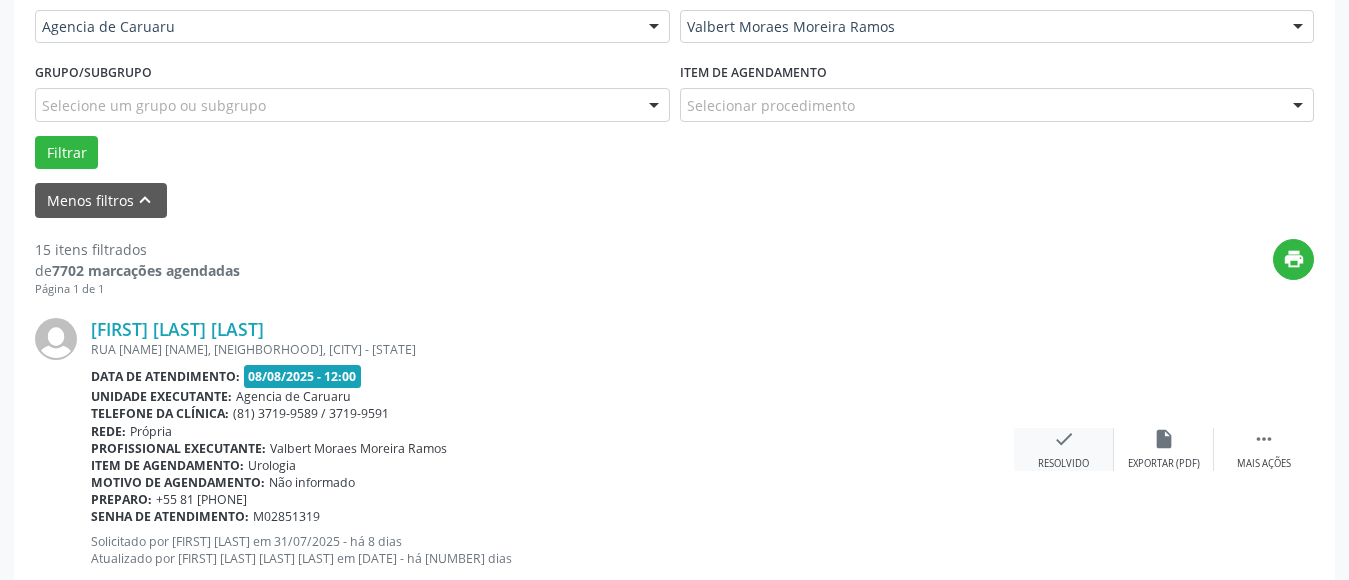 click on "check
Resolvido" at bounding box center [1064, 449] 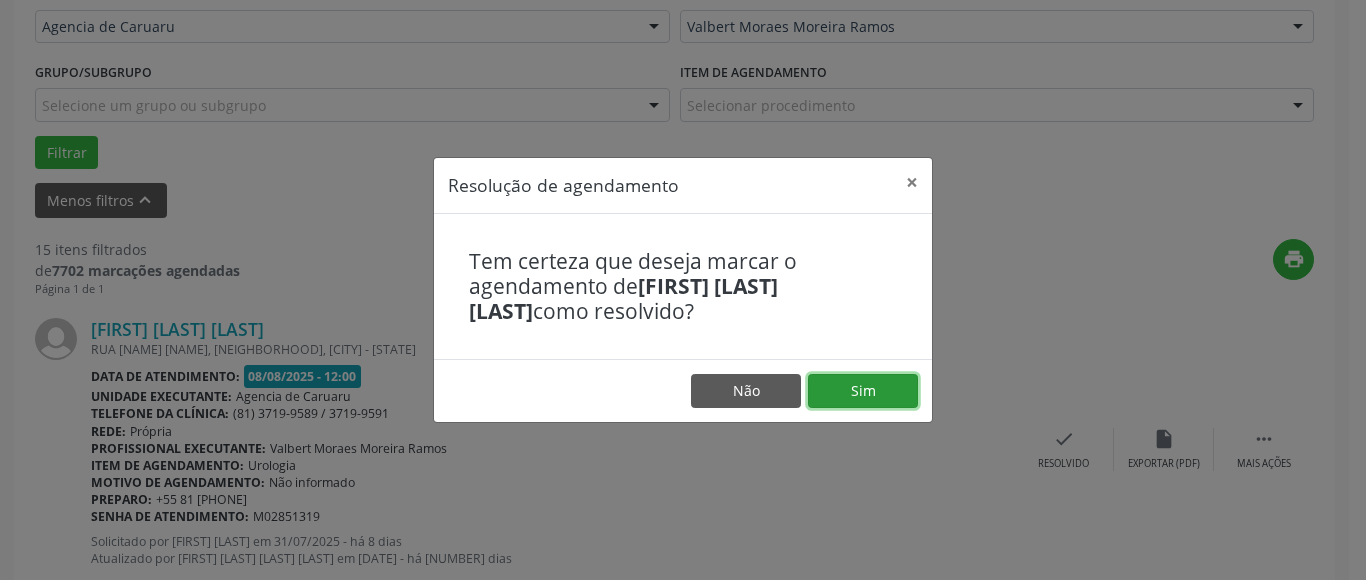 click on "Sim" at bounding box center [863, 391] 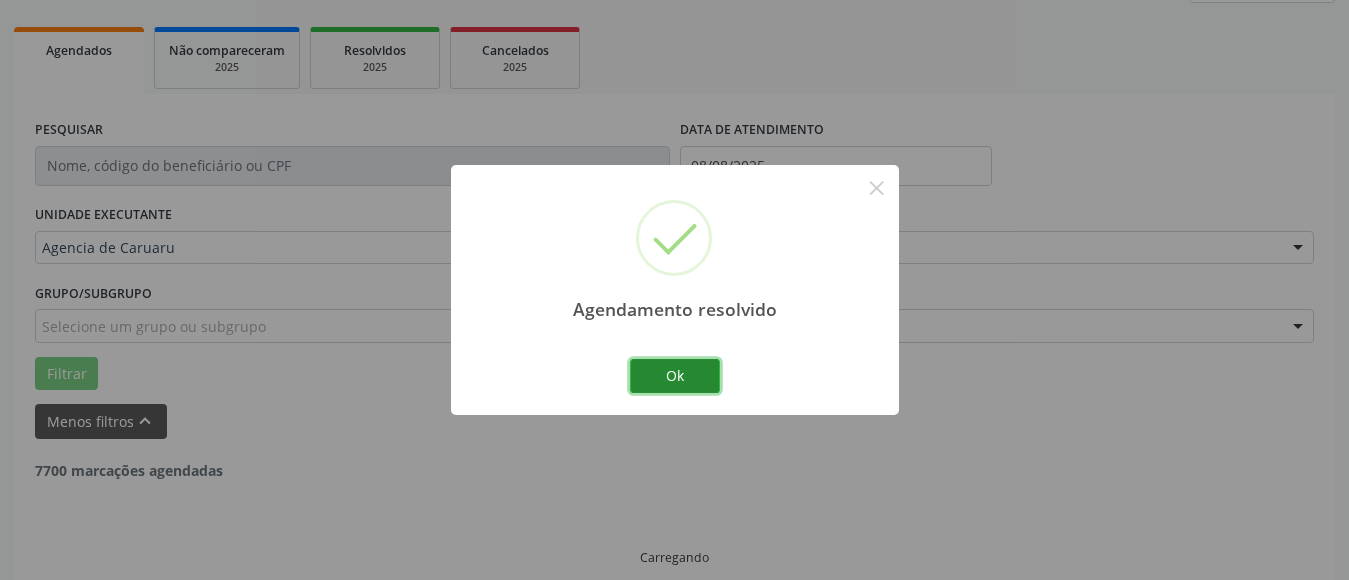 scroll, scrollTop: 293, scrollLeft: 0, axis: vertical 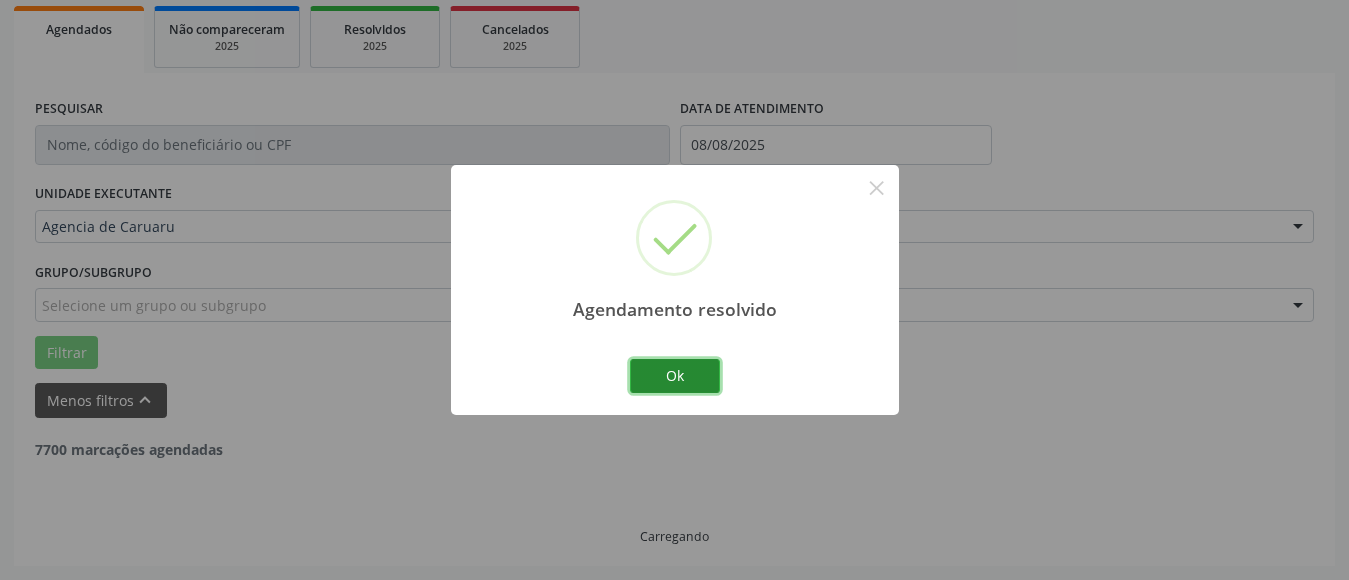 click on "Ok" at bounding box center [675, 376] 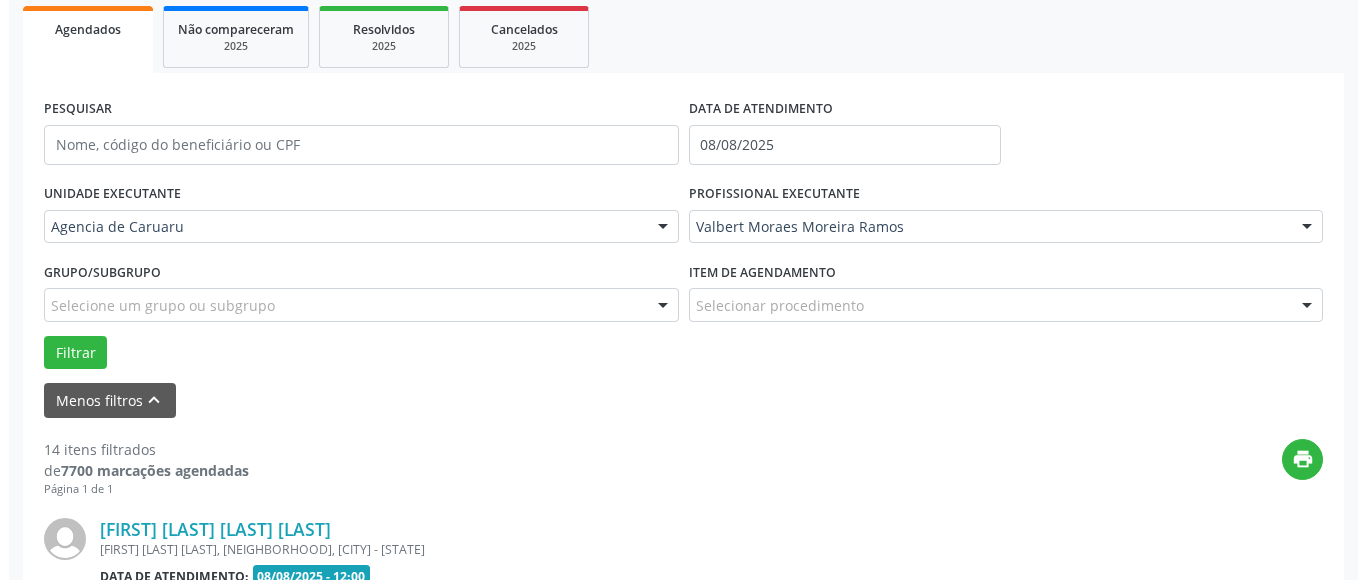 scroll, scrollTop: 393, scrollLeft: 0, axis: vertical 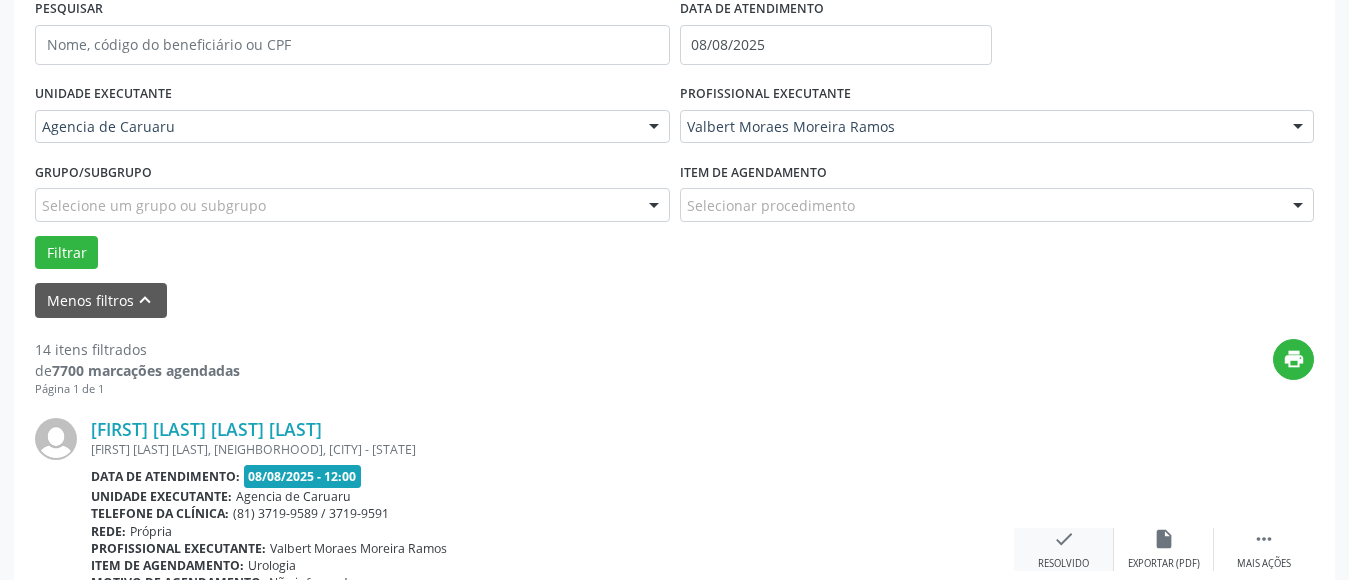 click on "check" at bounding box center (1064, 539) 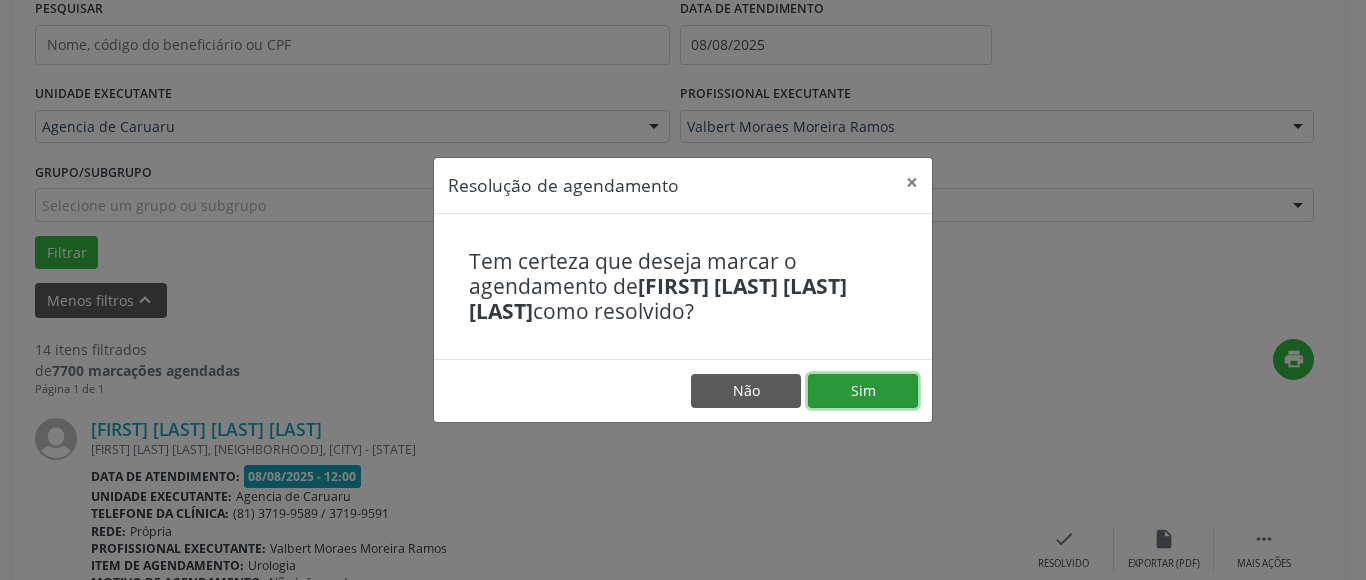 click on "Sim" at bounding box center (863, 391) 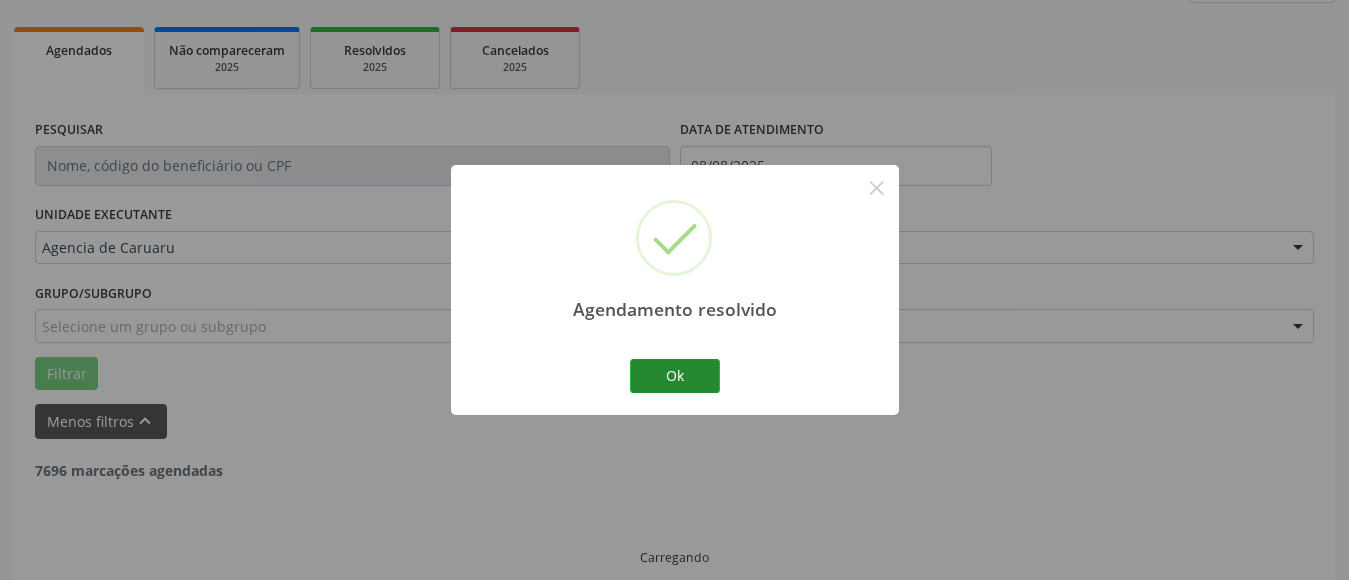 scroll, scrollTop: 293, scrollLeft: 0, axis: vertical 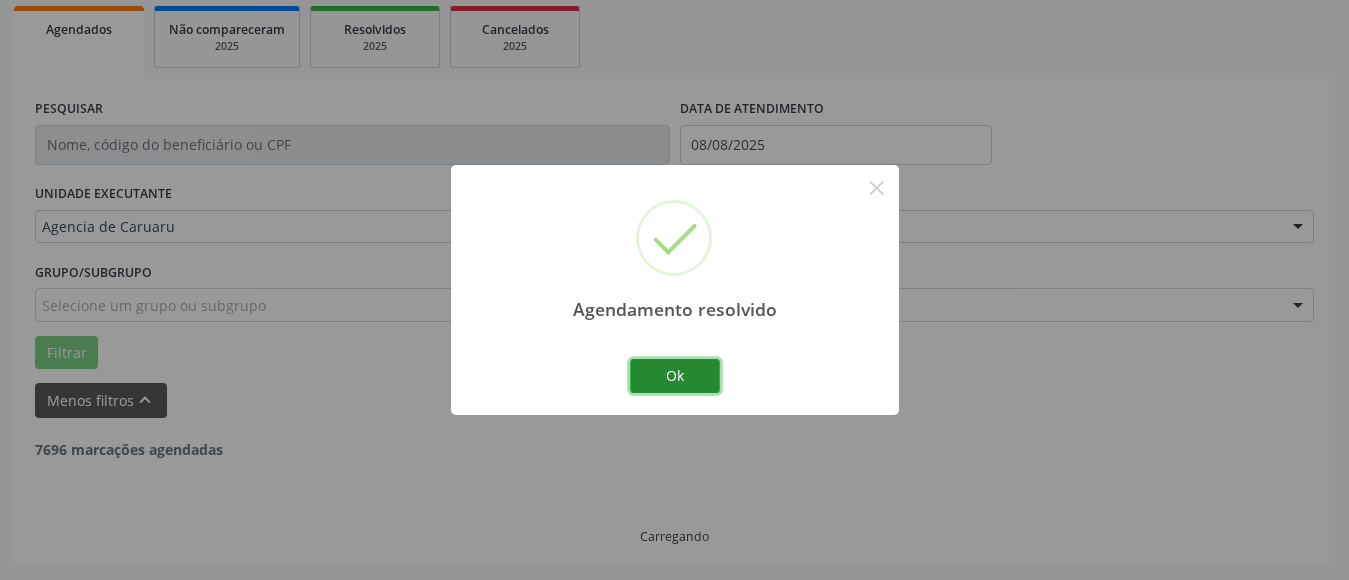 click on "Ok" at bounding box center [675, 376] 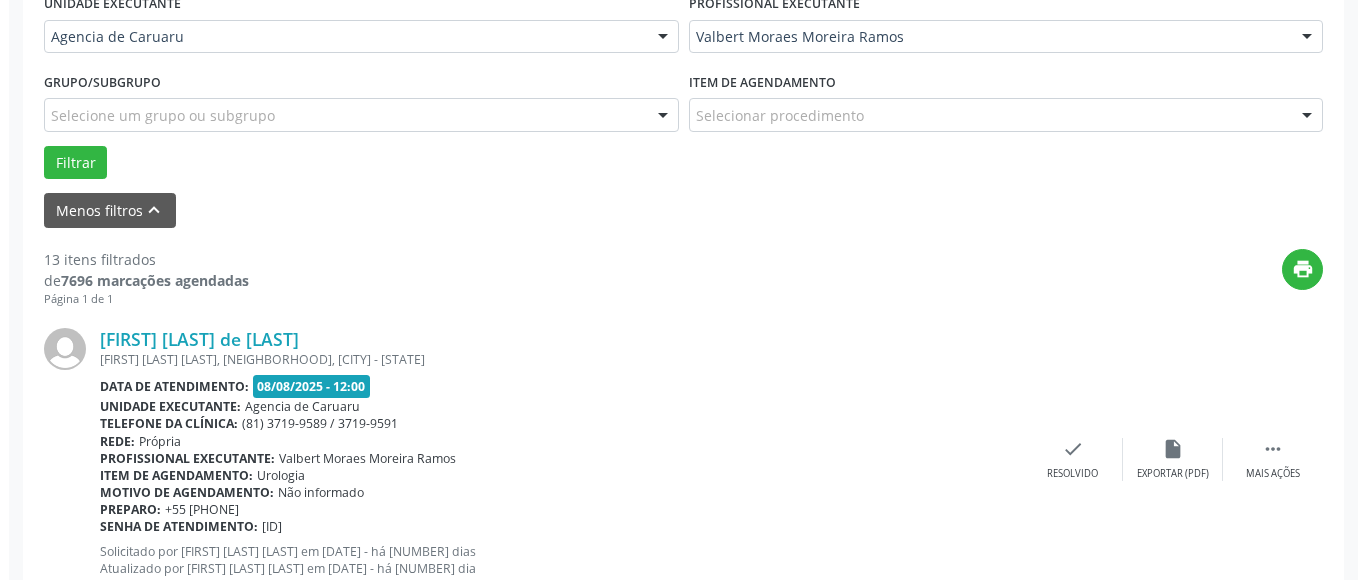 scroll, scrollTop: 493, scrollLeft: 0, axis: vertical 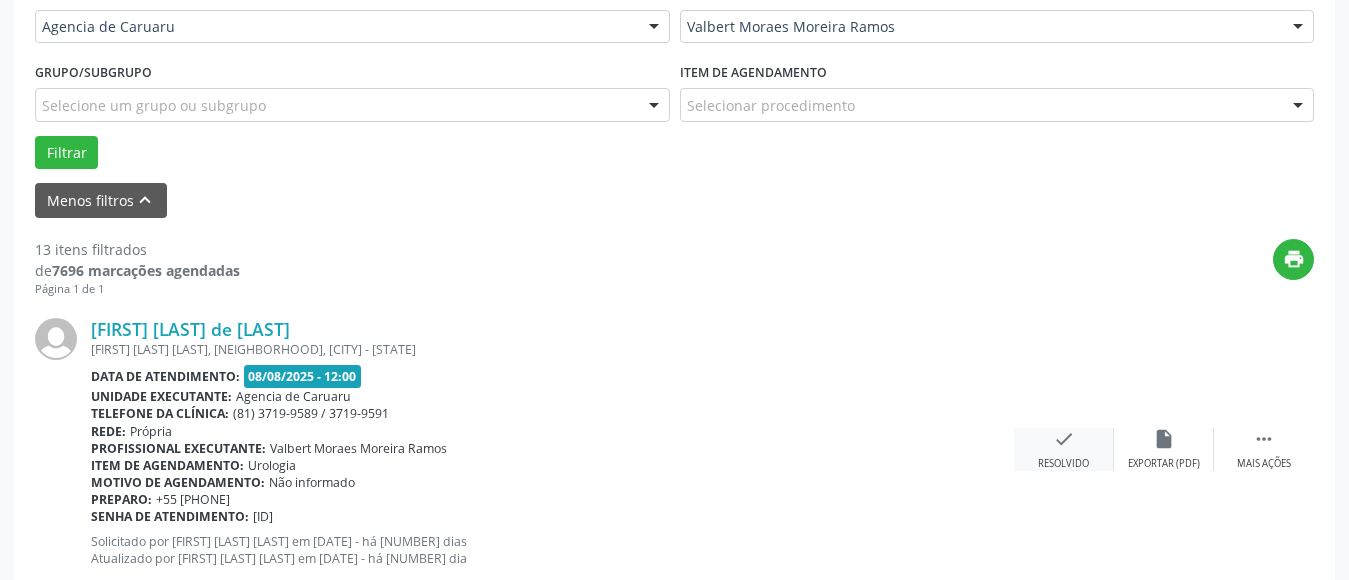 click on "check
Resolvido" at bounding box center (1064, 449) 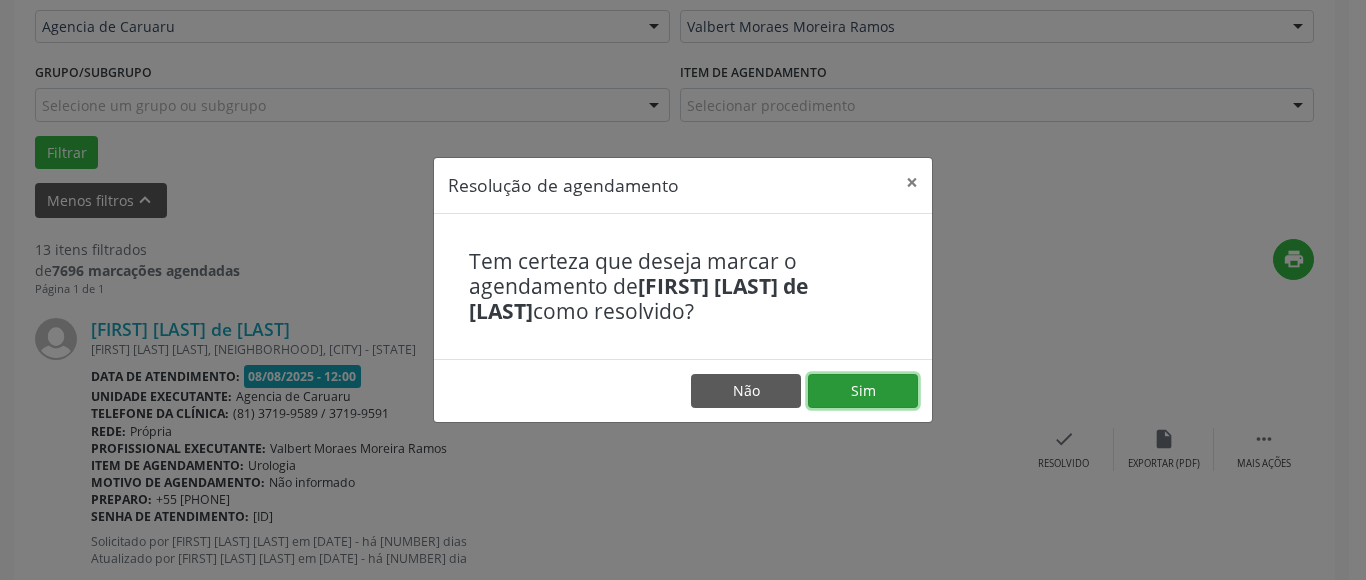 click on "Sim" at bounding box center [863, 391] 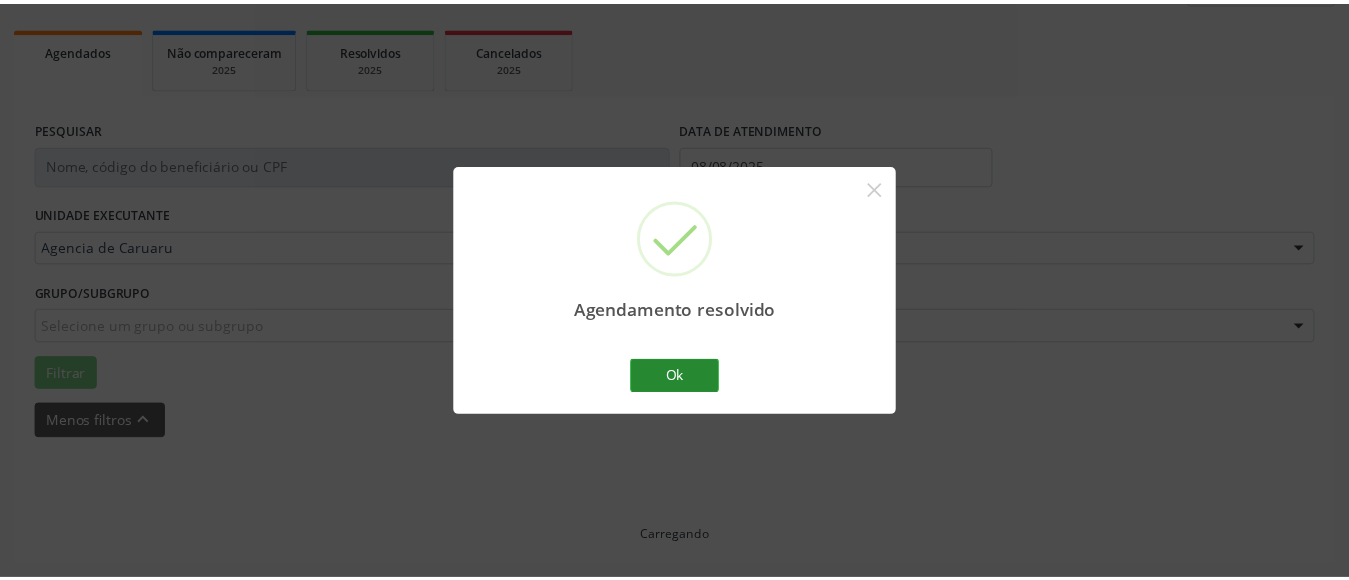 scroll, scrollTop: 272, scrollLeft: 0, axis: vertical 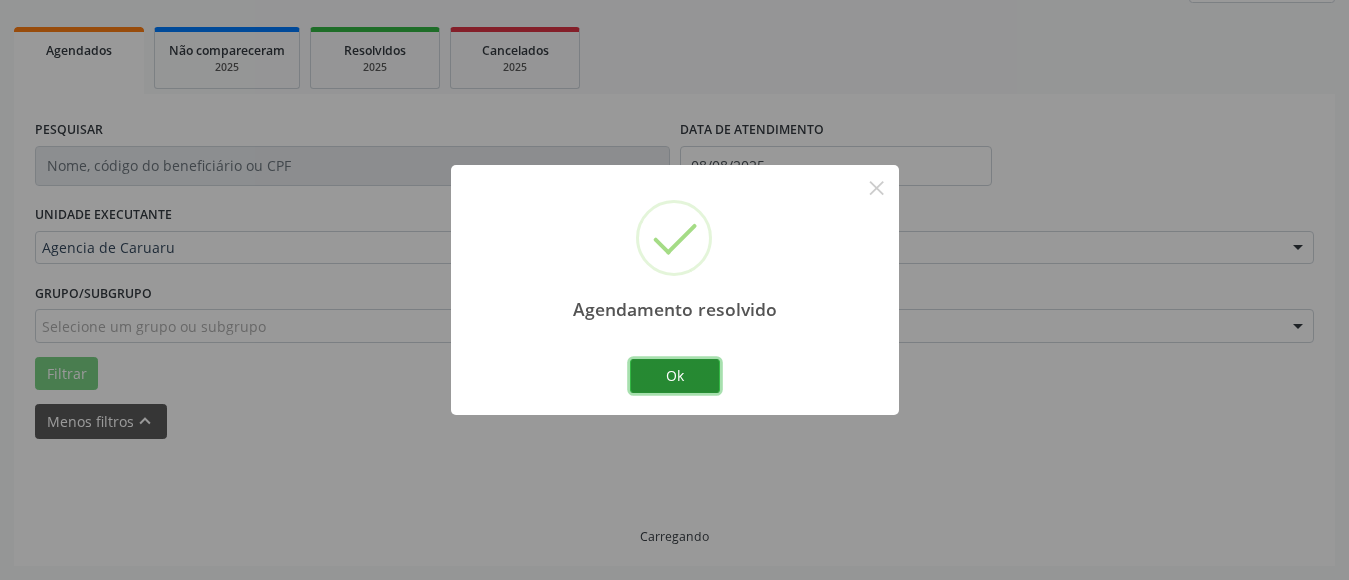 click on "Ok" at bounding box center [675, 376] 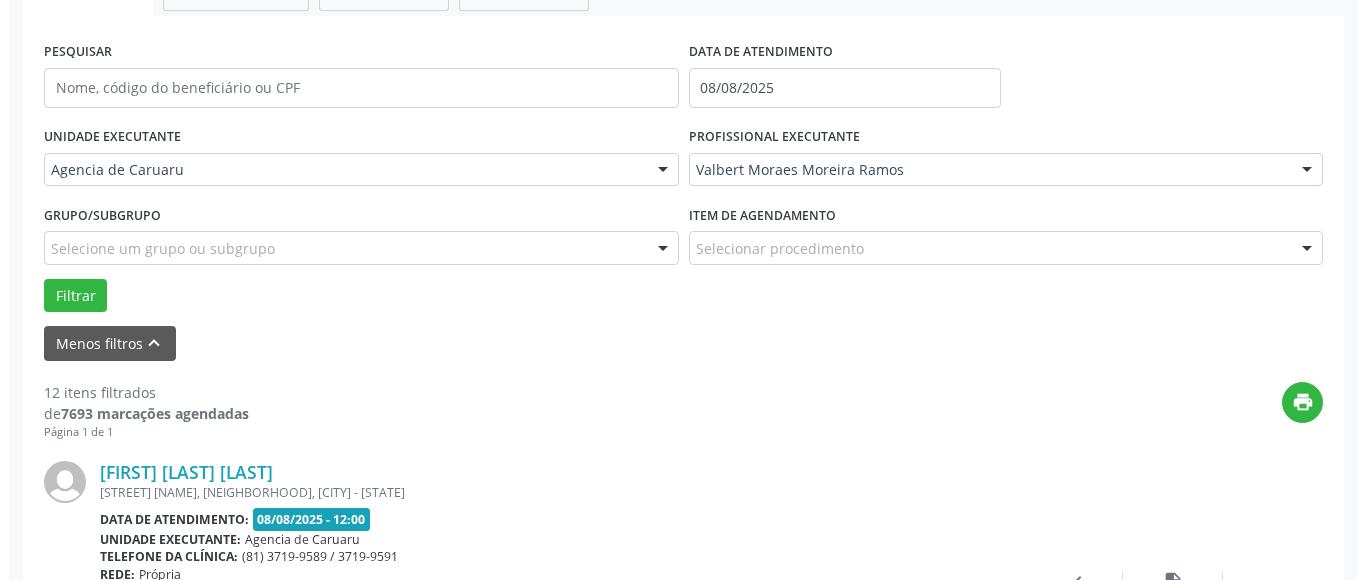scroll, scrollTop: 472, scrollLeft: 0, axis: vertical 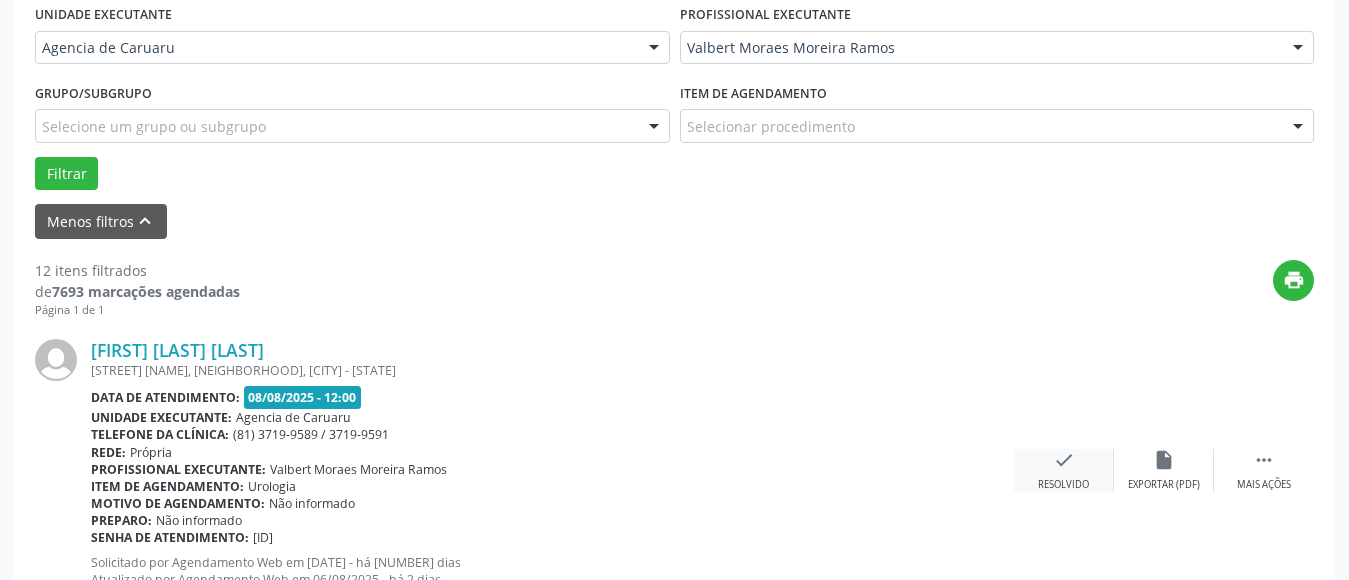 click on "check
Resolvido" at bounding box center (1064, 470) 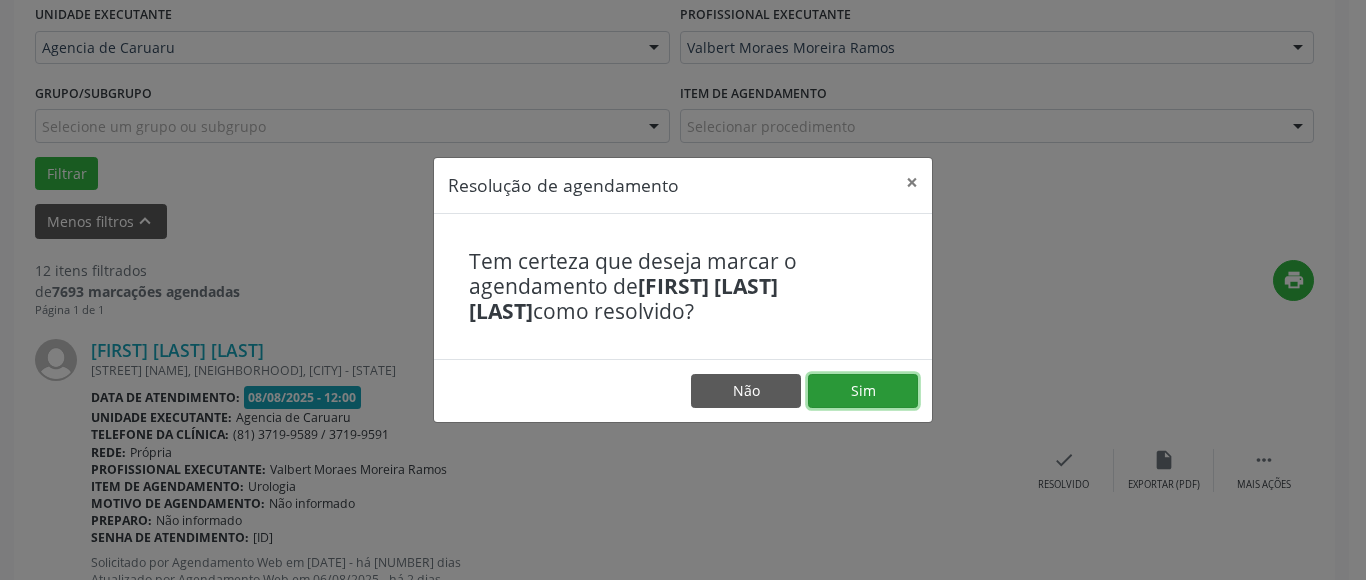 click on "Sim" at bounding box center [863, 391] 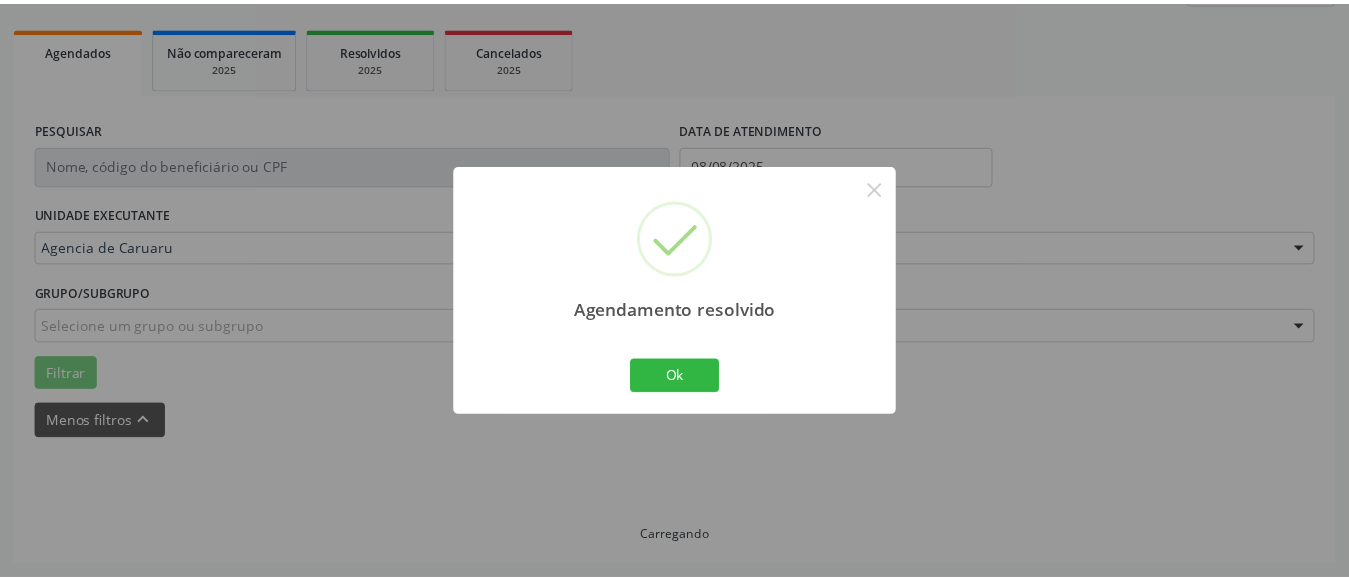 scroll, scrollTop: 293, scrollLeft: 0, axis: vertical 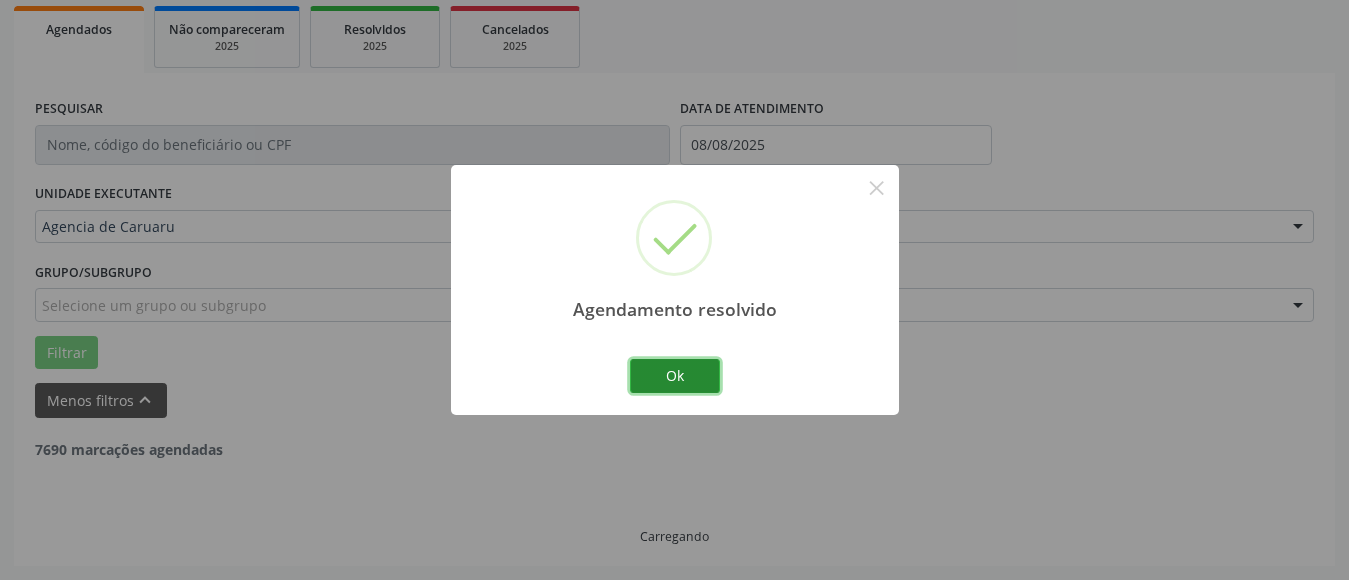 click on "Ok" at bounding box center [675, 376] 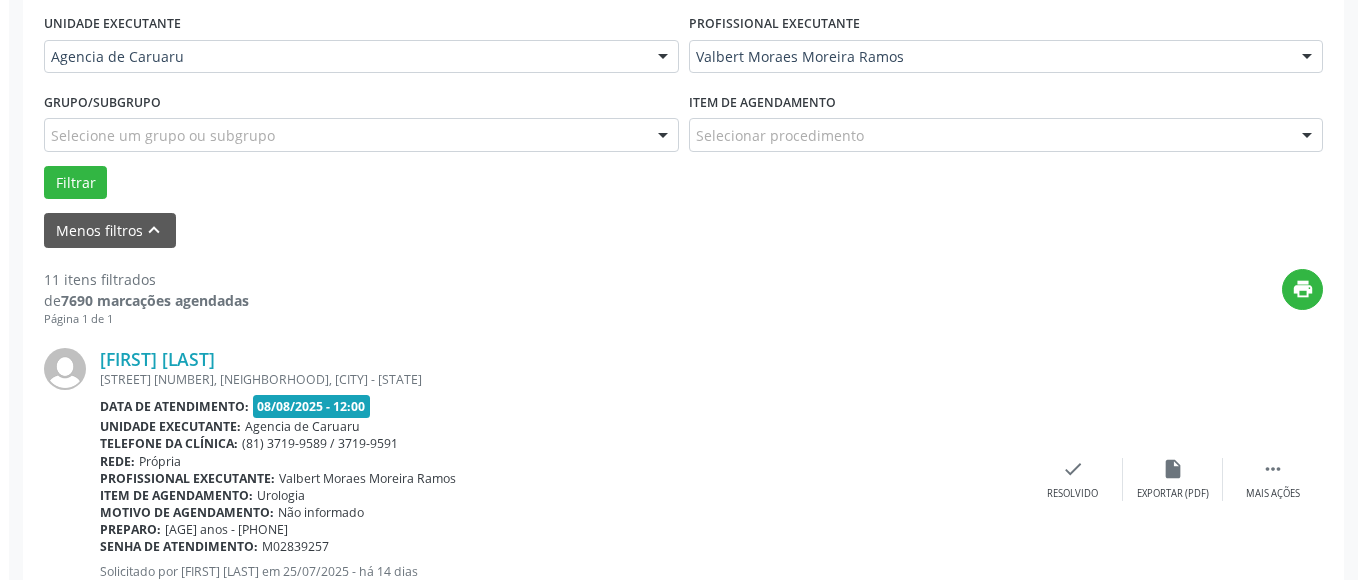 scroll, scrollTop: 493, scrollLeft: 0, axis: vertical 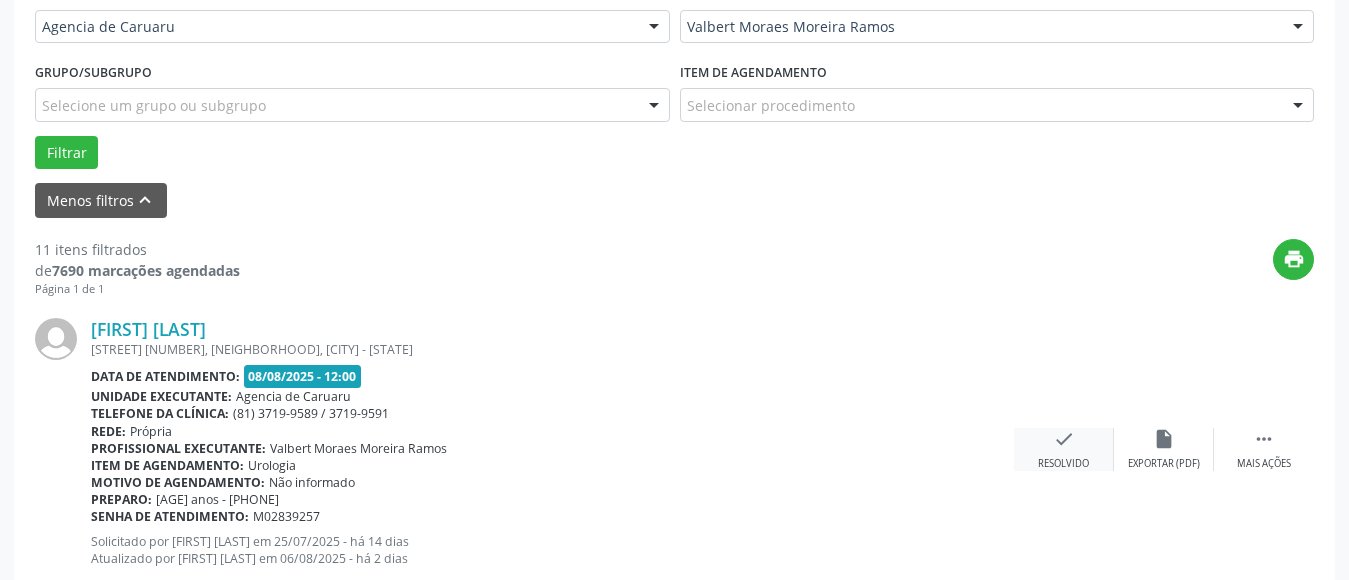 click on "Resolvido" at bounding box center [1063, 464] 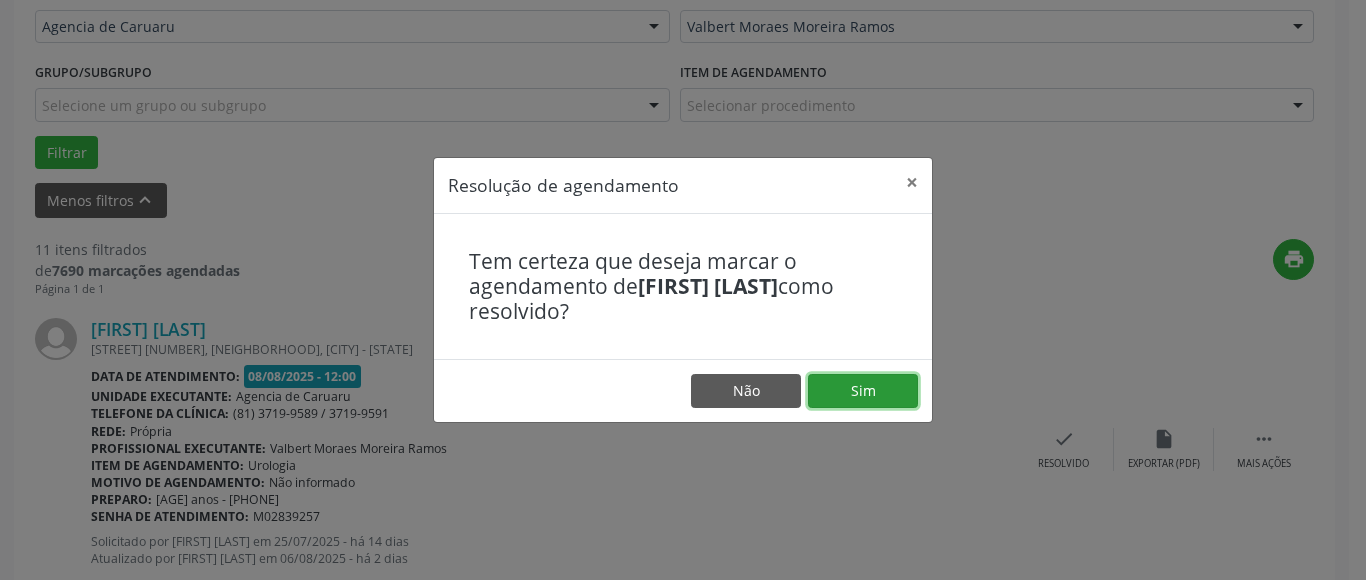 click on "Sim" at bounding box center (863, 391) 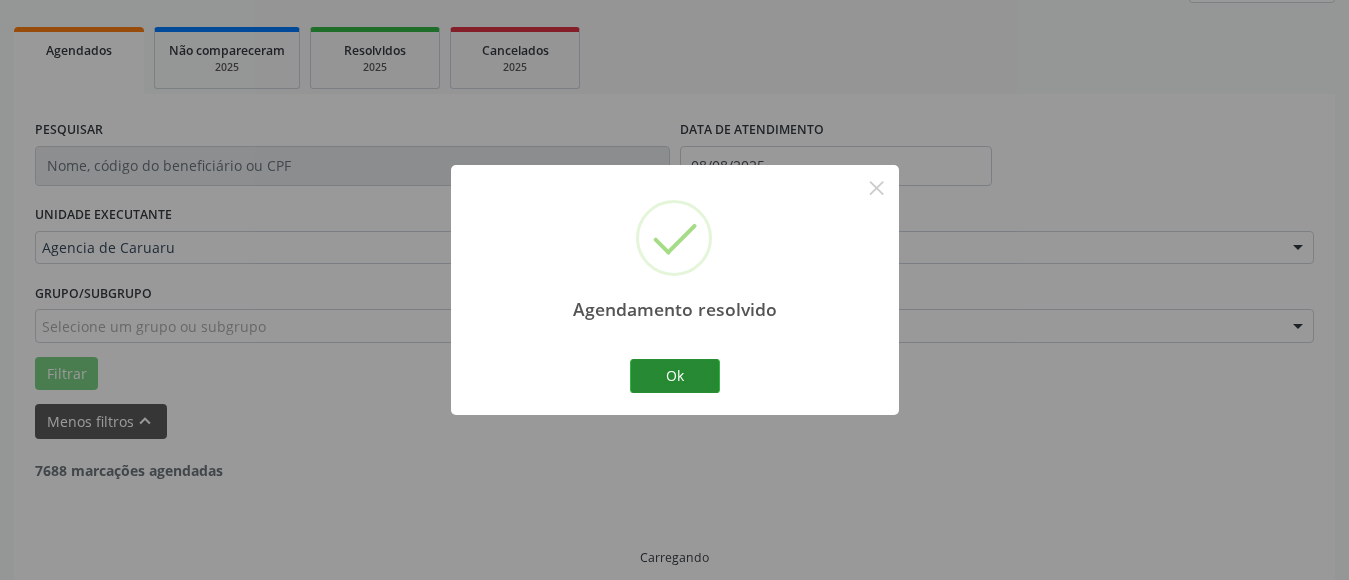 scroll, scrollTop: 293, scrollLeft: 0, axis: vertical 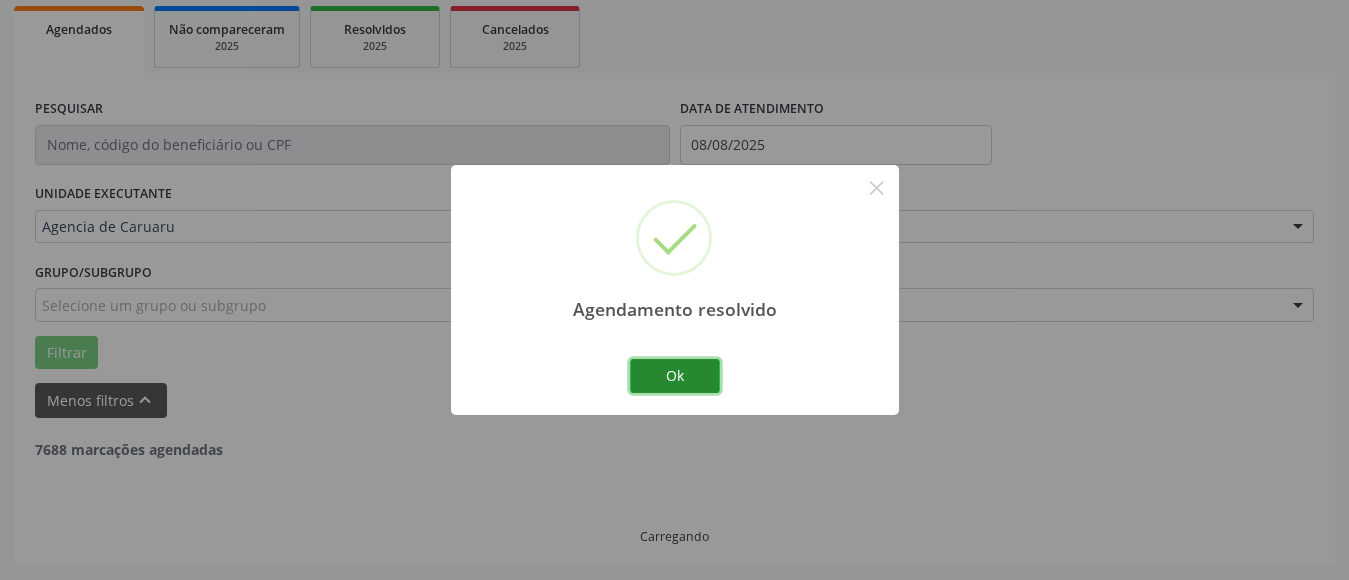 click on "Ok" at bounding box center (675, 376) 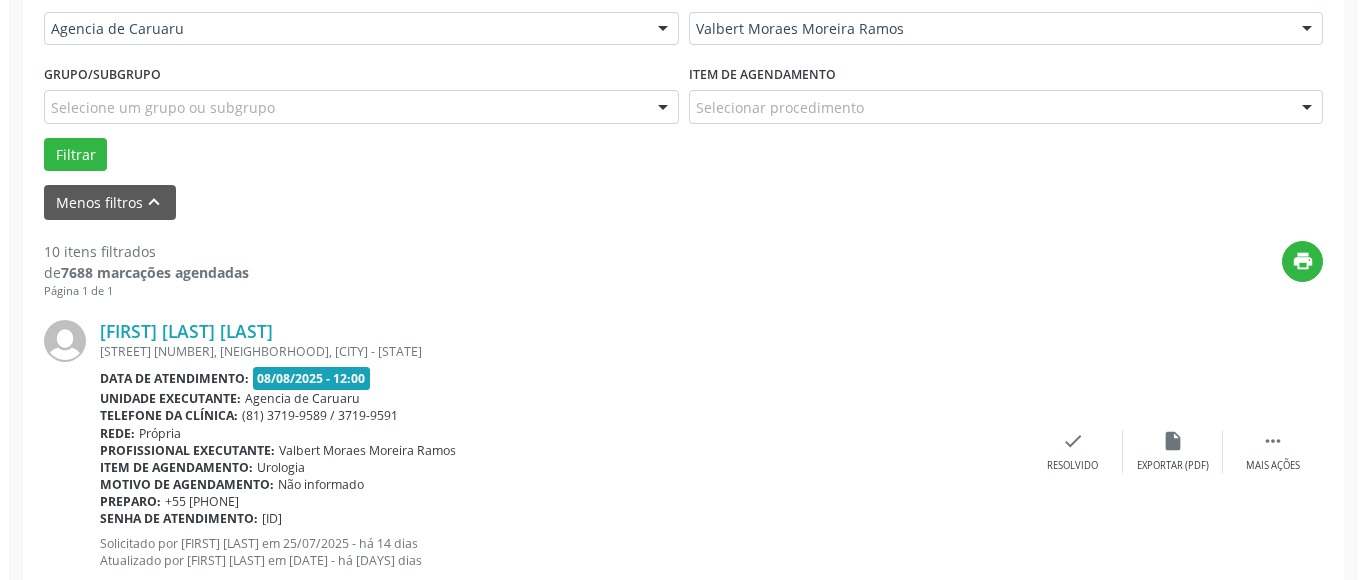scroll, scrollTop: 493, scrollLeft: 0, axis: vertical 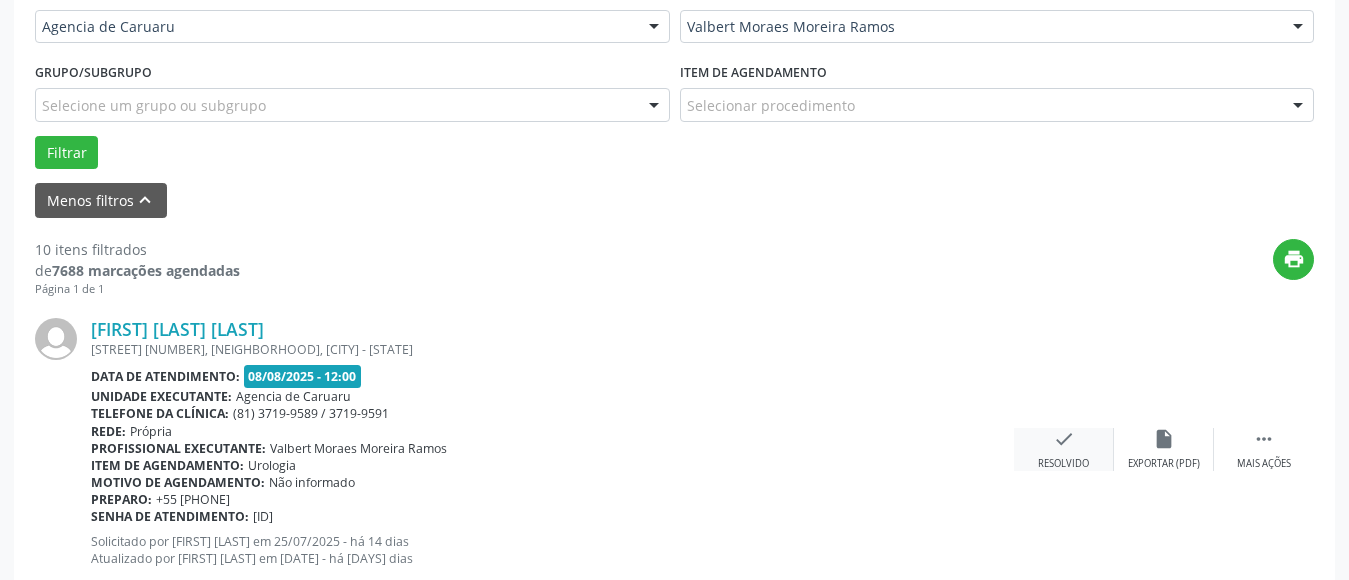 click on "check" at bounding box center [1064, 439] 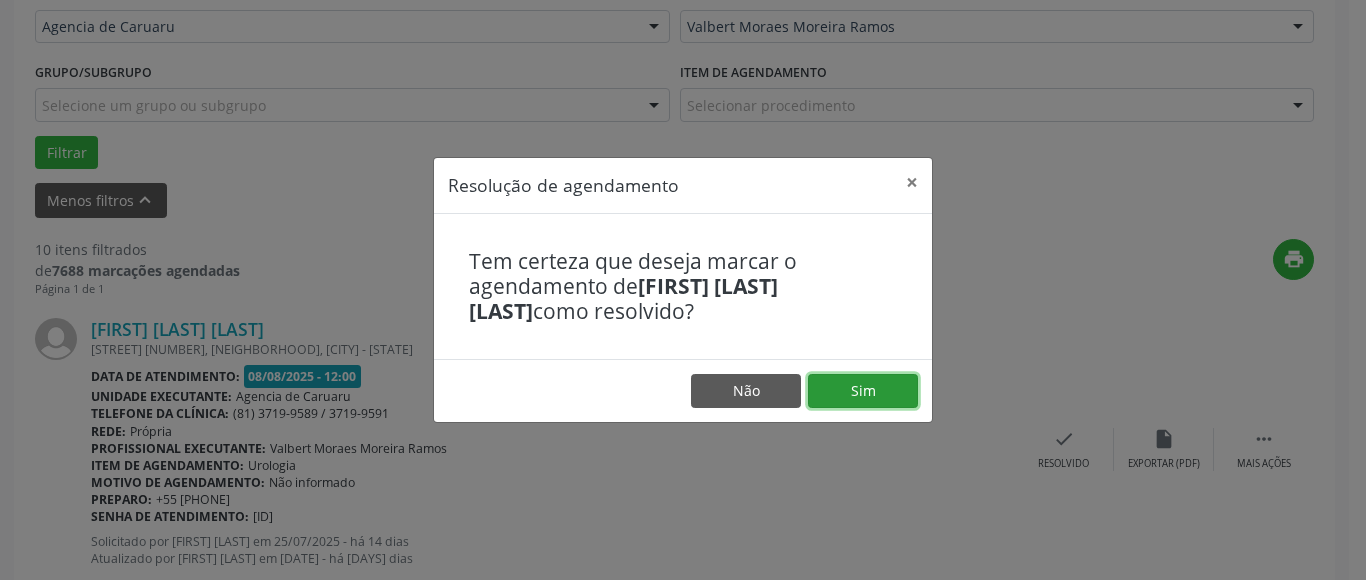 click on "Sim" at bounding box center [863, 391] 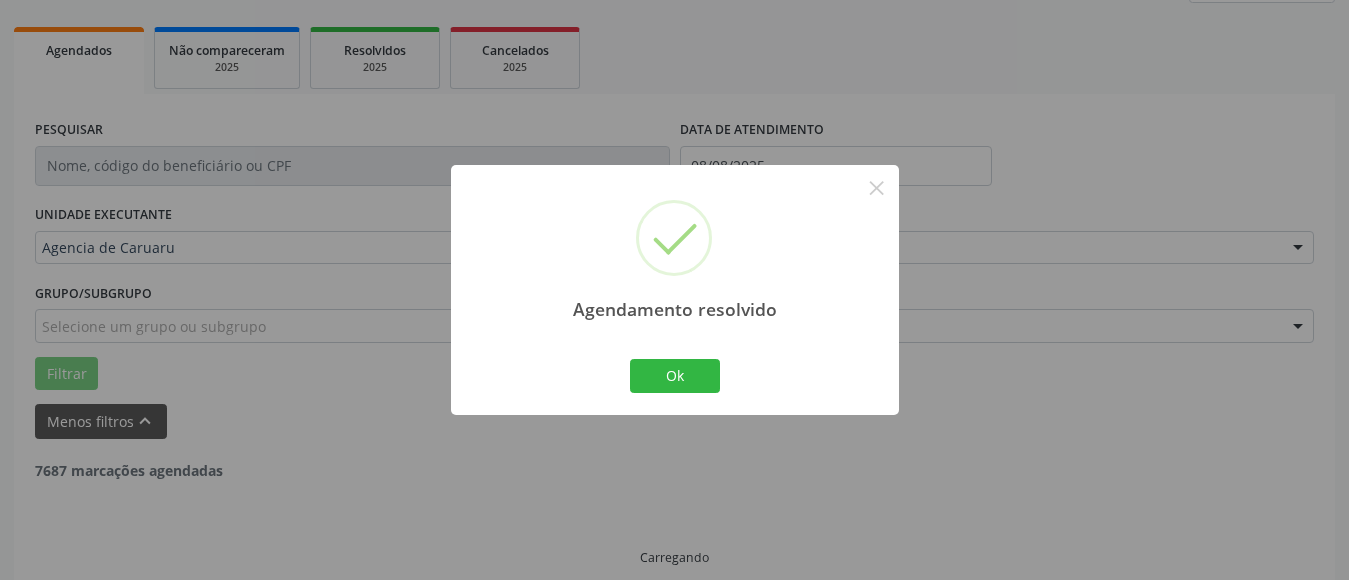 scroll, scrollTop: 293, scrollLeft: 0, axis: vertical 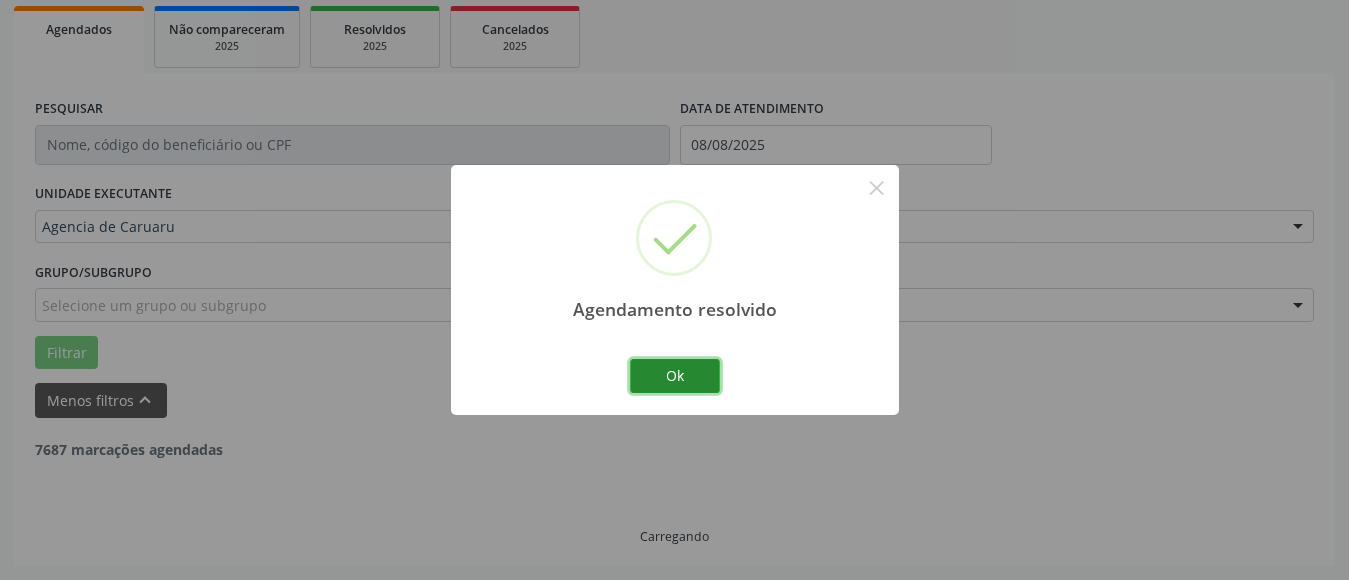 click on "Ok" at bounding box center [675, 376] 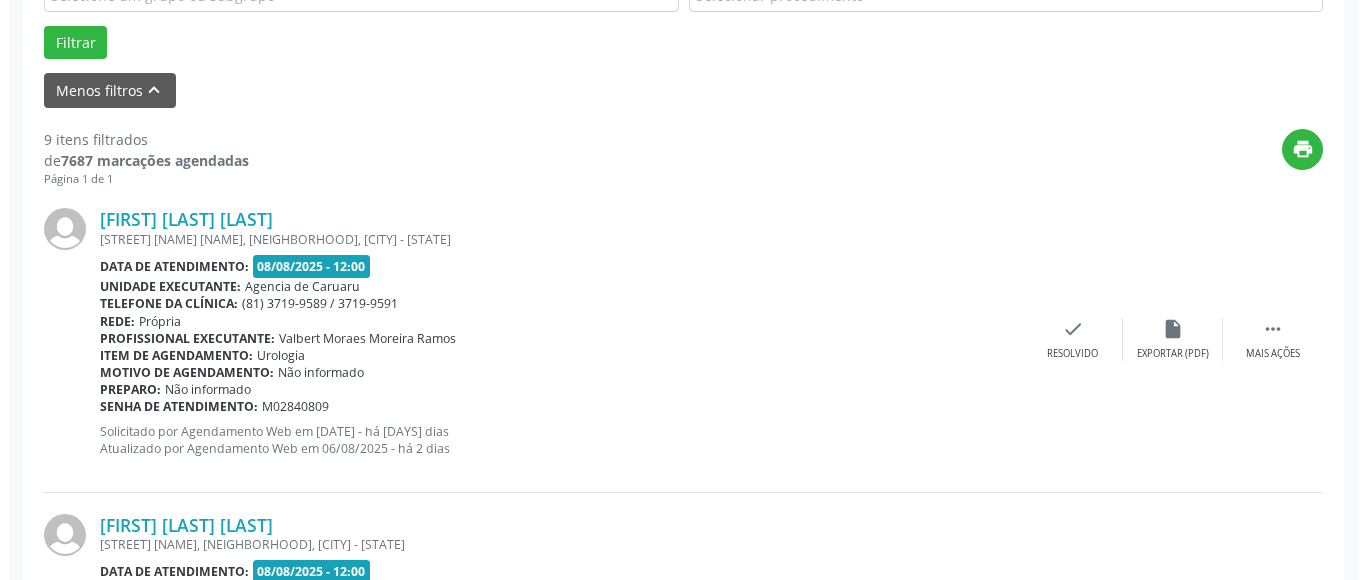 scroll, scrollTop: 693, scrollLeft: 0, axis: vertical 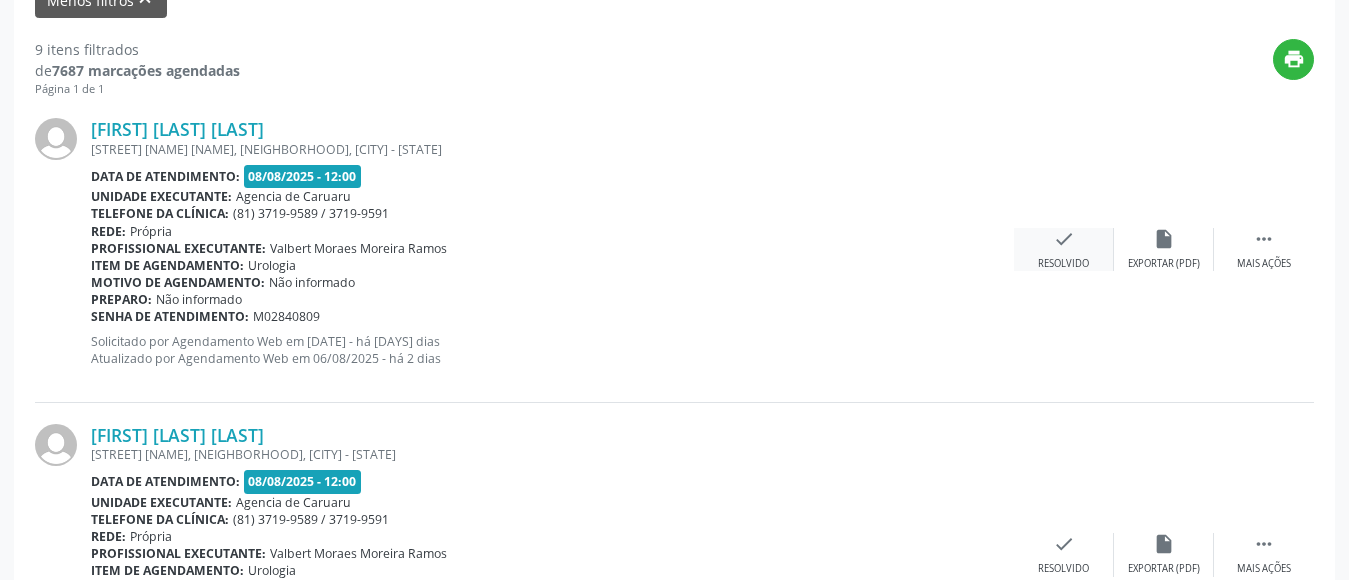 click on "check" at bounding box center (1064, 239) 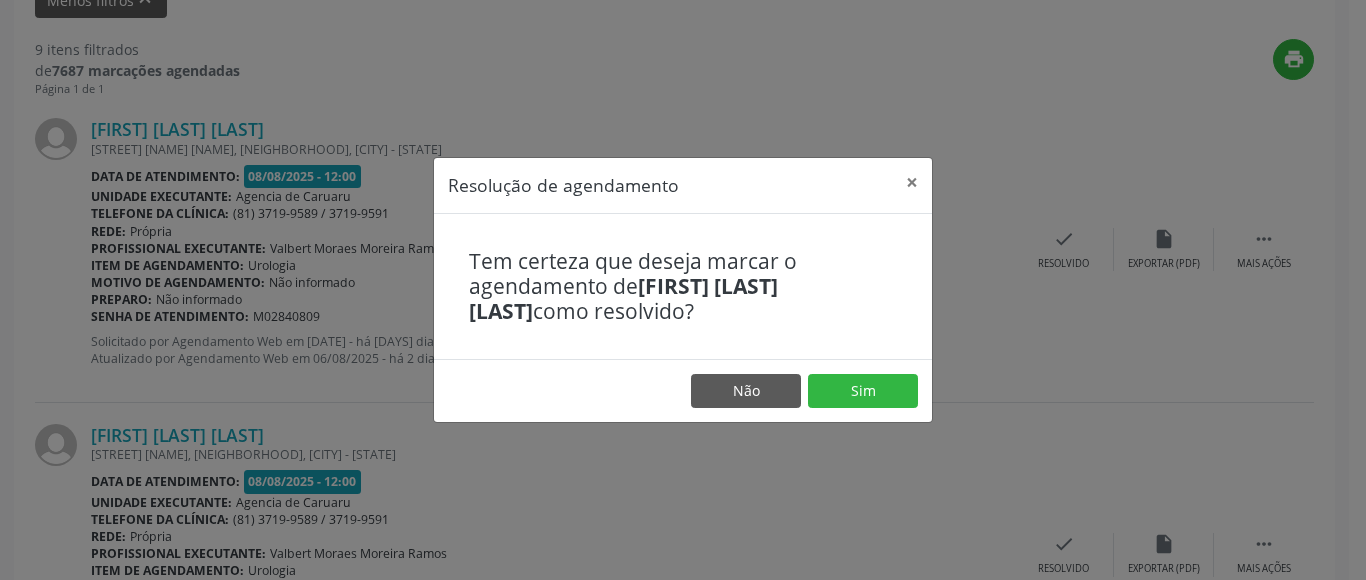 click on "Não Sim" at bounding box center [683, 390] 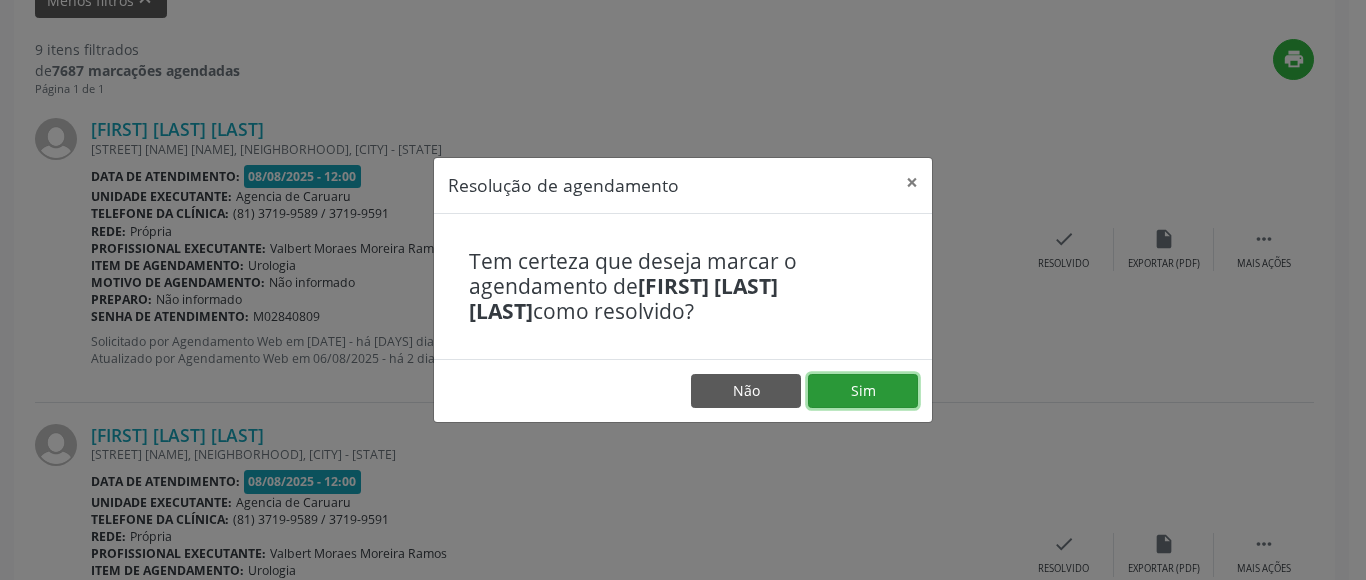 click on "Sim" at bounding box center [863, 391] 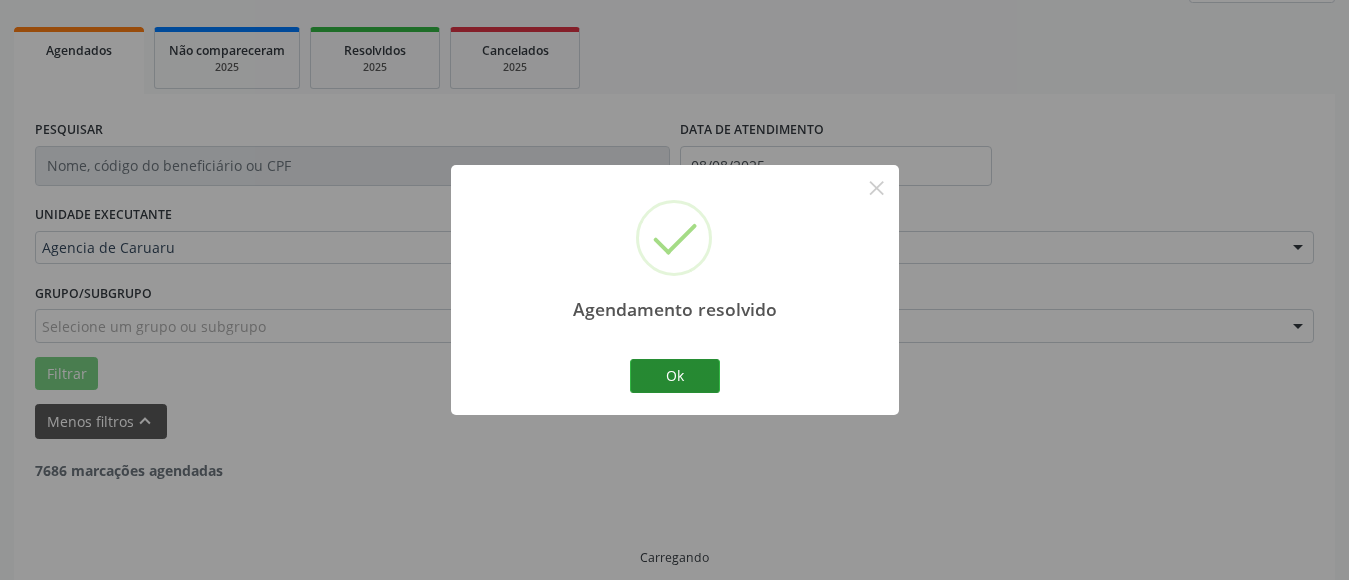 scroll, scrollTop: 293, scrollLeft: 0, axis: vertical 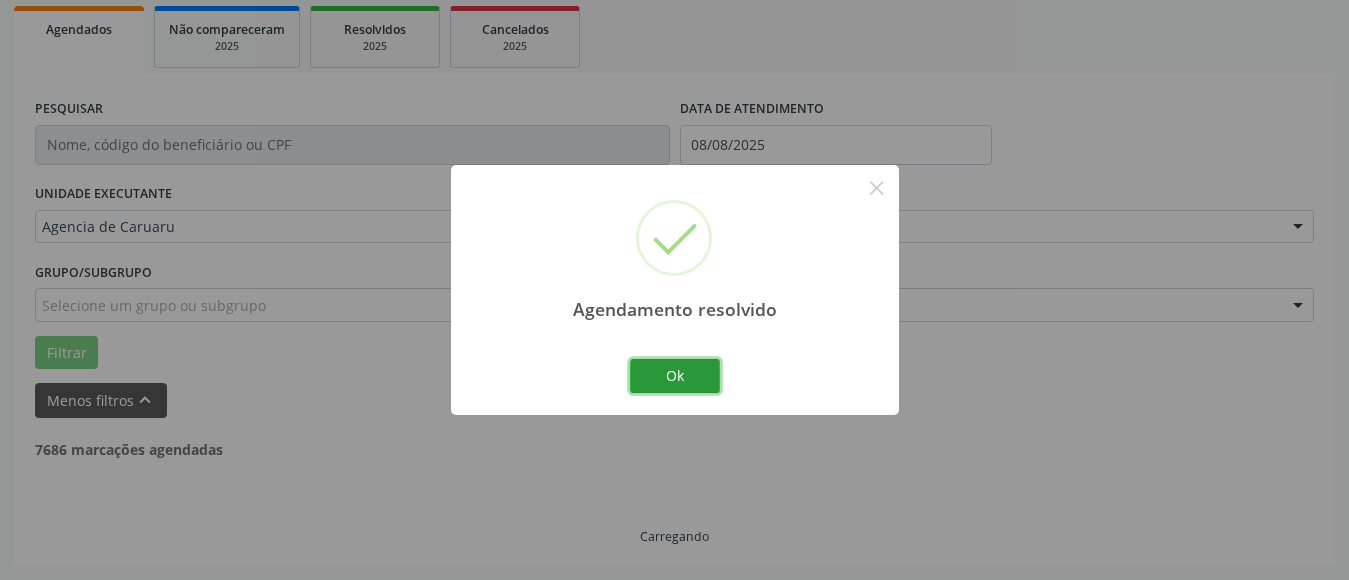 click on "Ok" at bounding box center [675, 376] 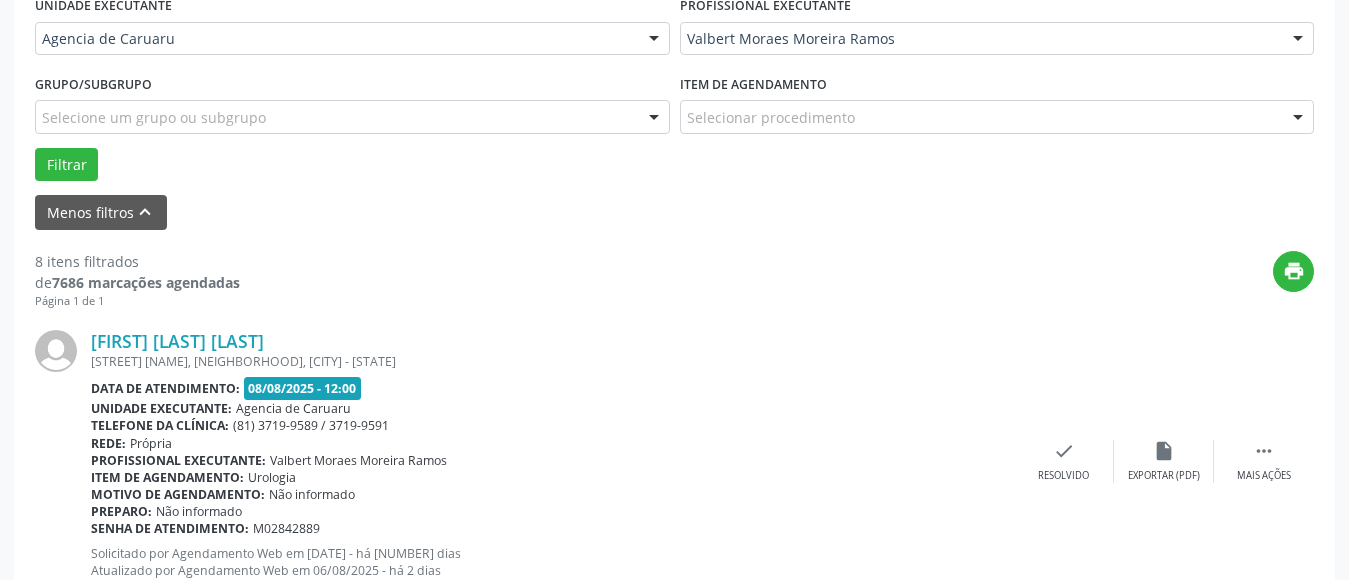 scroll, scrollTop: 493, scrollLeft: 0, axis: vertical 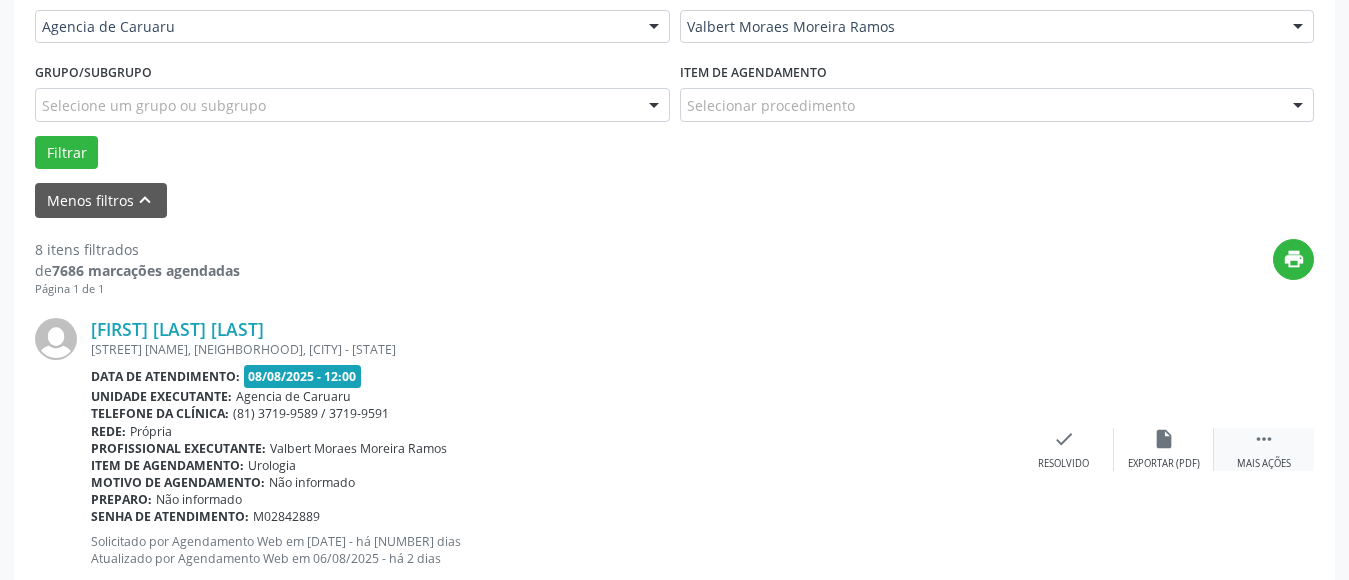 click on "" at bounding box center (1264, 439) 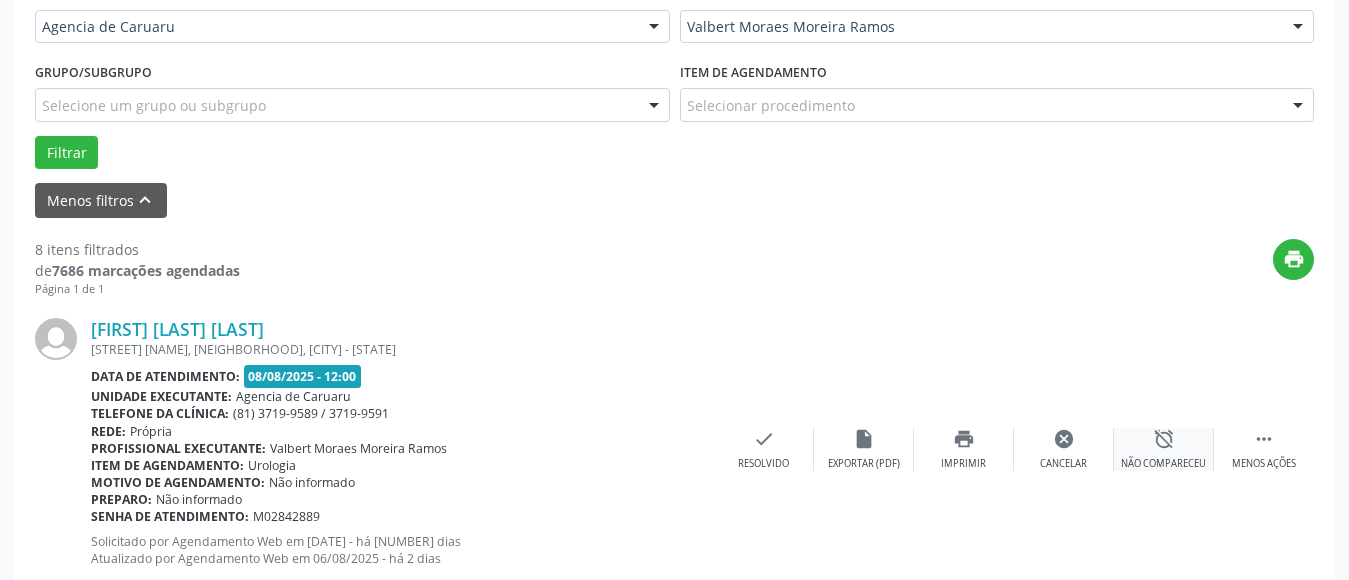 click on "alarm_off
Não compareceu" at bounding box center (1164, 449) 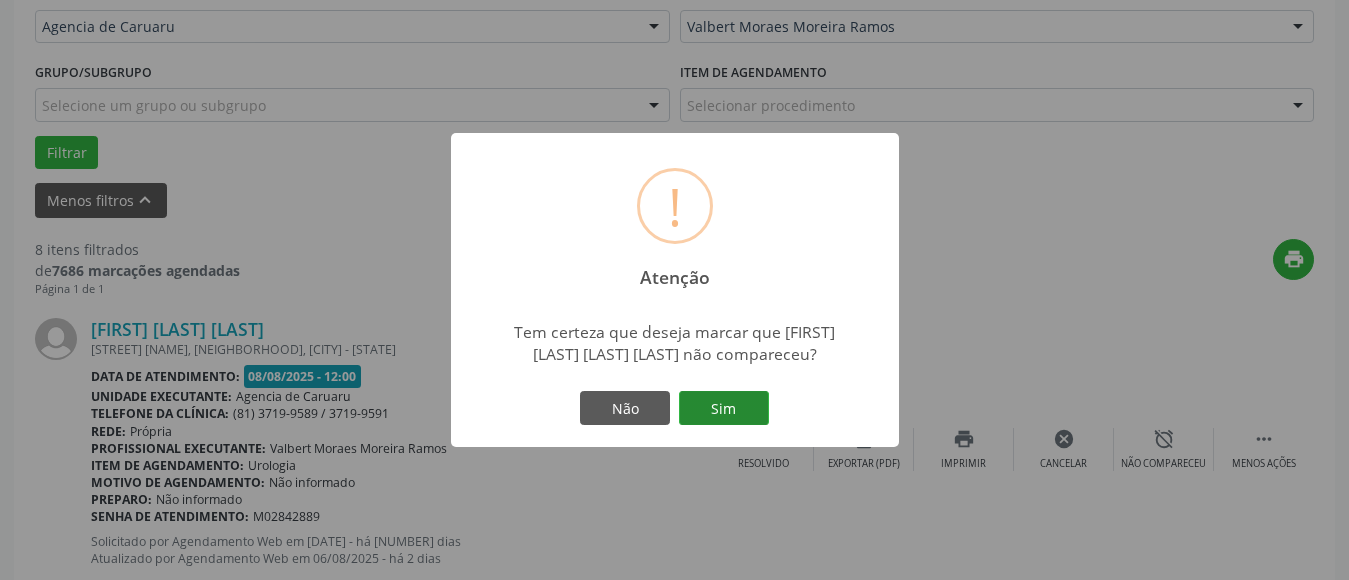 click on "Sim" at bounding box center (724, 408) 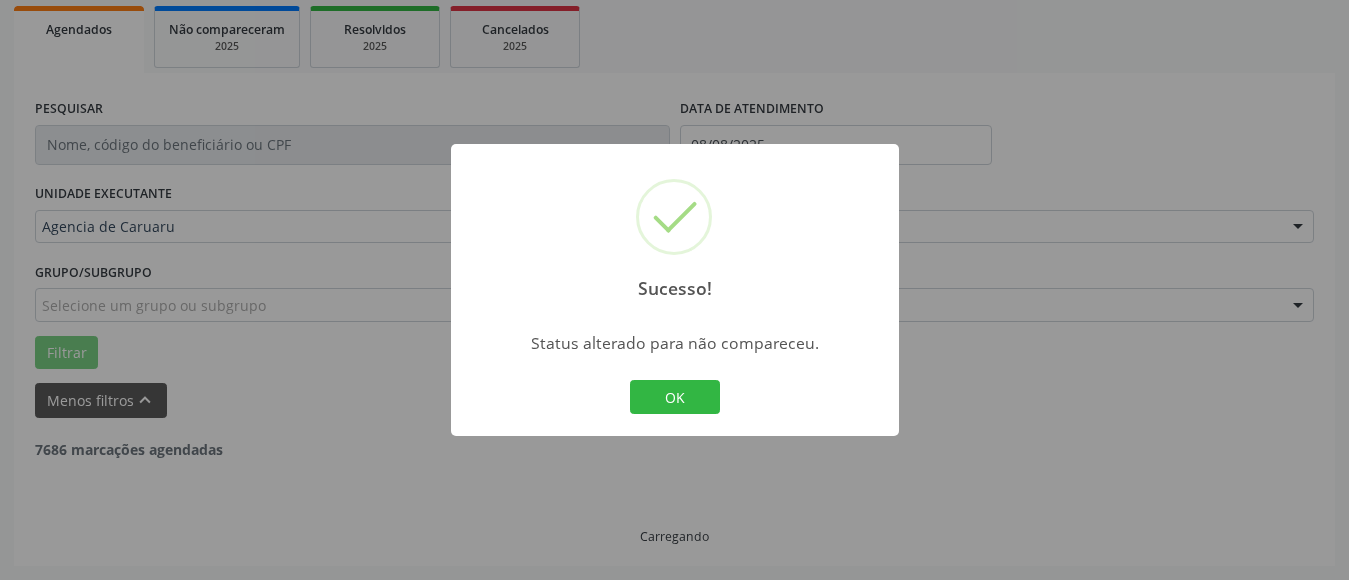 scroll, scrollTop: 293, scrollLeft: 0, axis: vertical 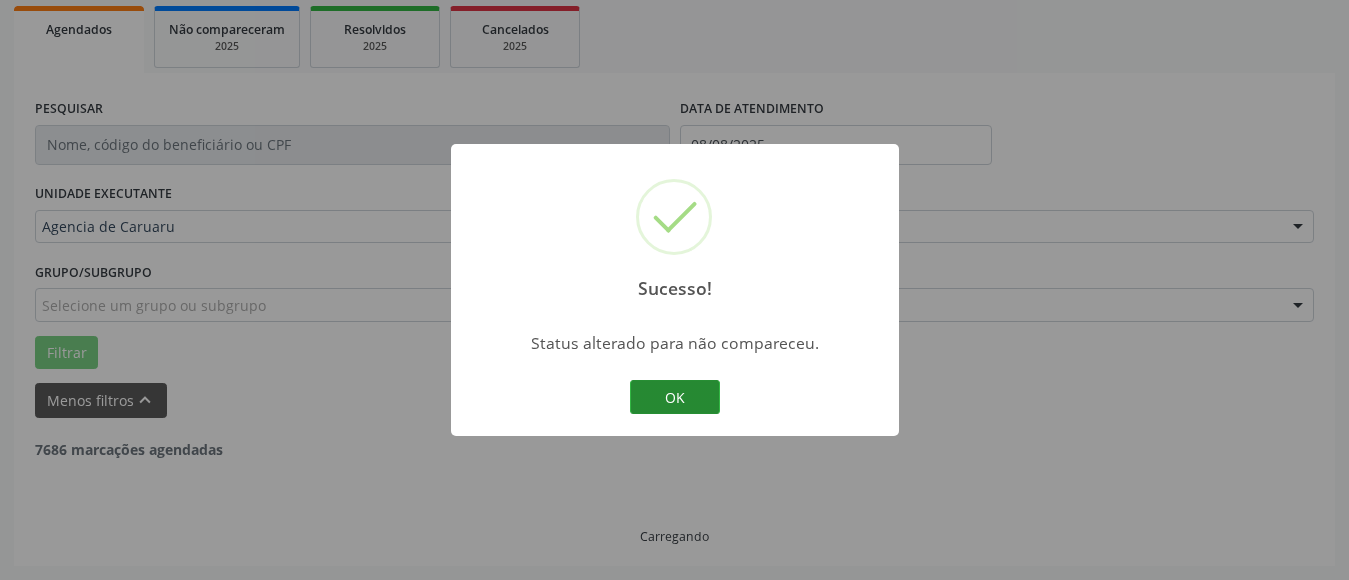 click on "OK" at bounding box center (675, 397) 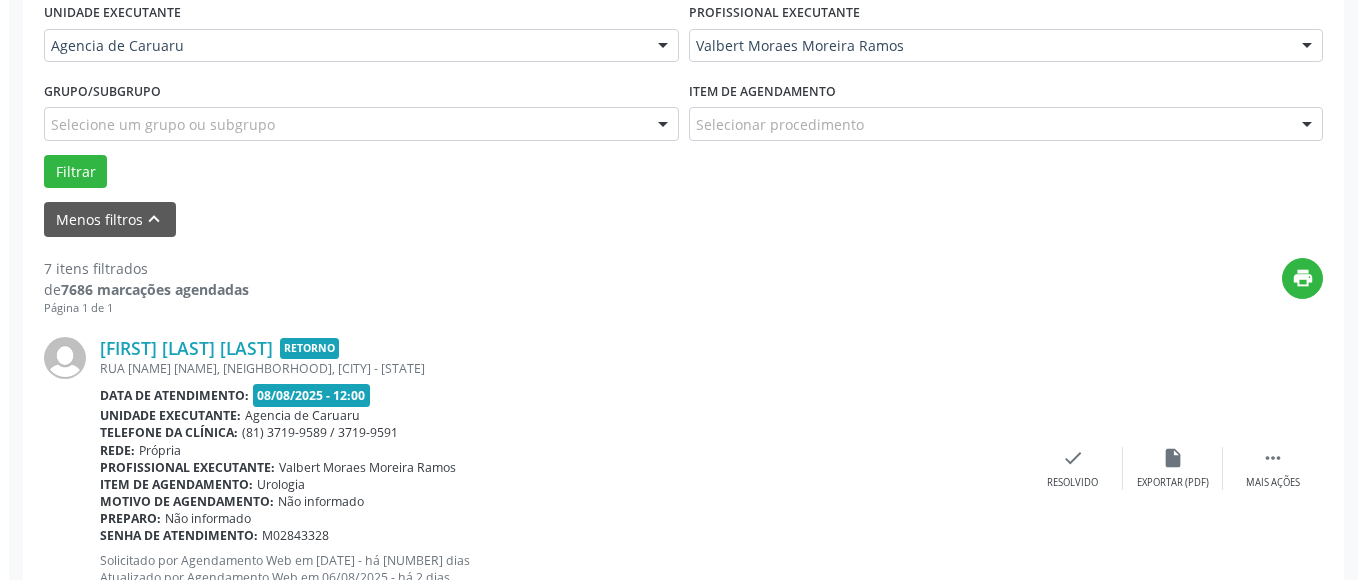scroll, scrollTop: 493, scrollLeft: 0, axis: vertical 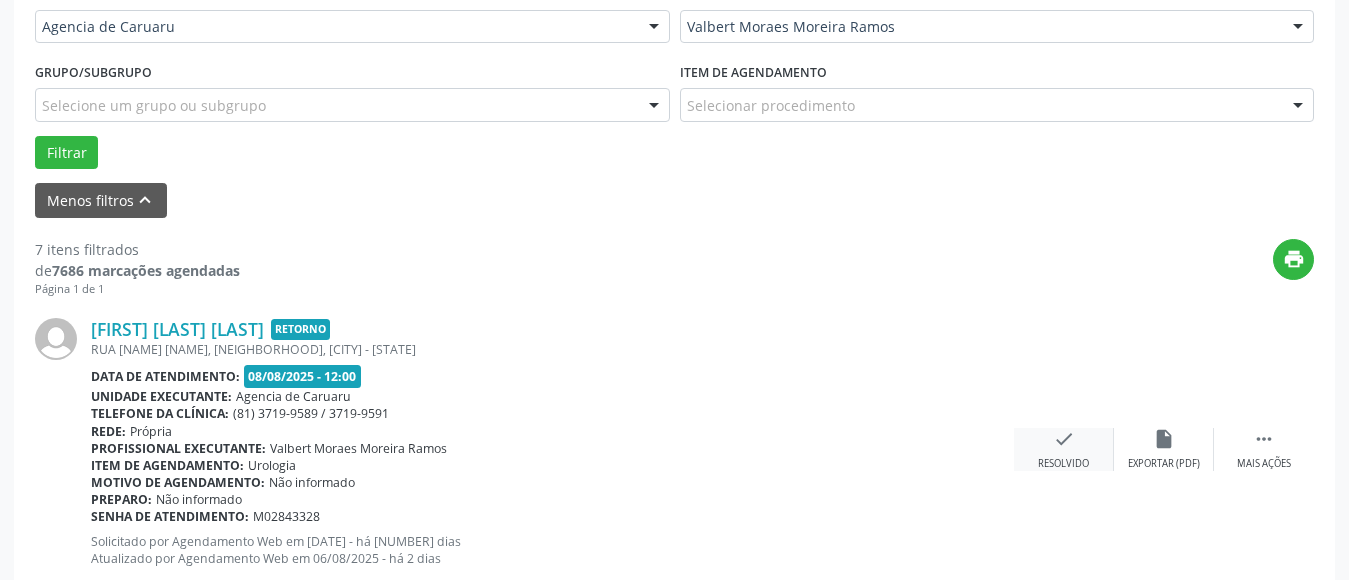 click on "check
Resolvido" at bounding box center (1064, 449) 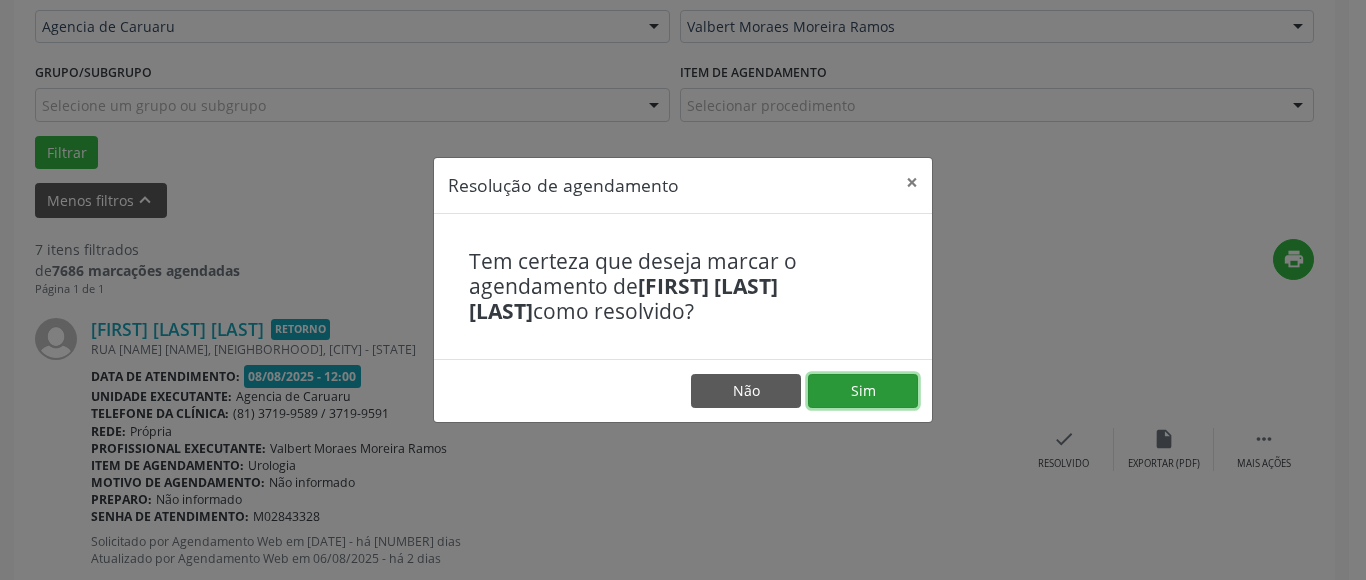 click on "Sim" at bounding box center (863, 391) 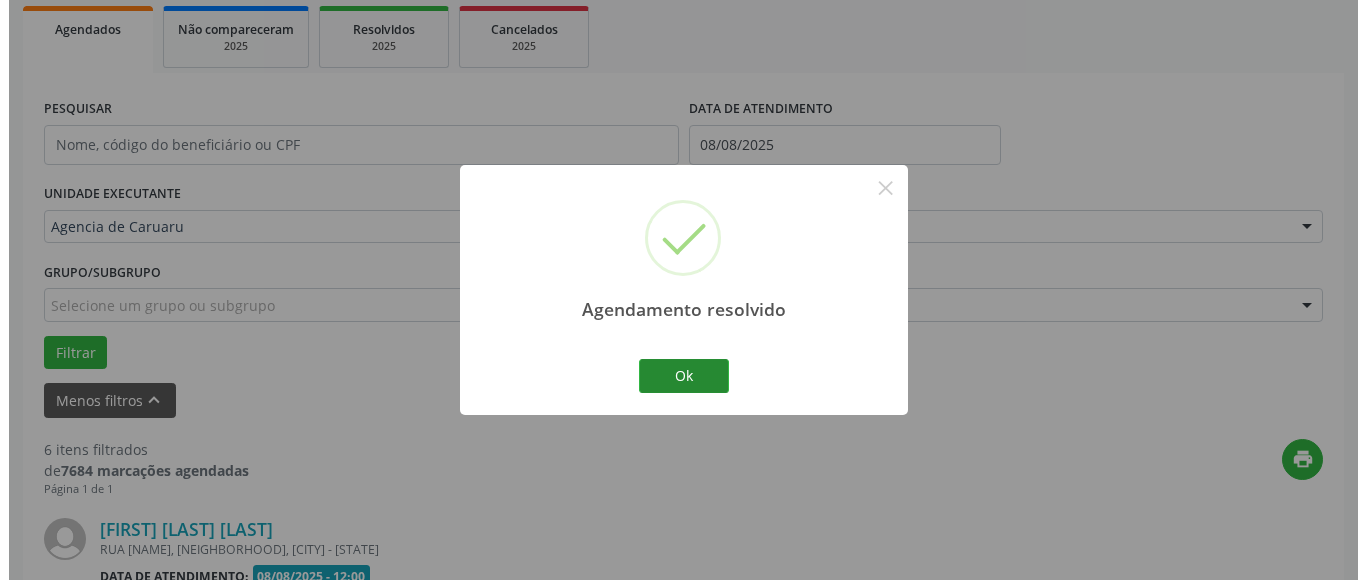scroll, scrollTop: 493, scrollLeft: 0, axis: vertical 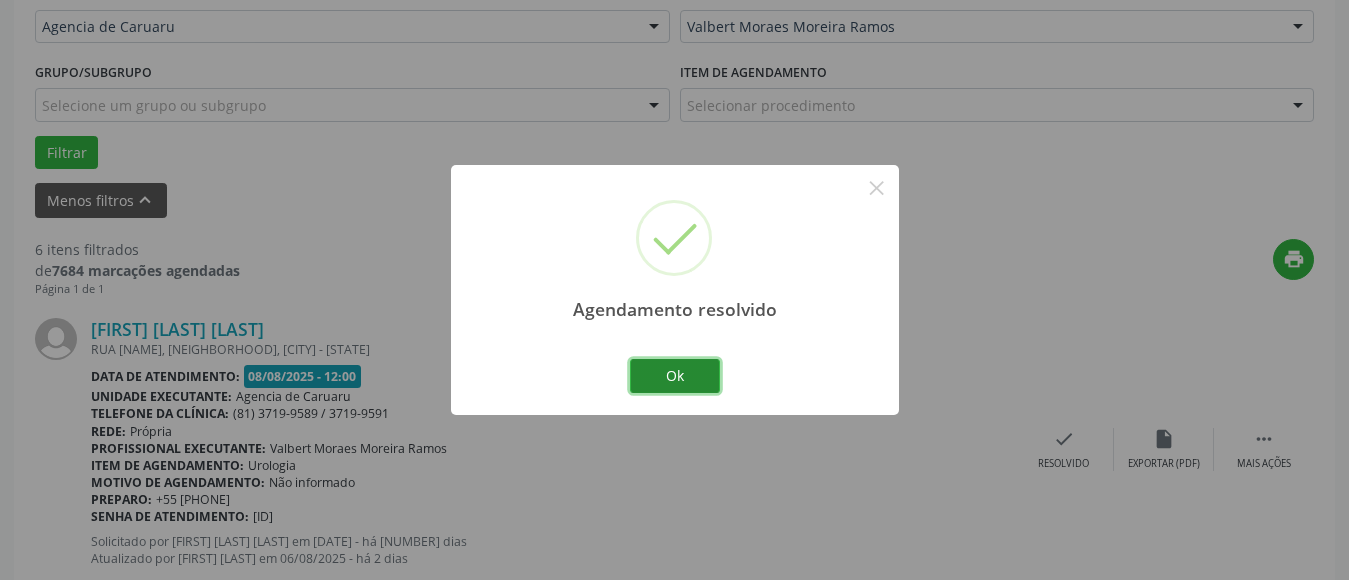 click on "Ok" at bounding box center (675, 376) 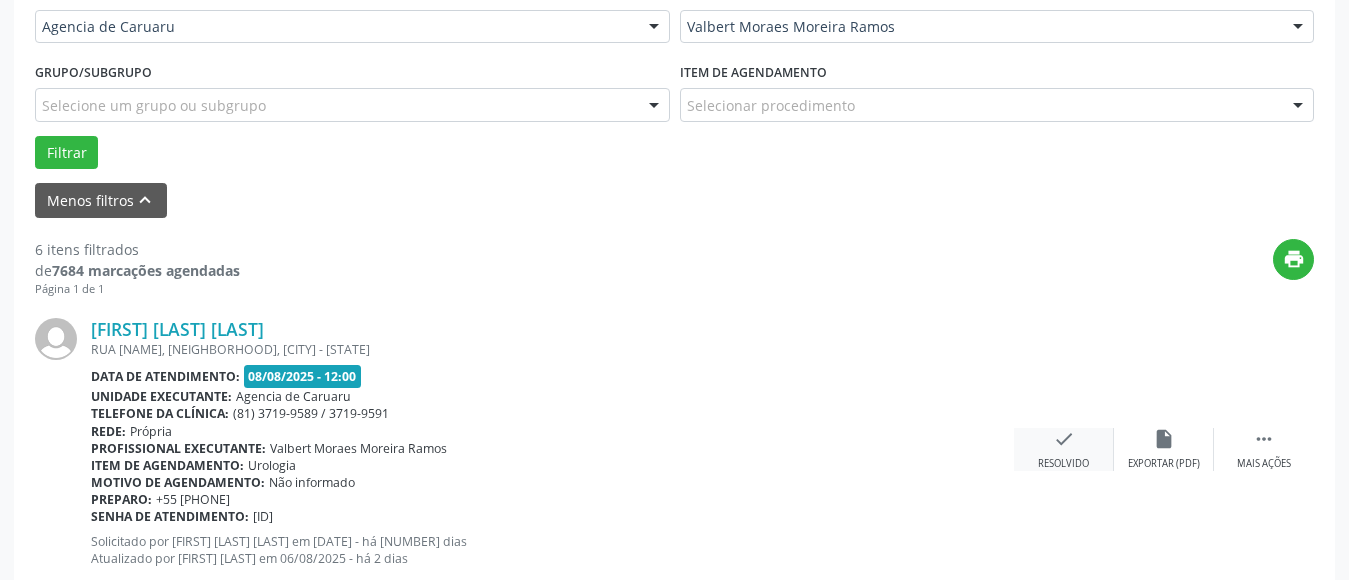 click on "check" at bounding box center [1064, 439] 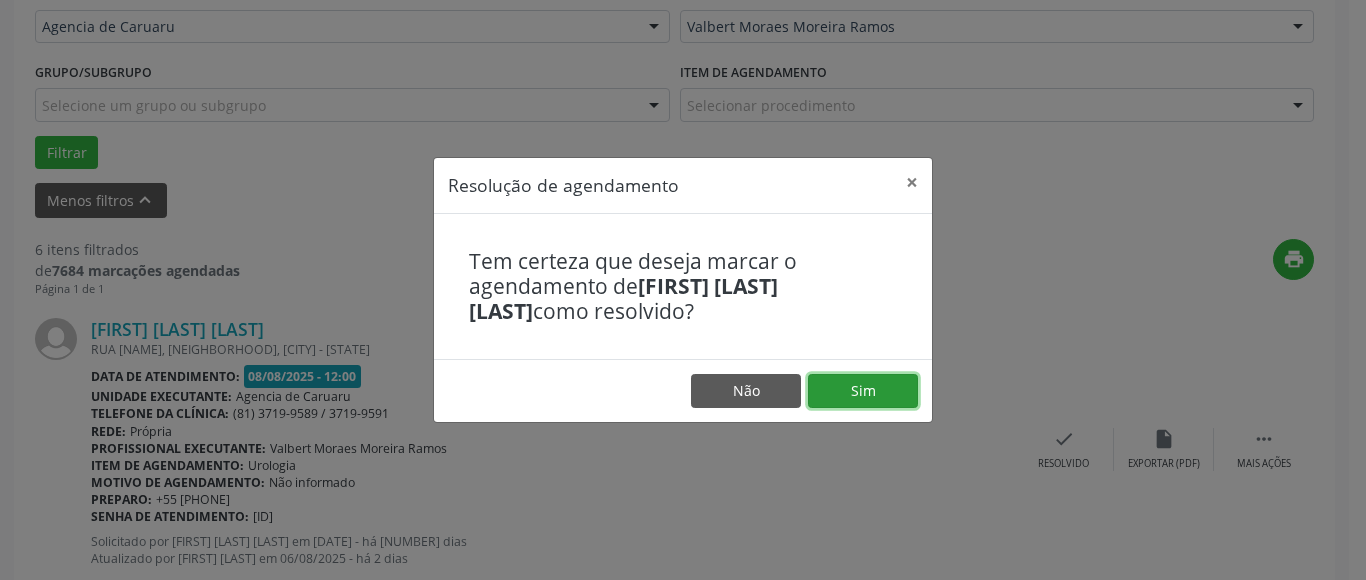 click on "Sim" at bounding box center [863, 391] 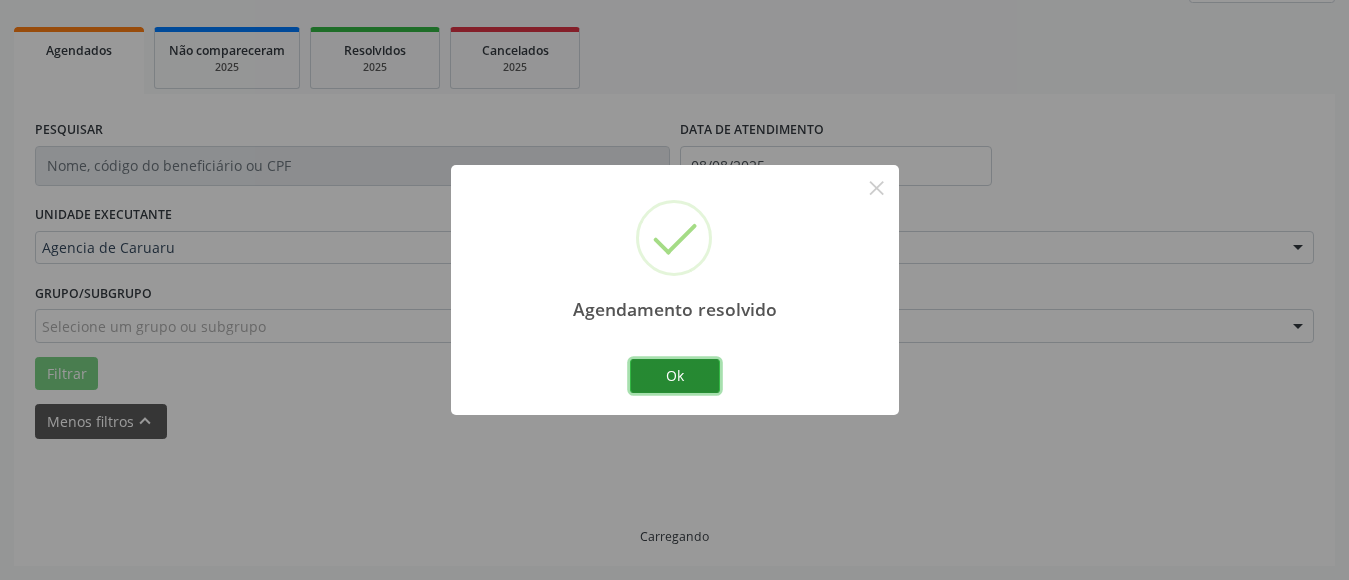 click on "Ok" at bounding box center [675, 376] 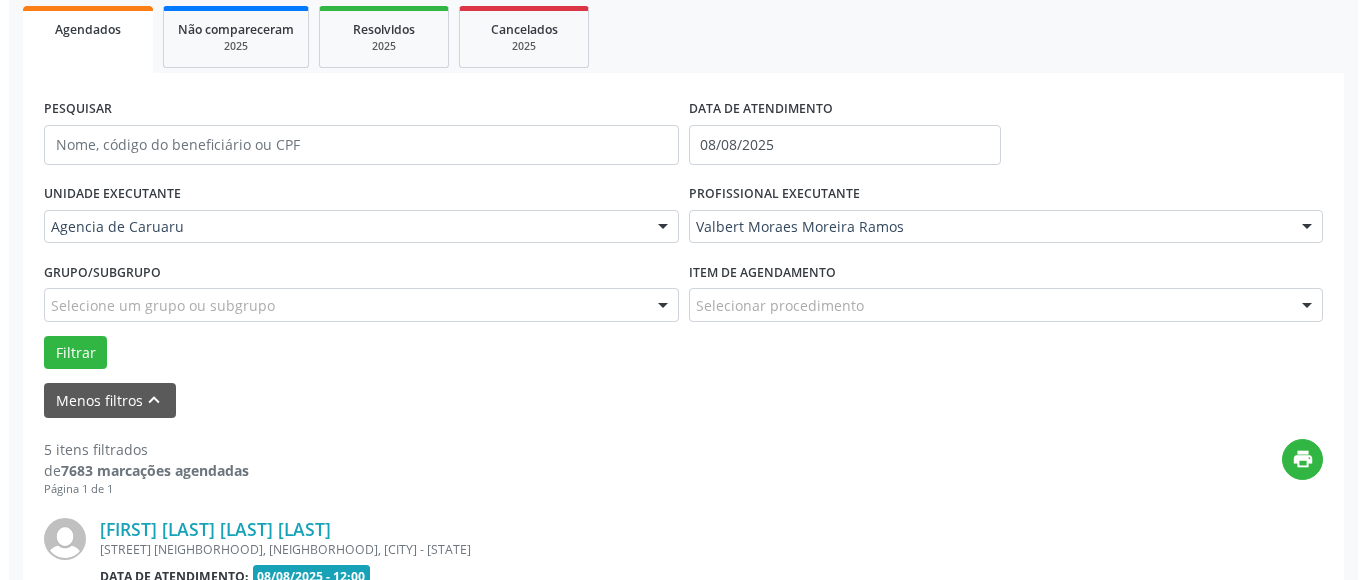 scroll, scrollTop: 493, scrollLeft: 0, axis: vertical 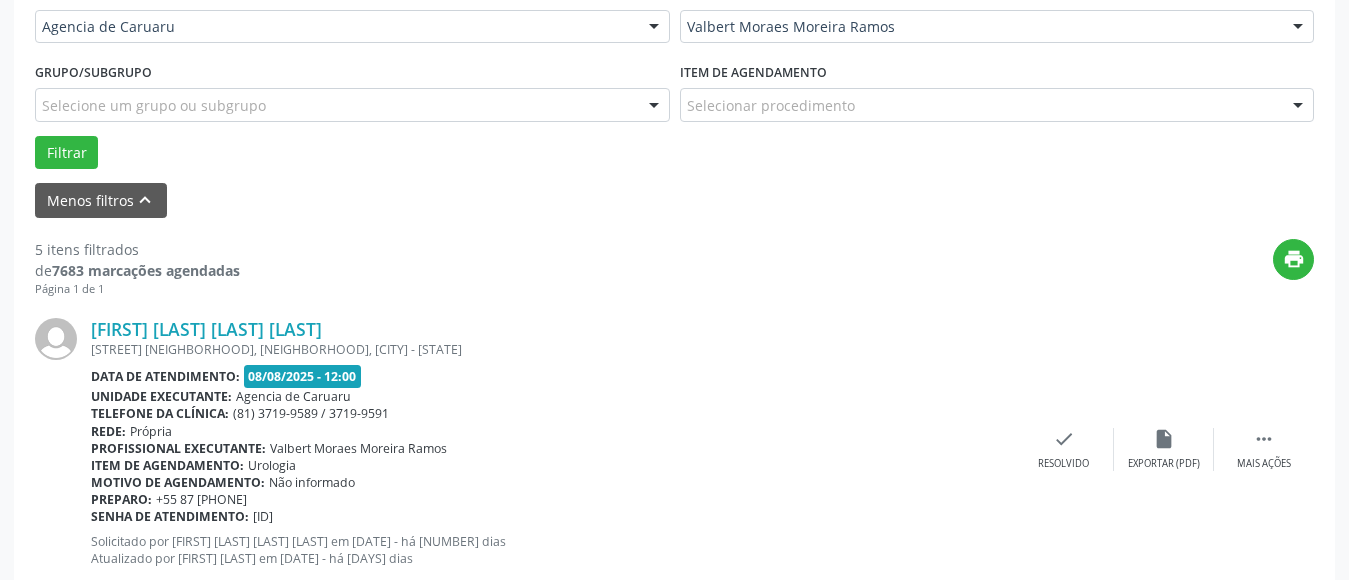 click on "Solicitado por [FIRST] [LAST] em 01/08/2025 - há 7 dias
Atualizado por [FIRST] [LAST] em 06/08/2025 - há 2 dias" at bounding box center [552, 550] 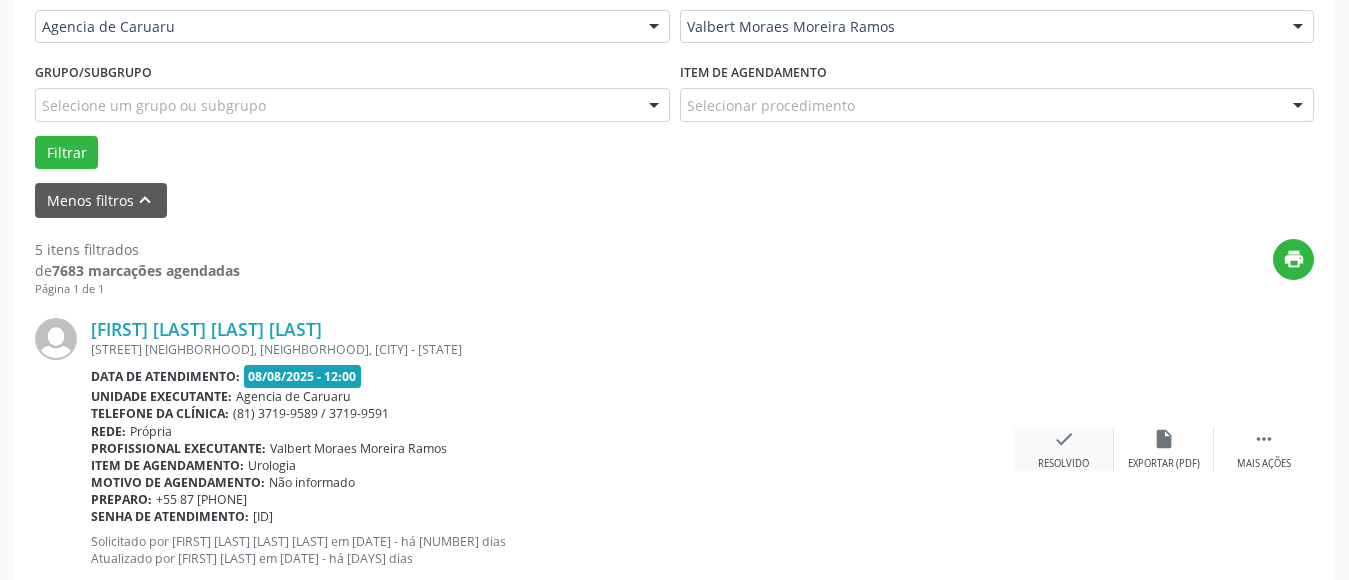 click on "check
Resolvido" at bounding box center (1064, 449) 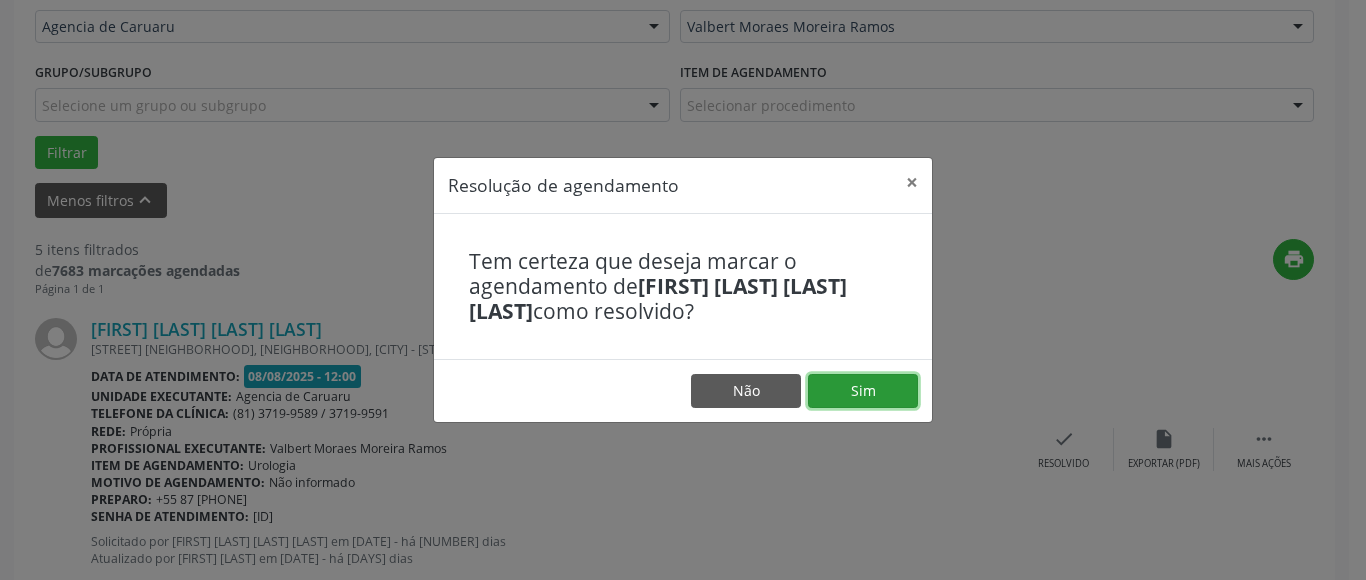 click on "Sim" at bounding box center [863, 391] 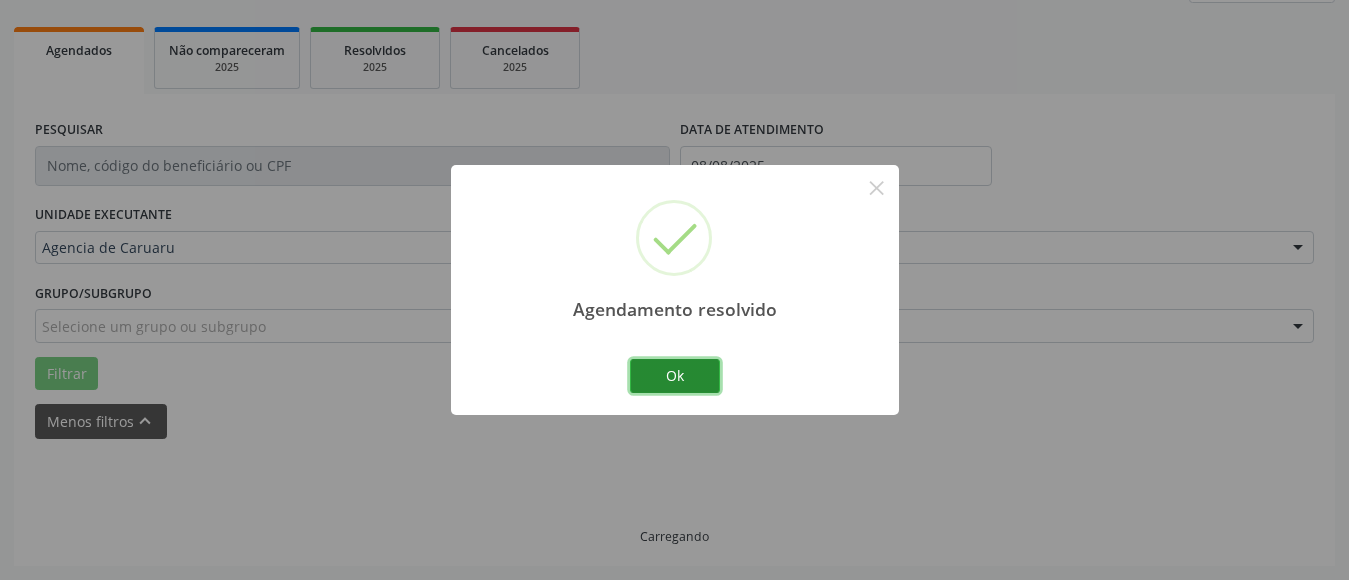 click on "Ok" at bounding box center [675, 376] 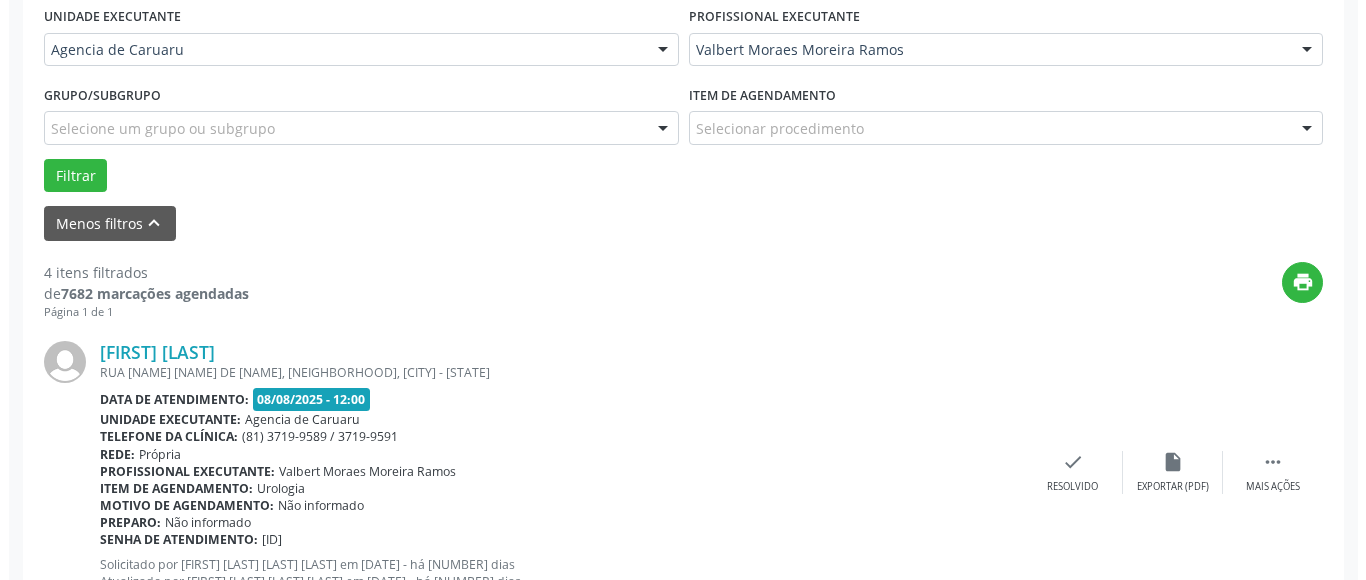 scroll, scrollTop: 493, scrollLeft: 0, axis: vertical 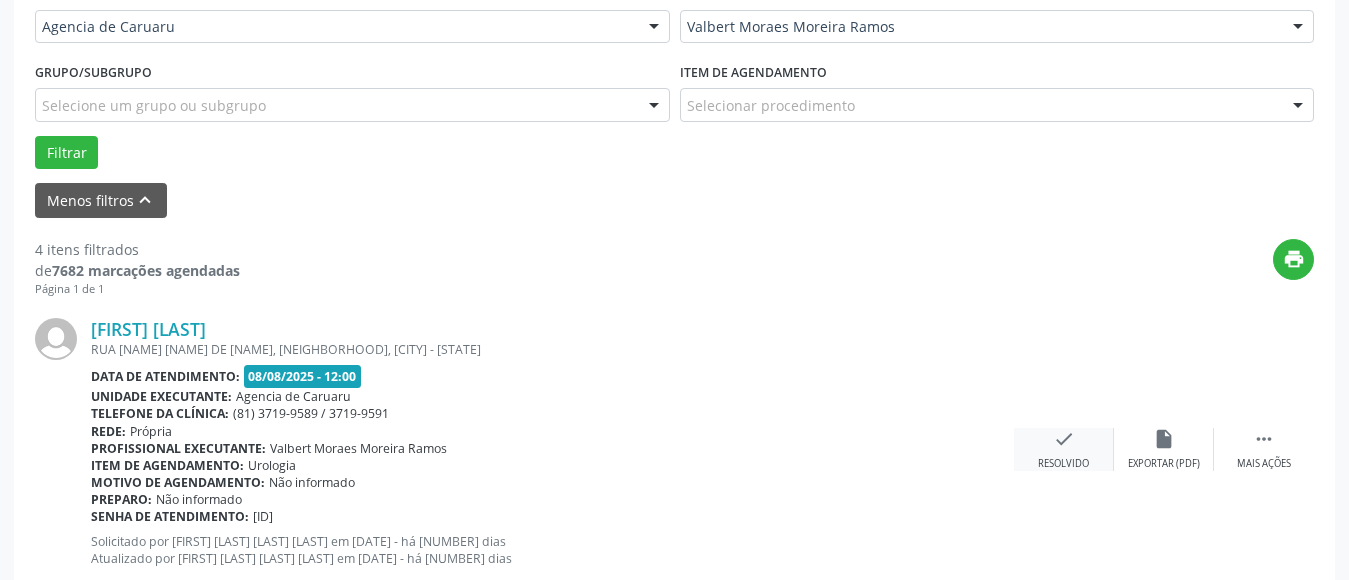 click on "check" at bounding box center (1064, 439) 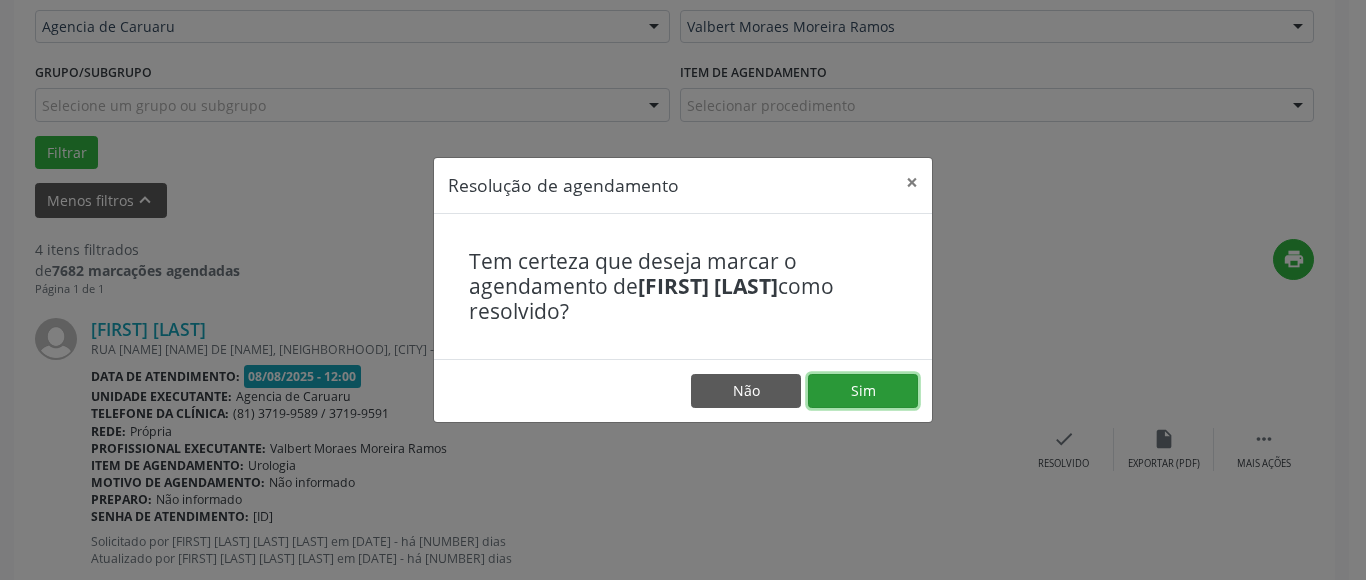 click on "Sim" at bounding box center [863, 391] 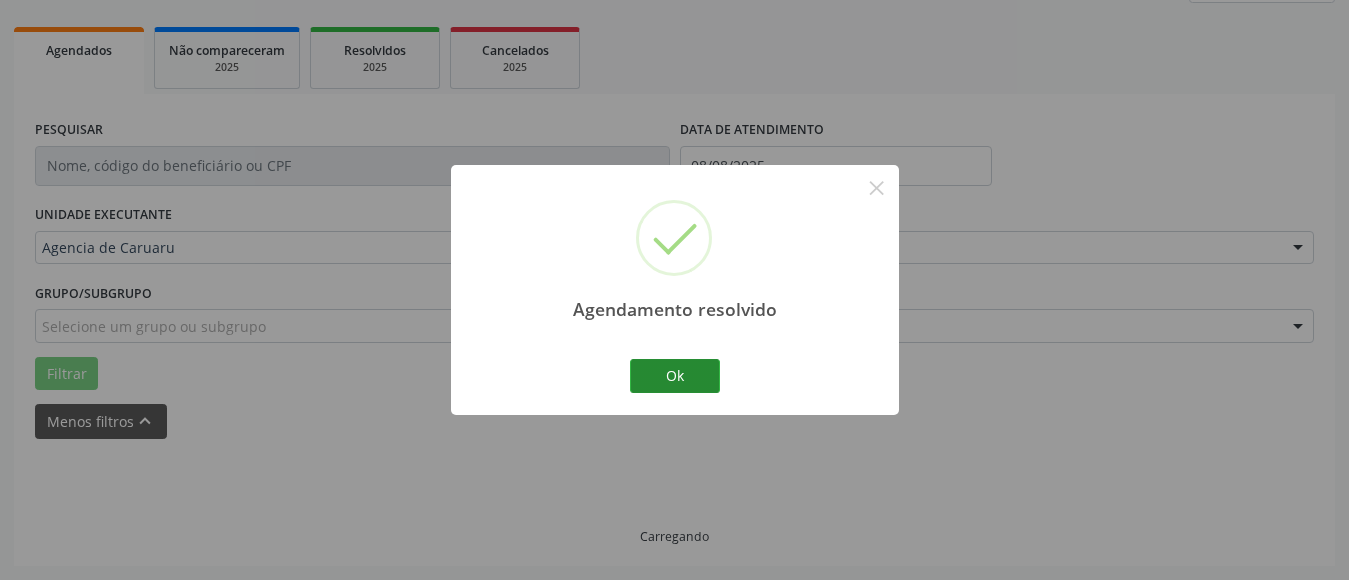 scroll, scrollTop: 293, scrollLeft: 0, axis: vertical 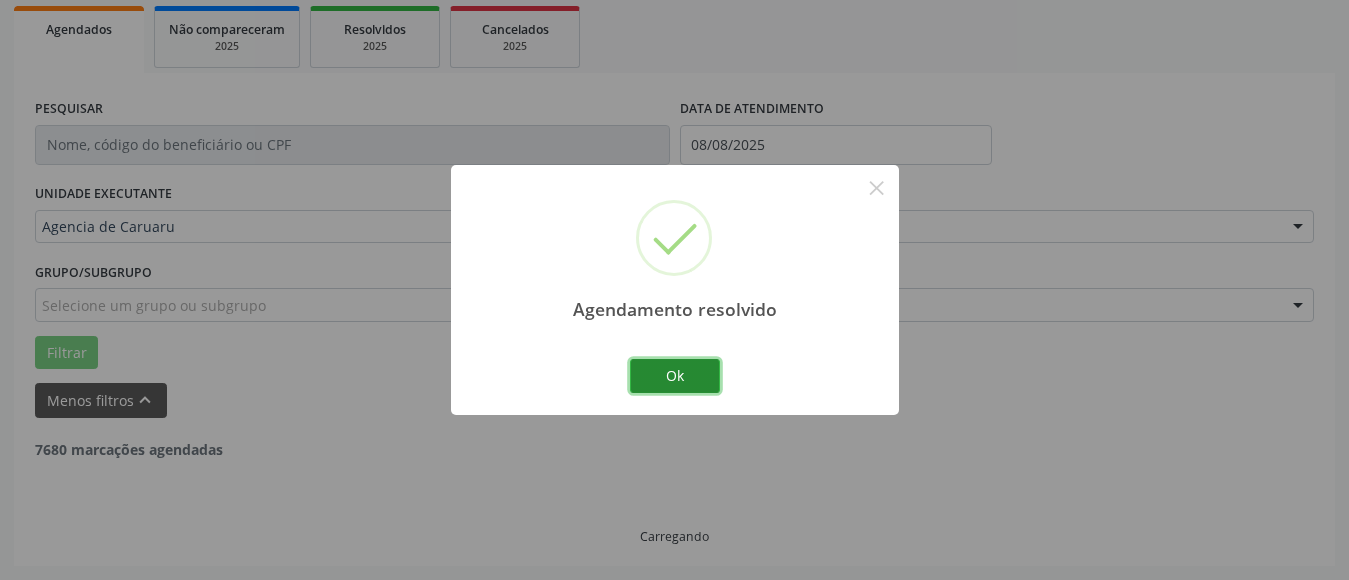 click on "Ok" at bounding box center [675, 376] 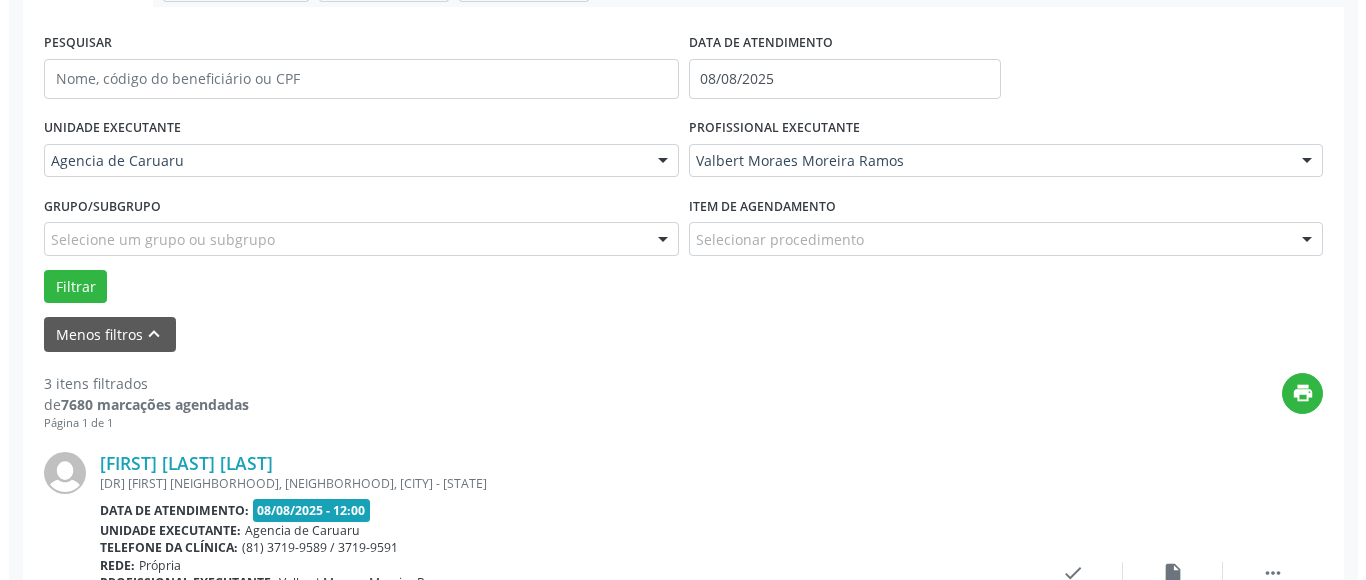 scroll, scrollTop: 493, scrollLeft: 0, axis: vertical 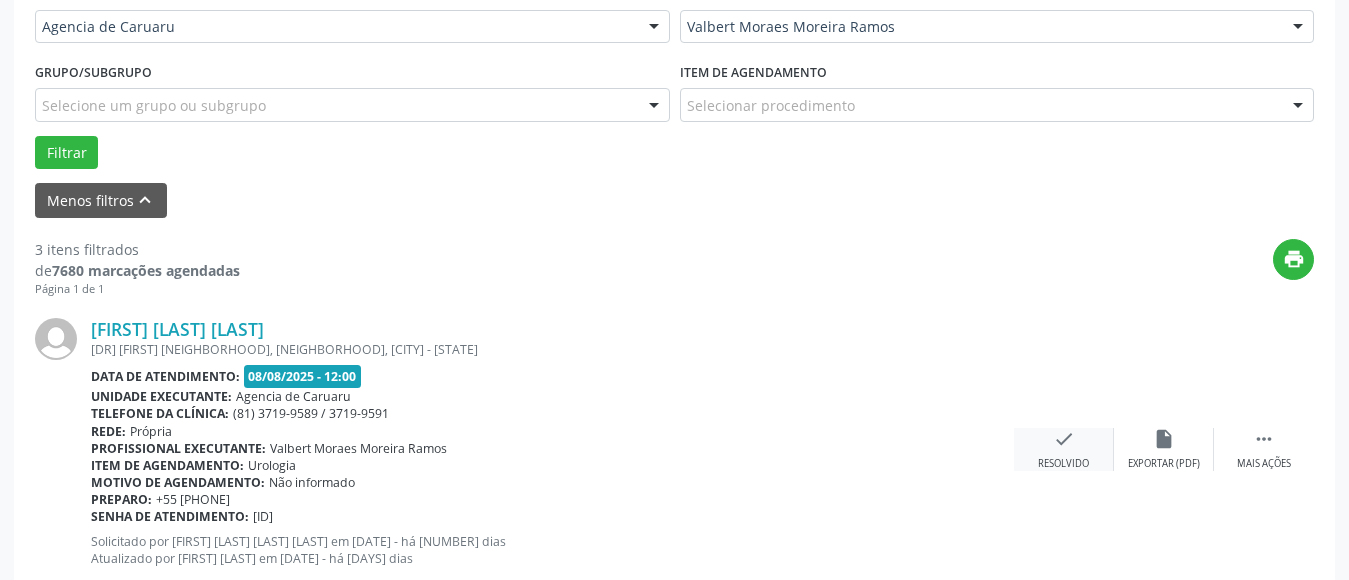 click on "check" at bounding box center (1064, 439) 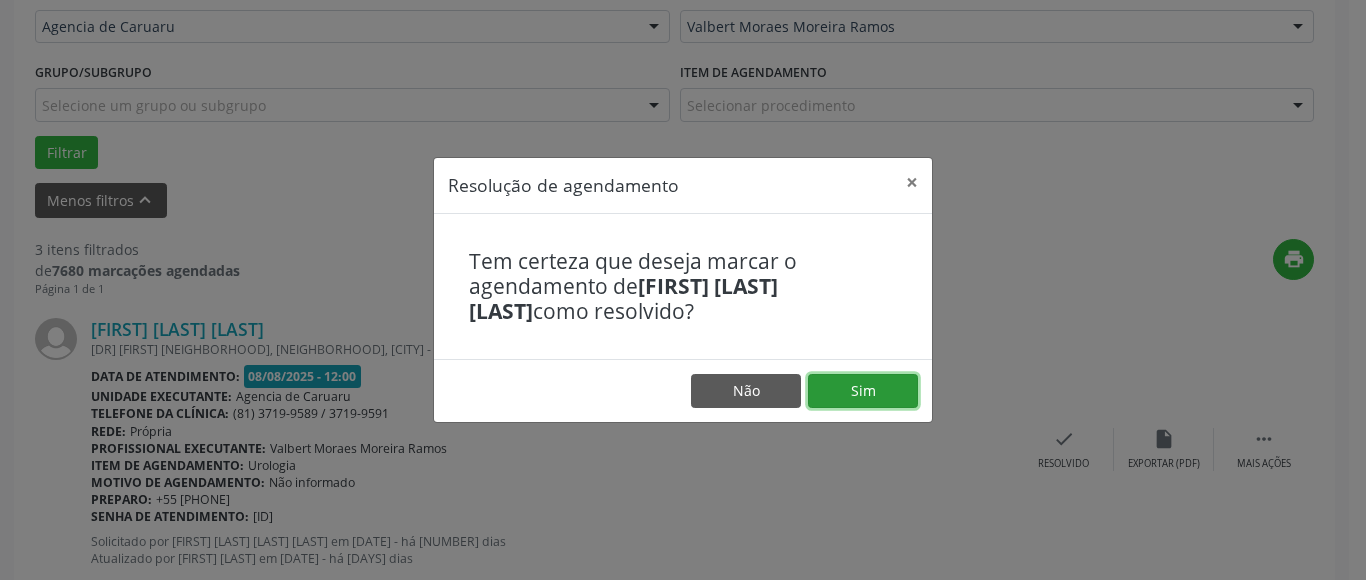 click on "Sim" at bounding box center (863, 391) 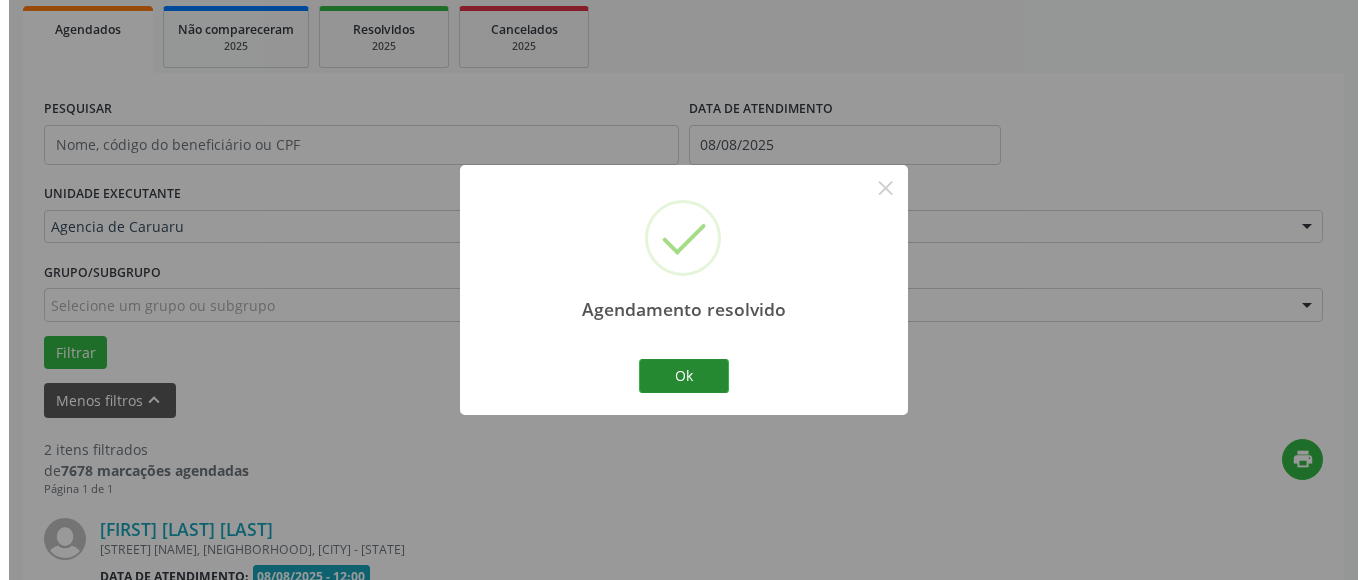 scroll, scrollTop: 493, scrollLeft: 0, axis: vertical 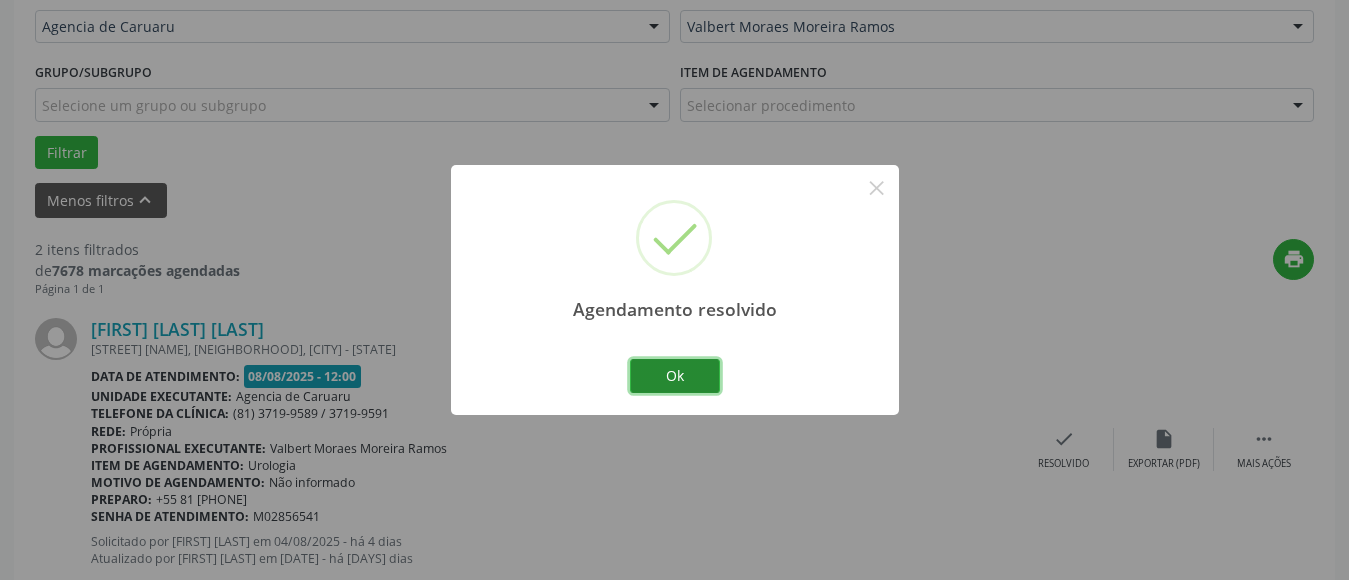 click on "Ok" at bounding box center (675, 376) 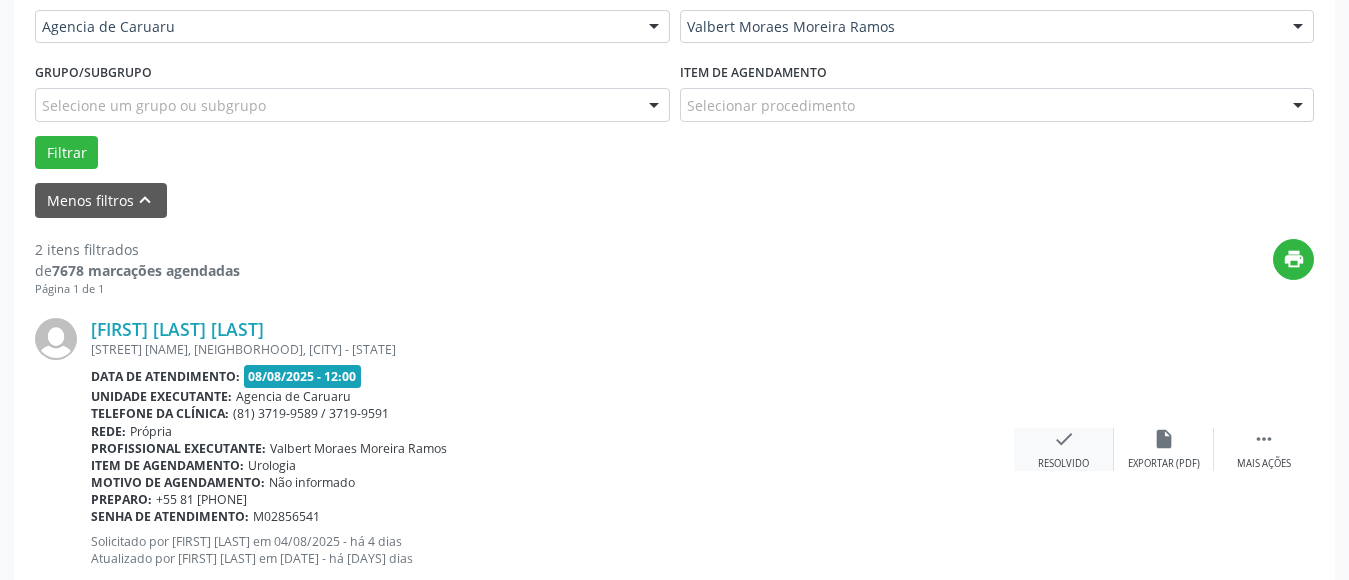 click on "check" at bounding box center [1064, 439] 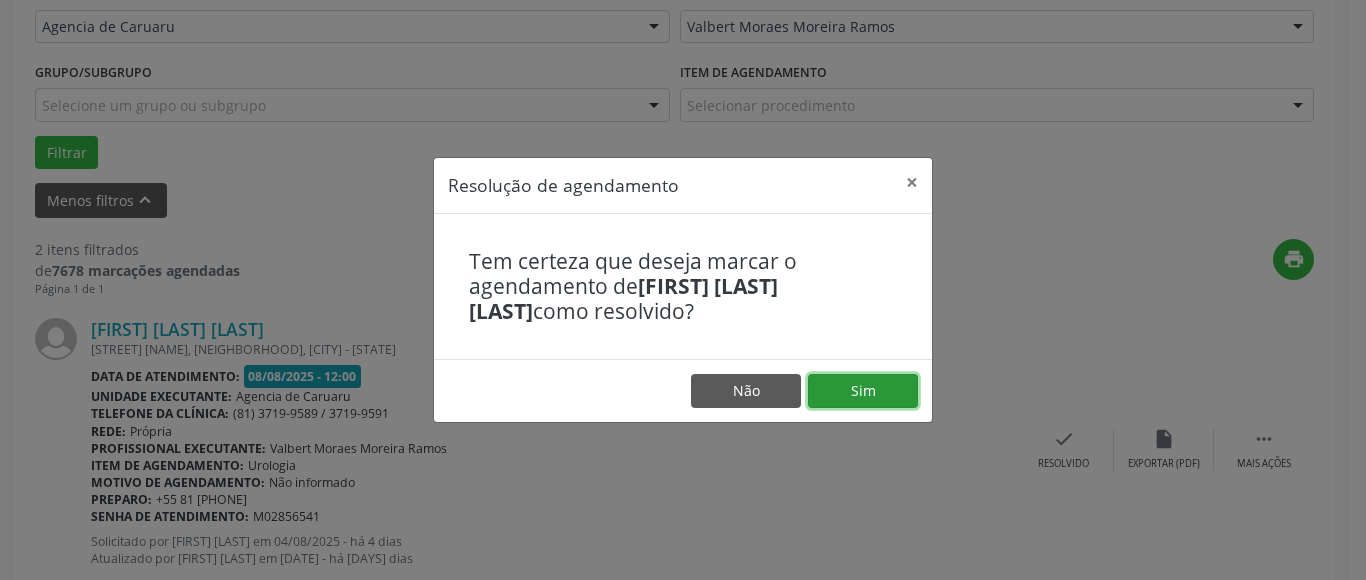 click on "Sim" at bounding box center (863, 391) 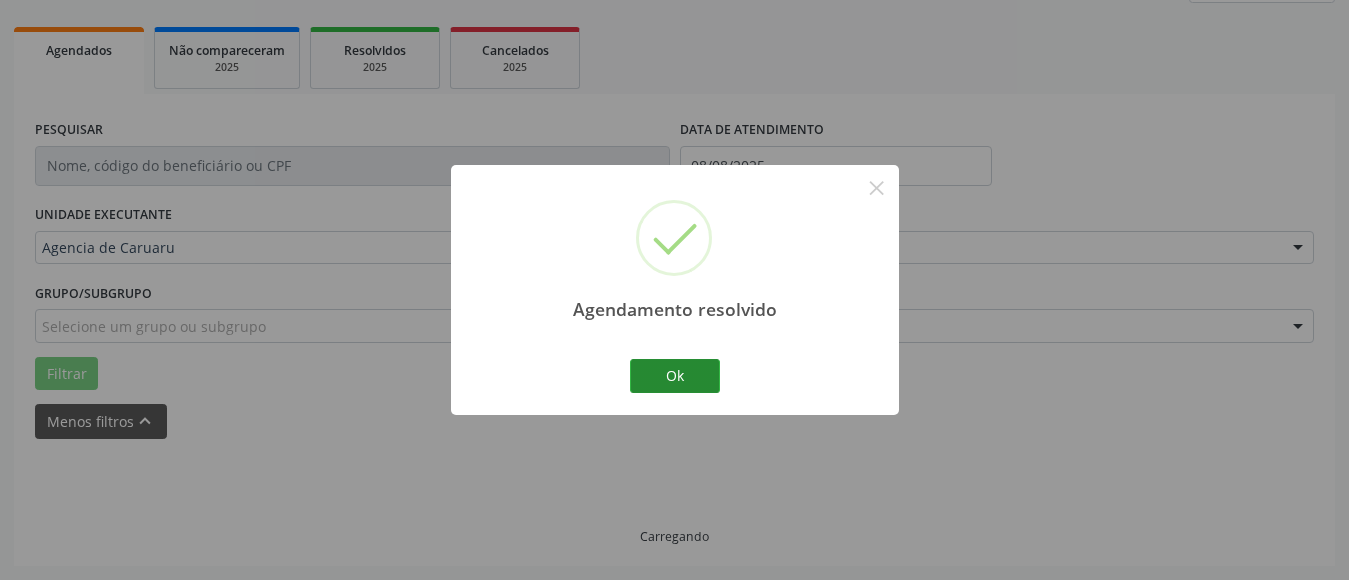 scroll, scrollTop: 293, scrollLeft: 0, axis: vertical 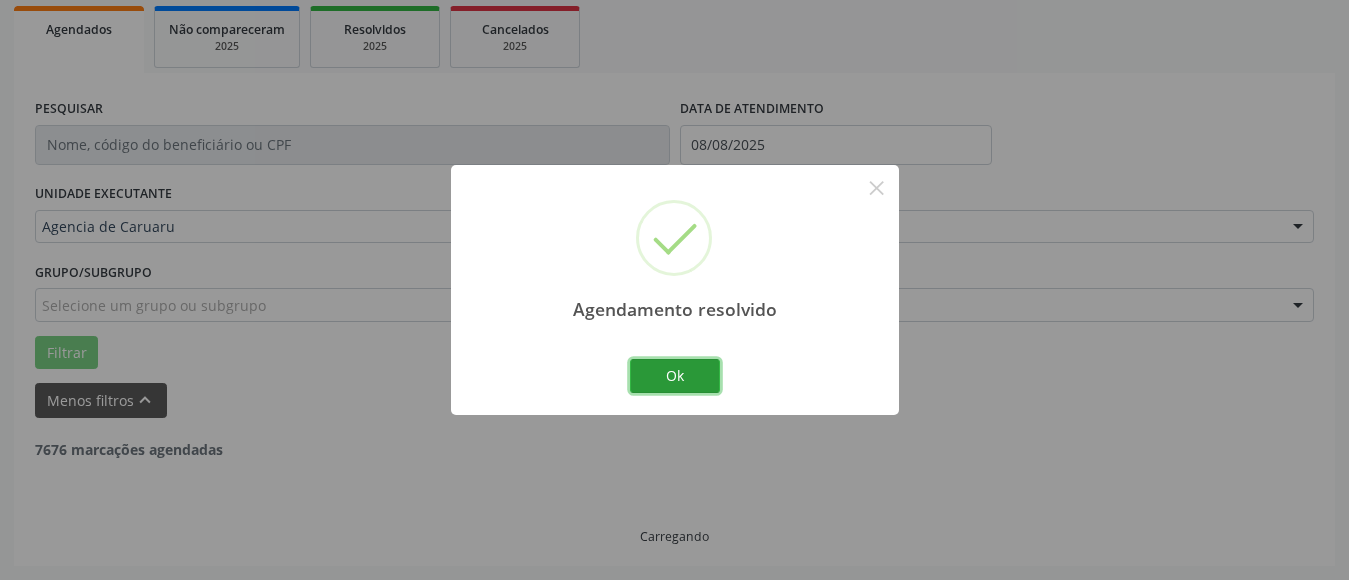 click on "Ok" at bounding box center [675, 376] 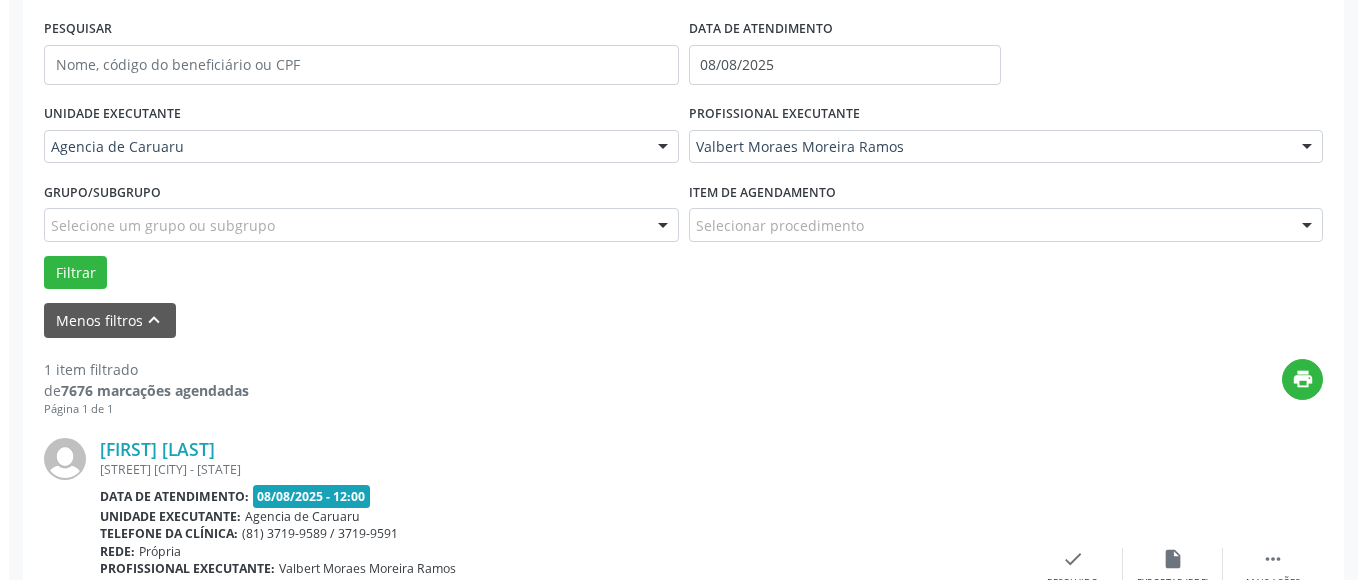 scroll, scrollTop: 493, scrollLeft: 0, axis: vertical 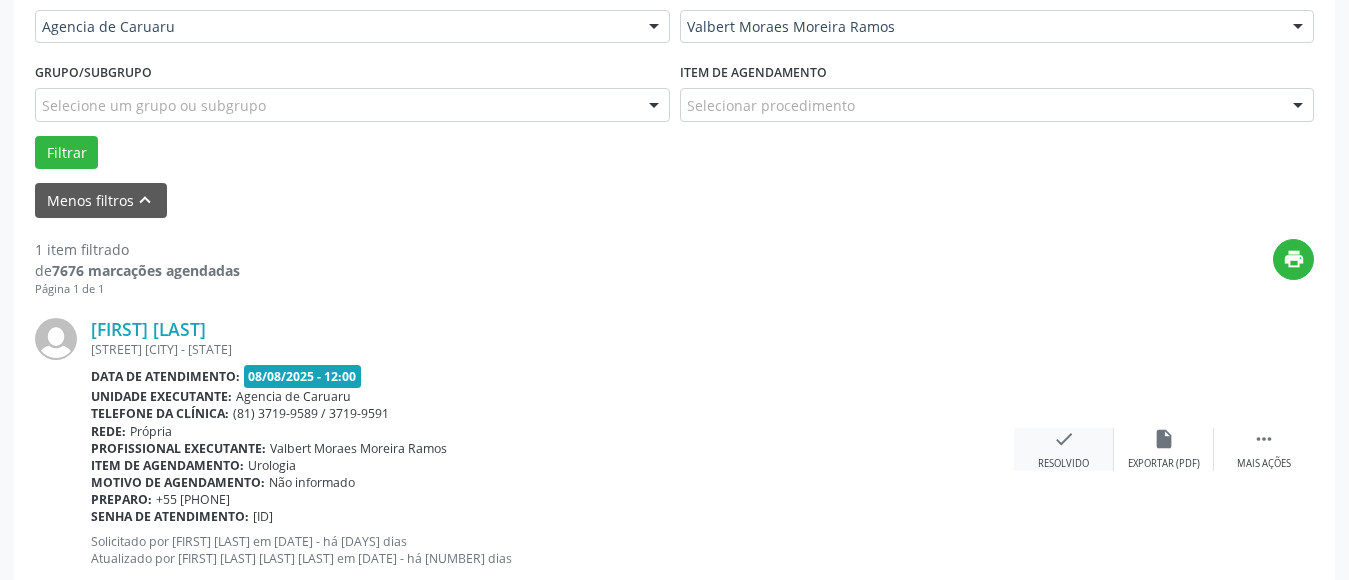 click on "Resolvido" at bounding box center [1063, 464] 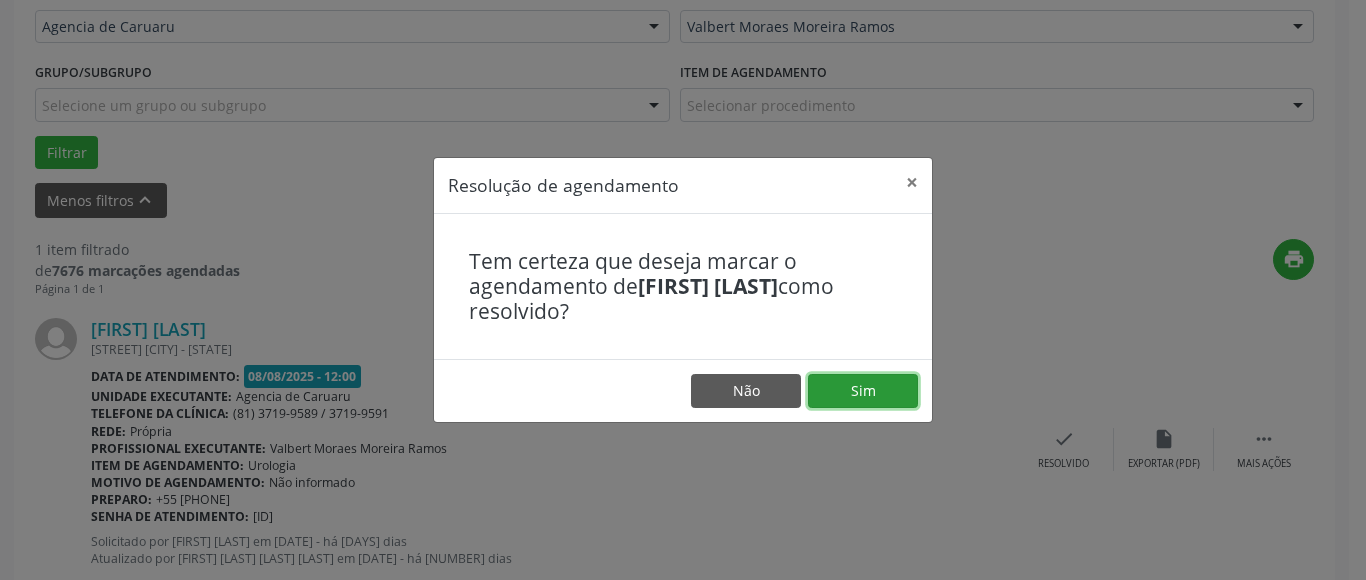 click on "Sim" at bounding box center [863, 391] 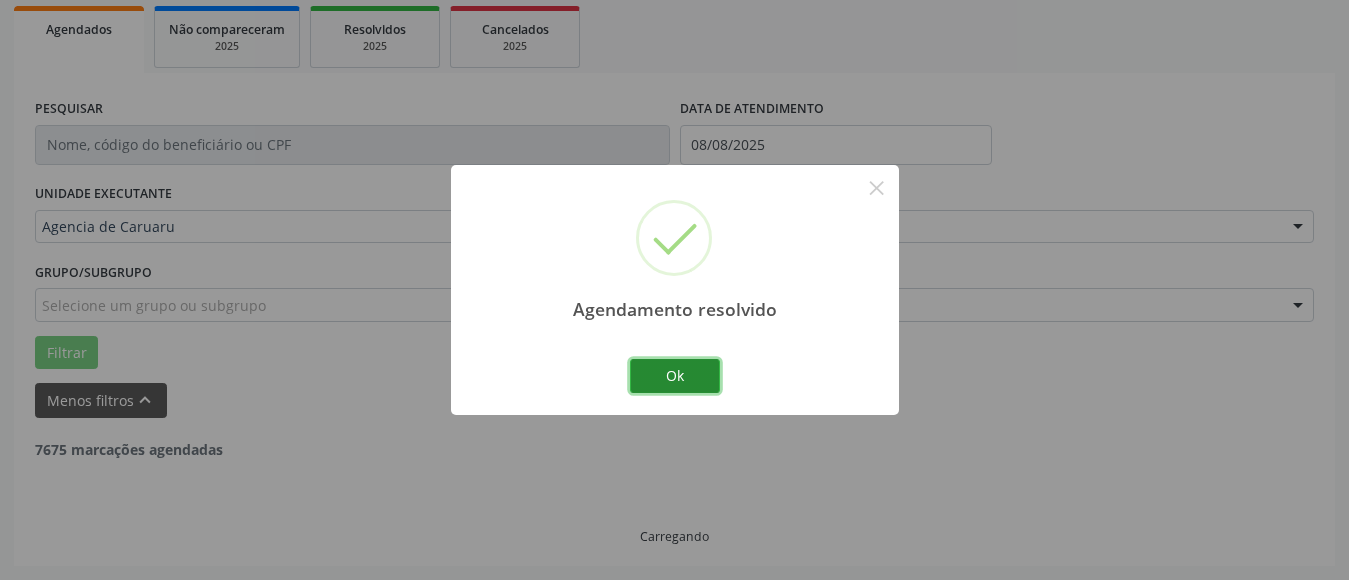 click on "Ok" at bounding box center (675, 376) 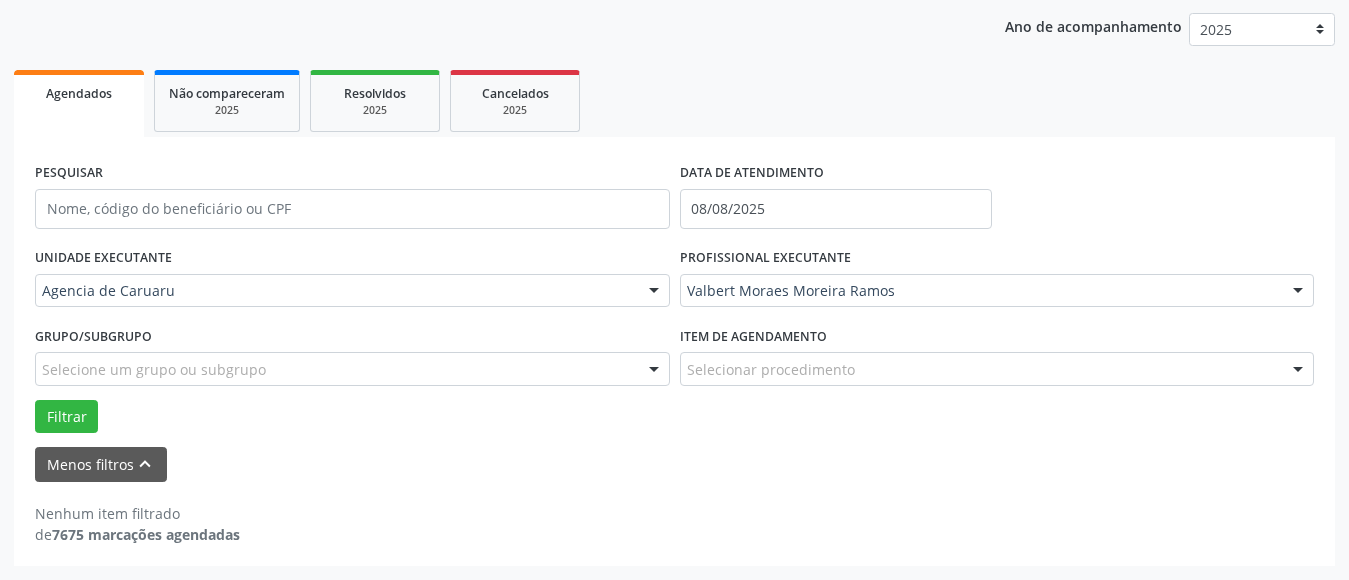 scroll, scrollTop: 229, scrollLeft: 0, axis: vertical 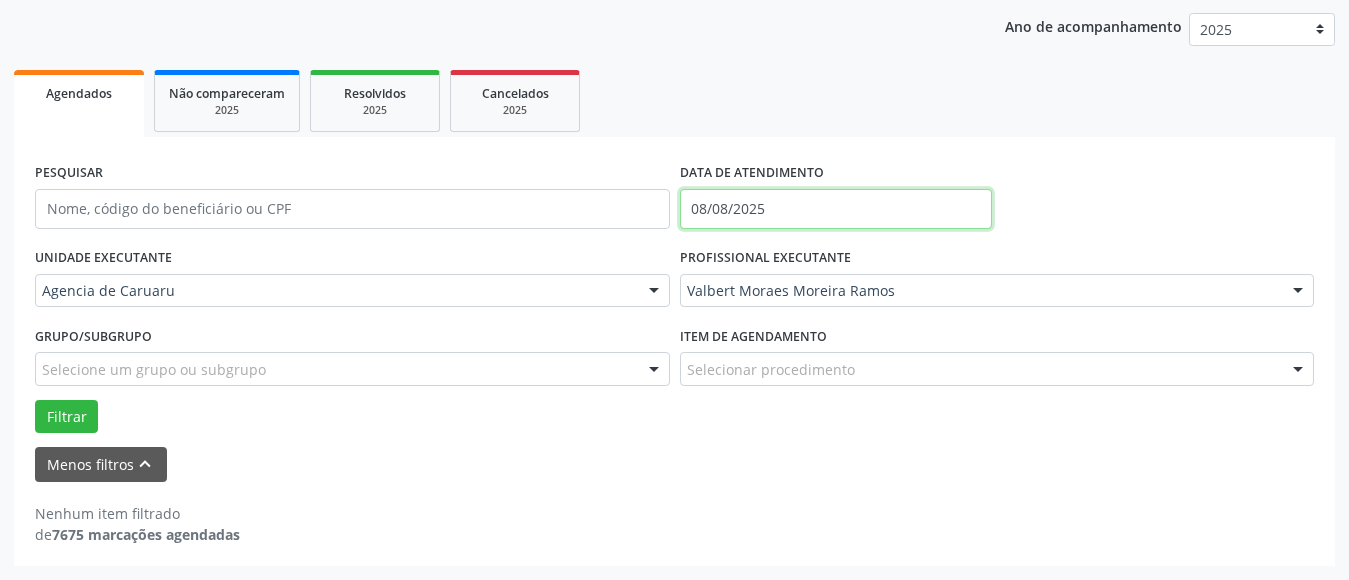 click on "08/08/2025" at bounding box center (836, 209) 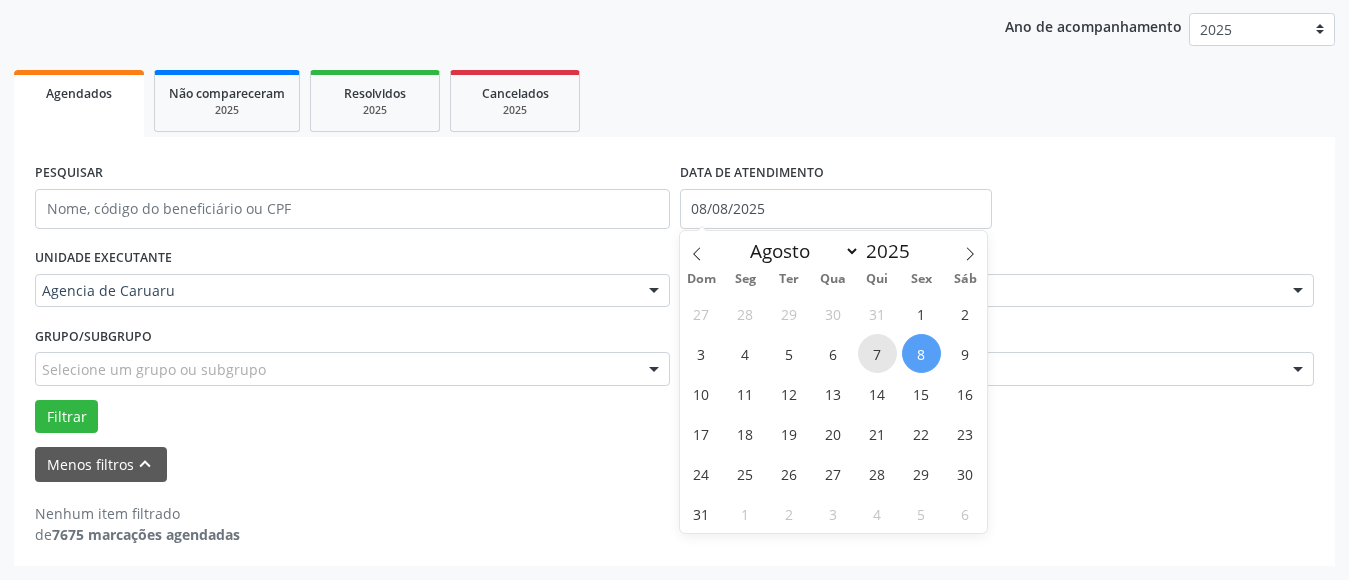 click on "7" at bounding box center [877, 353] 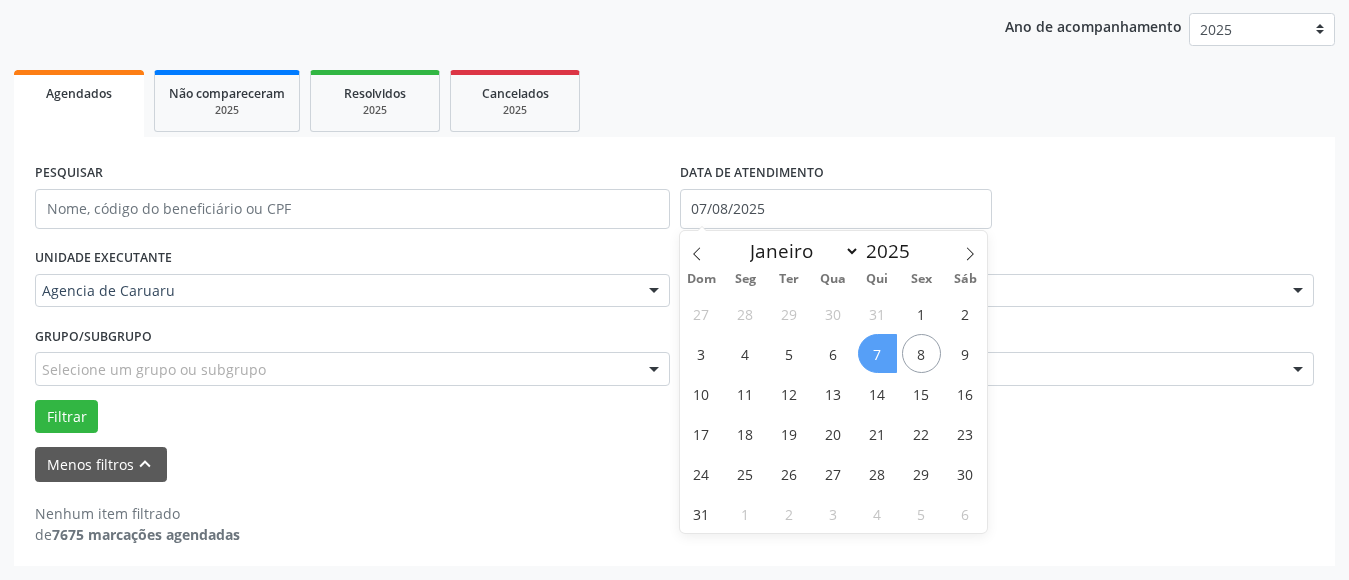 click on "7" at bounding box center [877, 353] 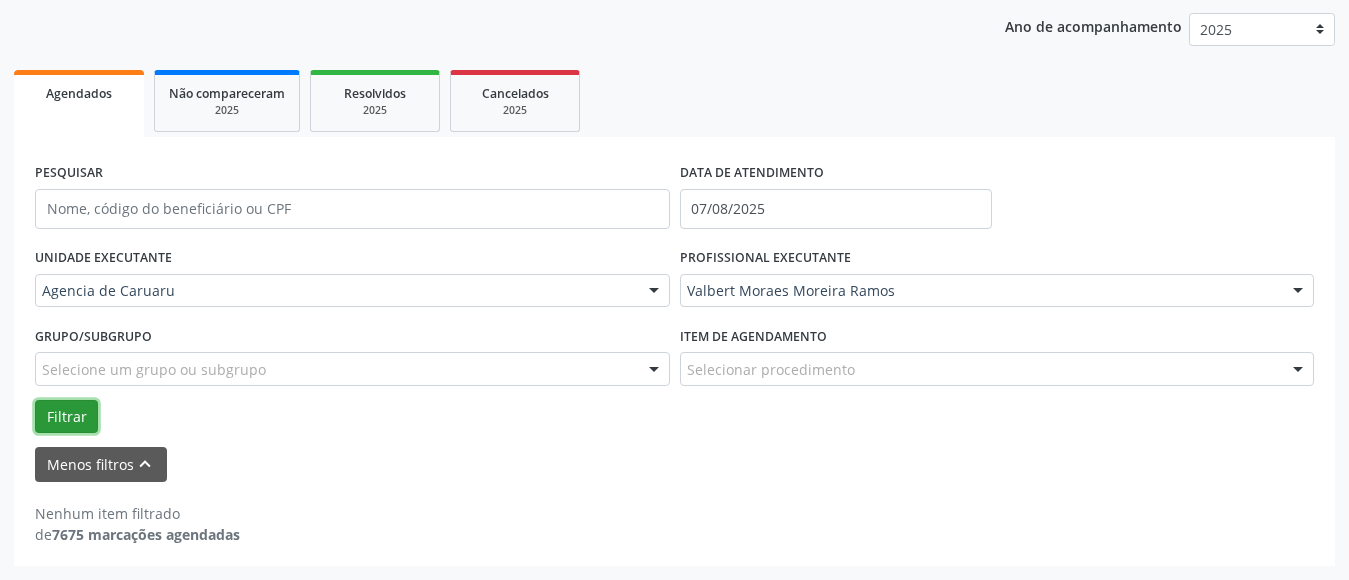 click on "Filtrar" at bounding box center (66, 417) 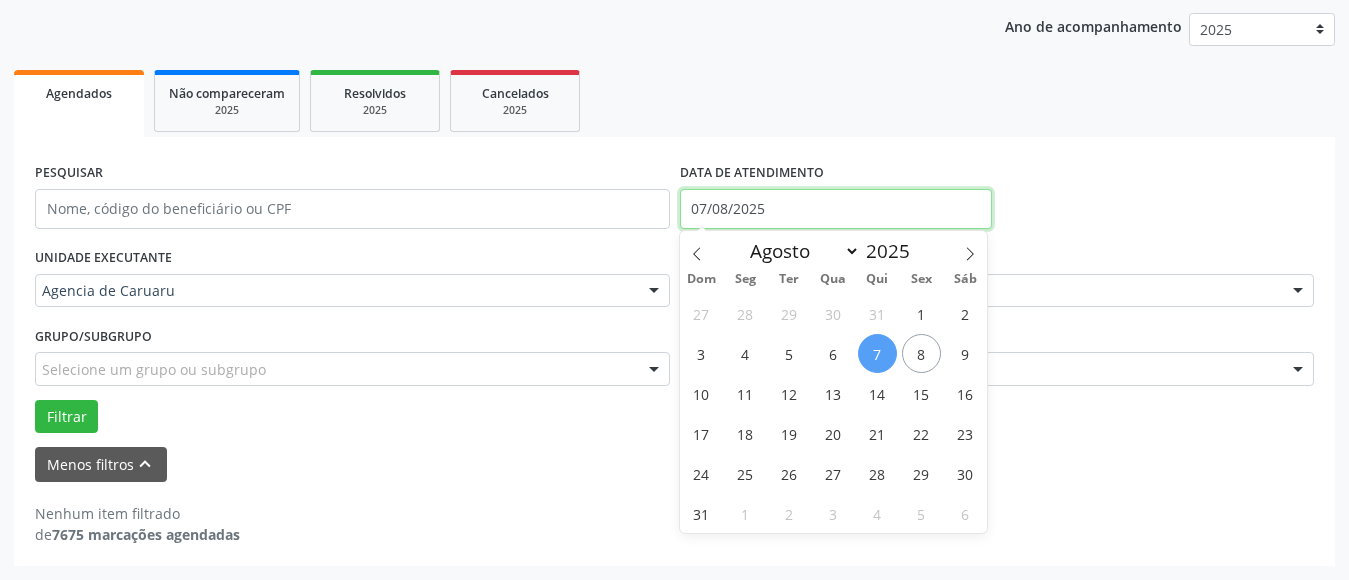click on "07/08/2025" at bounding box center [836, 209] 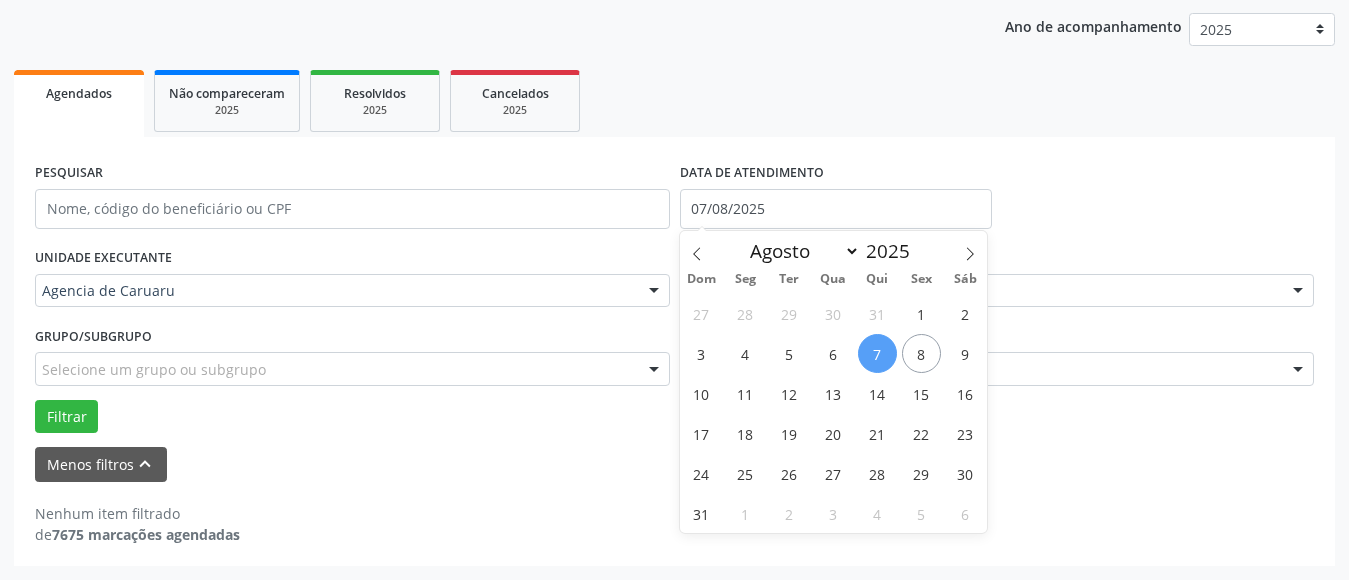 click on "7" at bounding box center (877, 353) 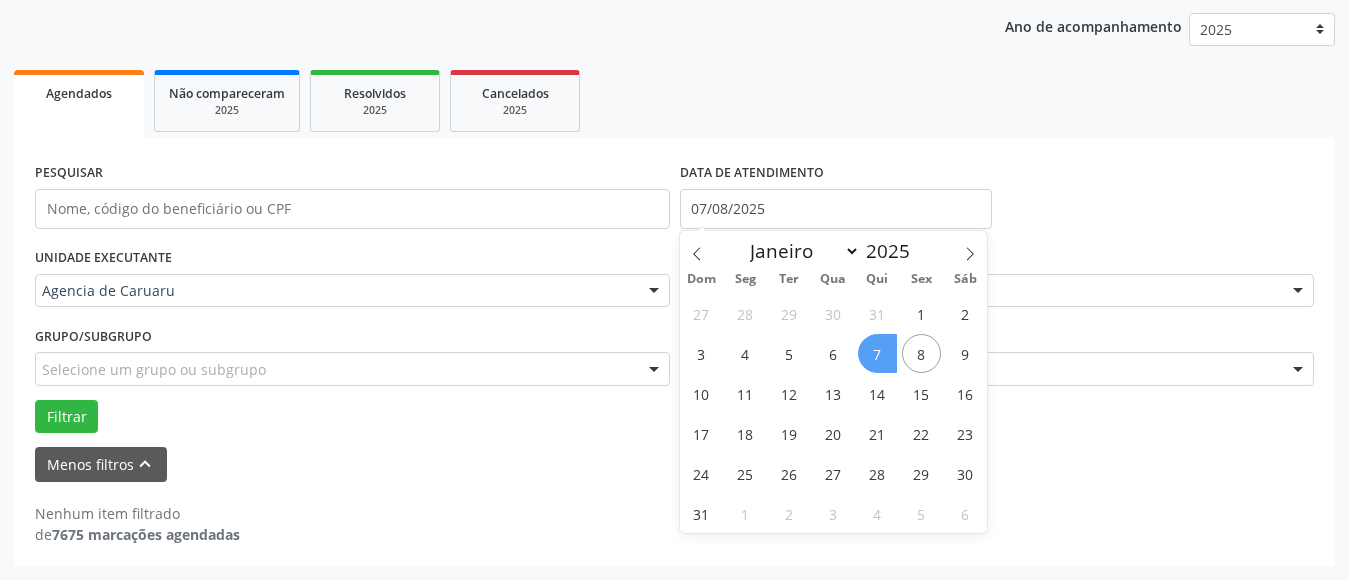 click on "7" at bounding box center (877, 353) 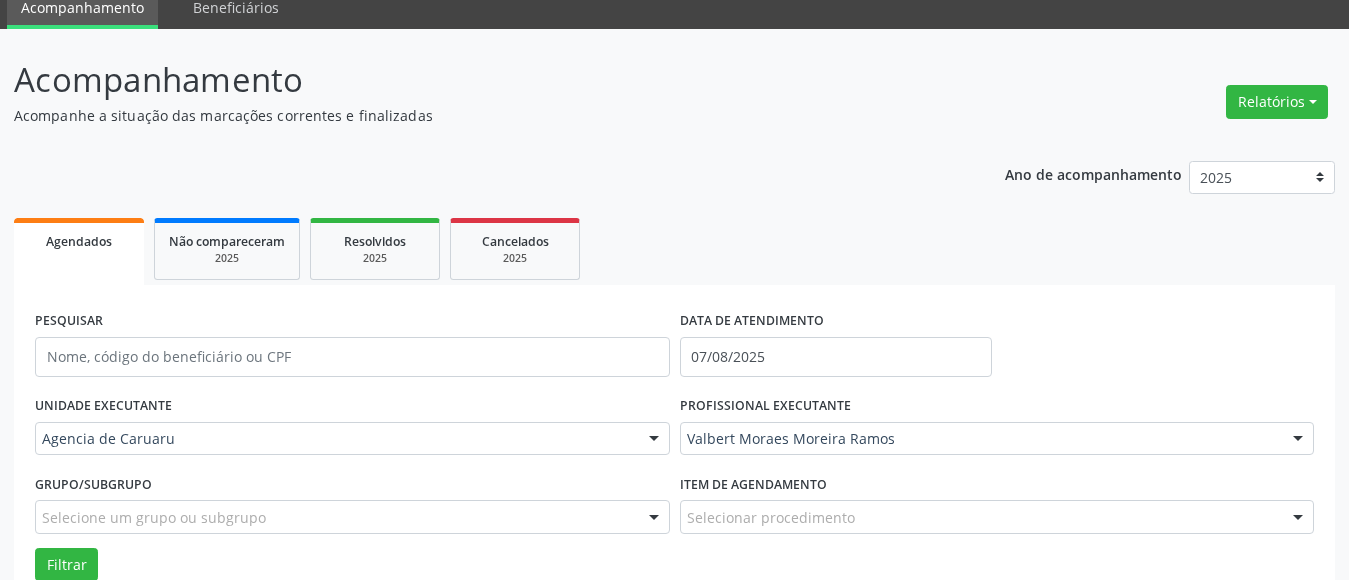 scroll, scrollTop: 29, scrollLeft: 0, axis: vertical 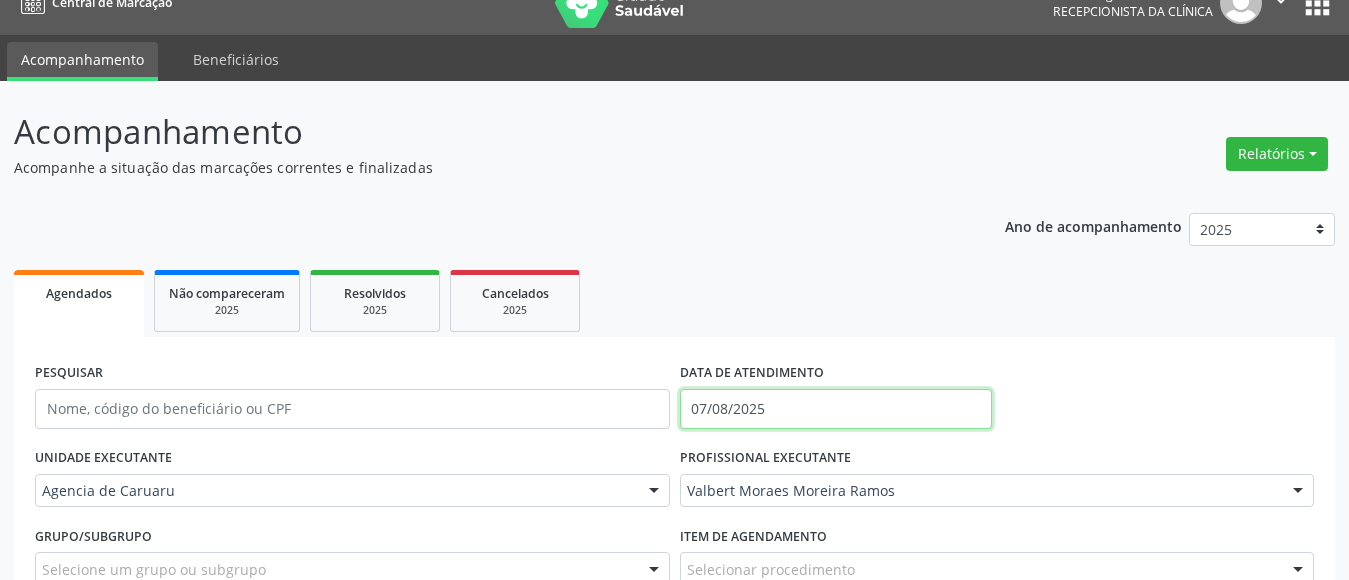 drag, startPoint x: 793, startPoint y: 402, endPoint x: 808, endPoint y: 360, distance: 44.598206 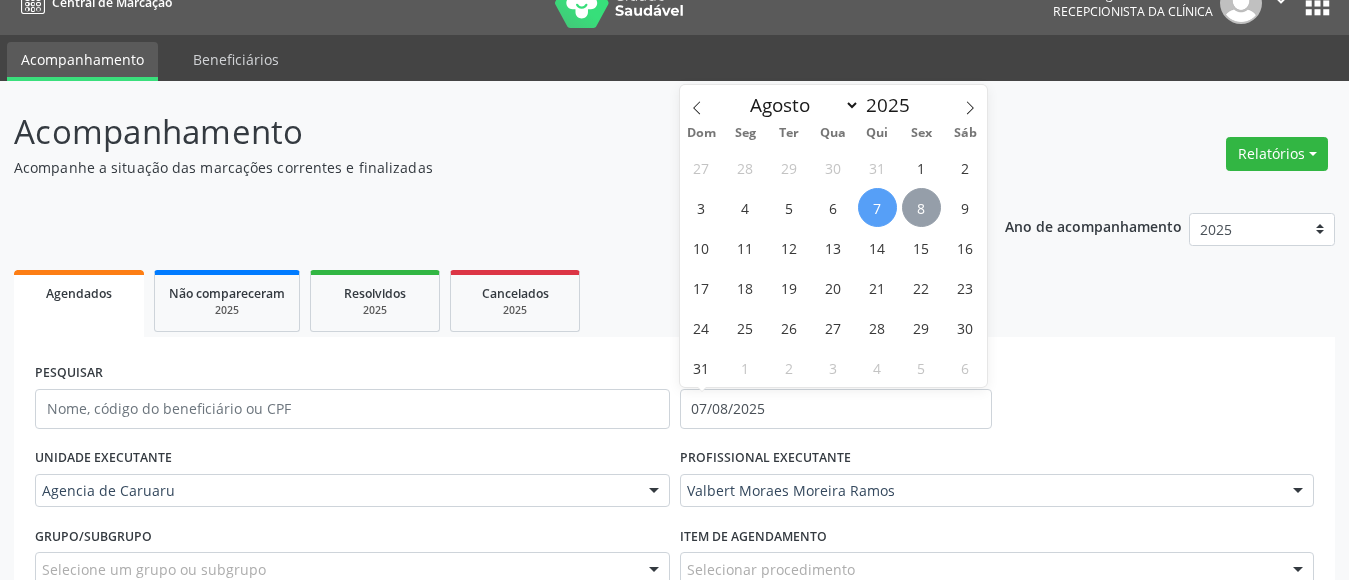 click on "8" at bounding box center (921, 207) 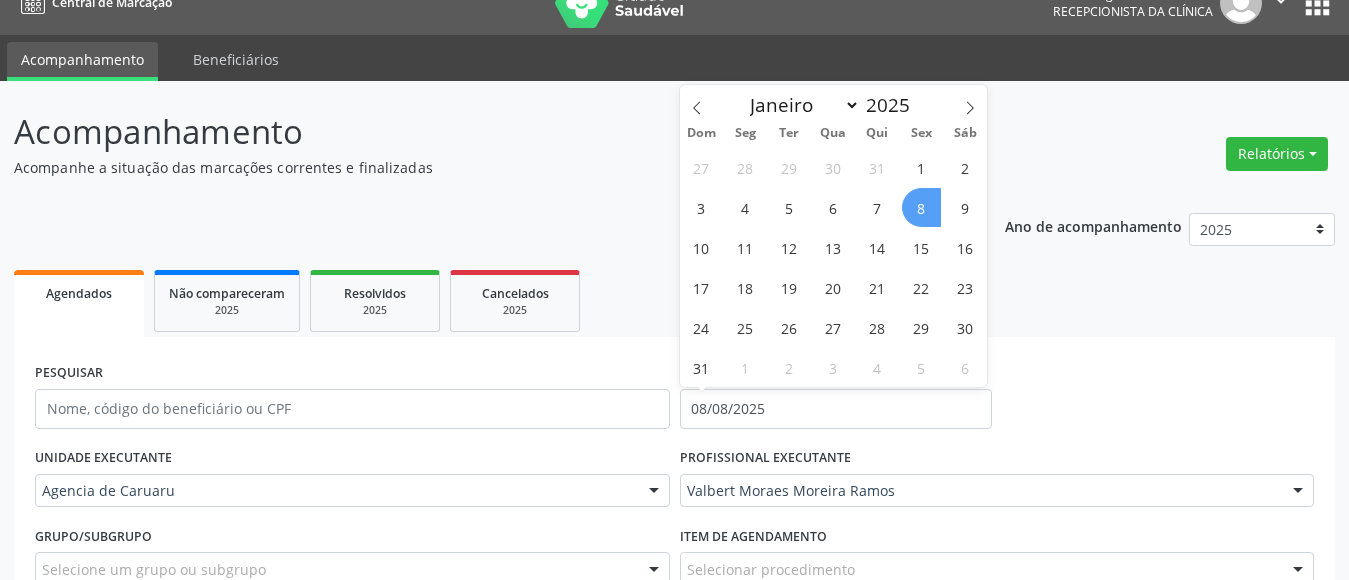 click on "8" at bounding box center [921, 207] 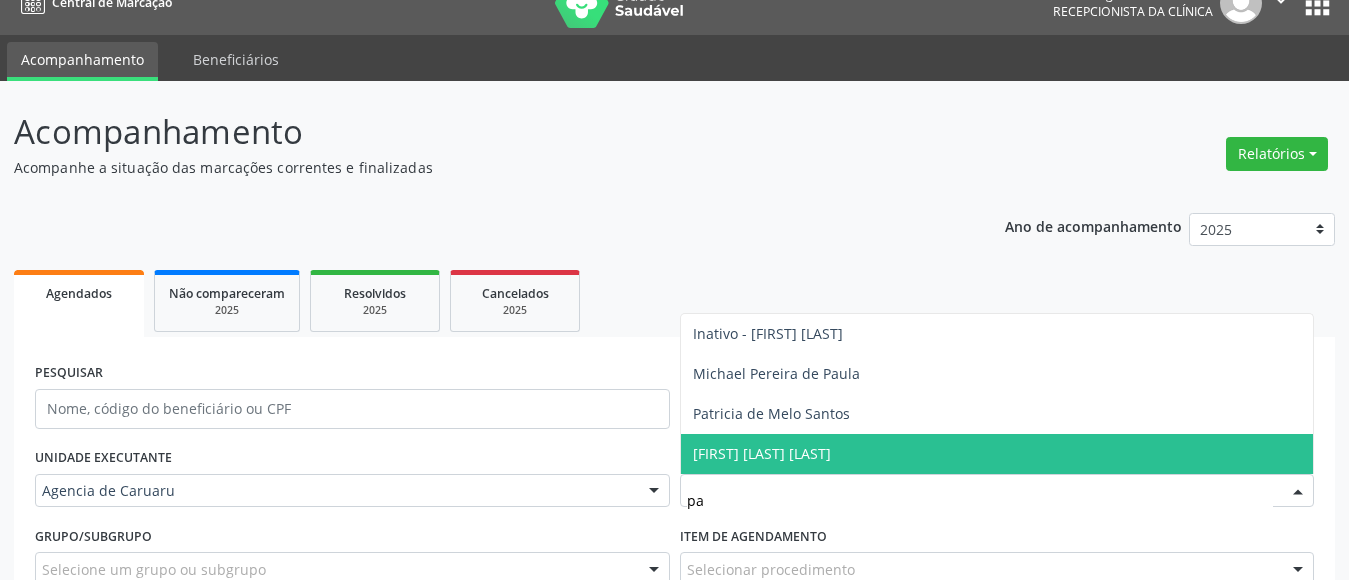 type on "pat" 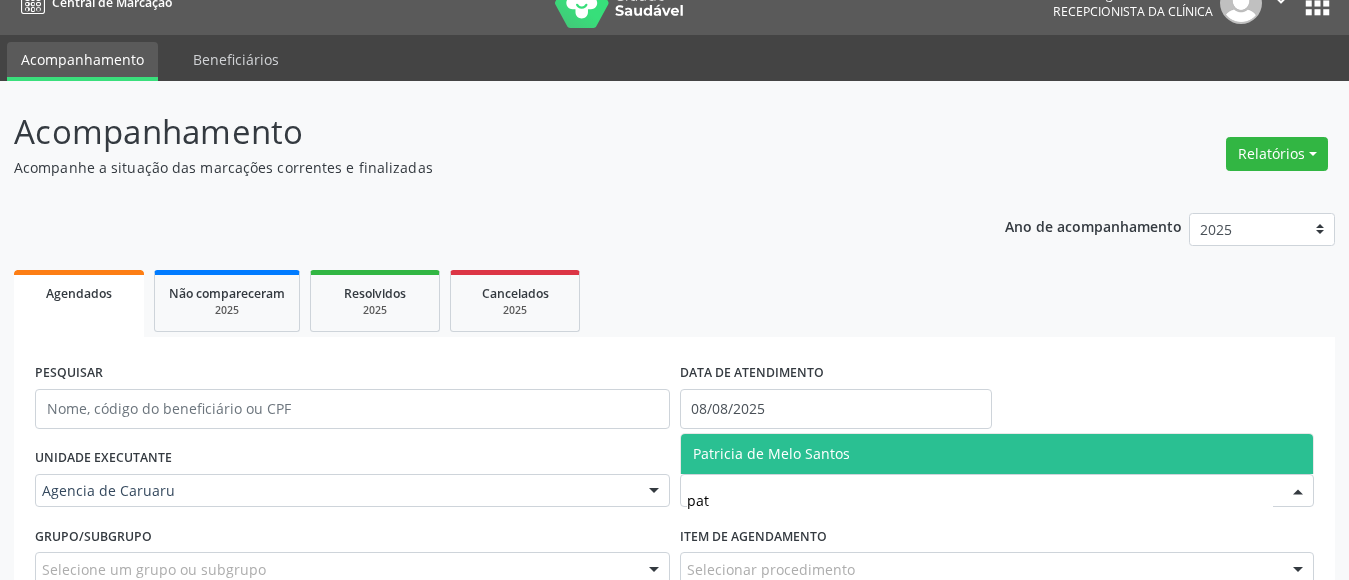 click on "Patricia de Melo Santos" at bounding box center (997, 454) 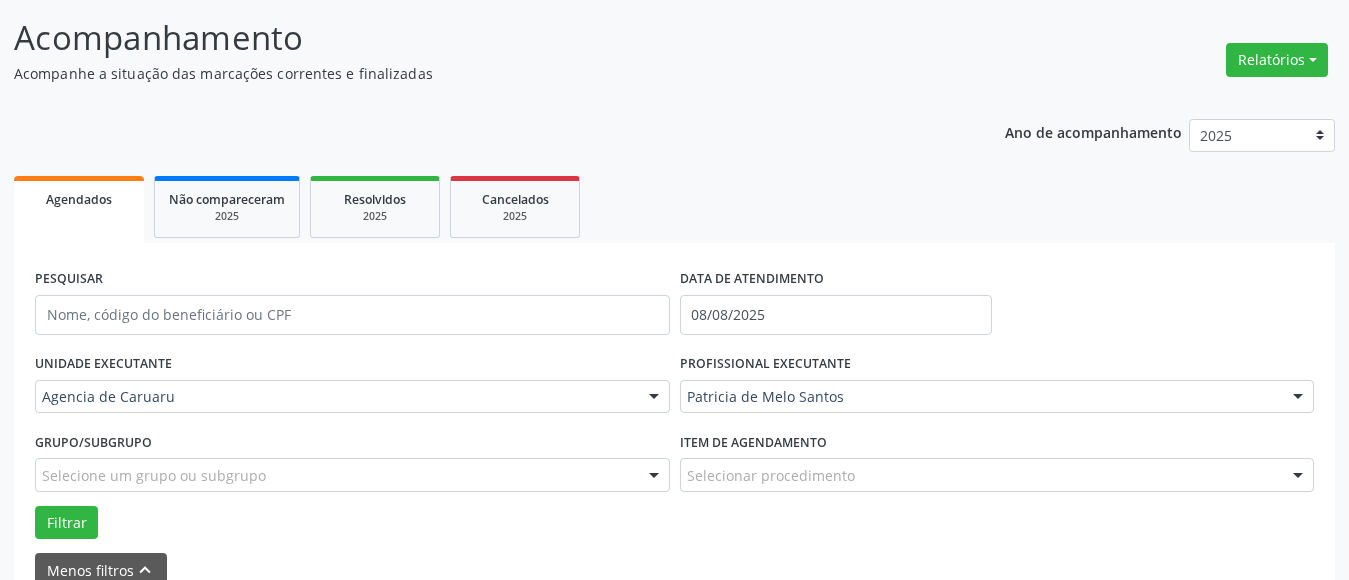 scroll, scrollTop: 229, scrollLeft: 0, axis: vertical 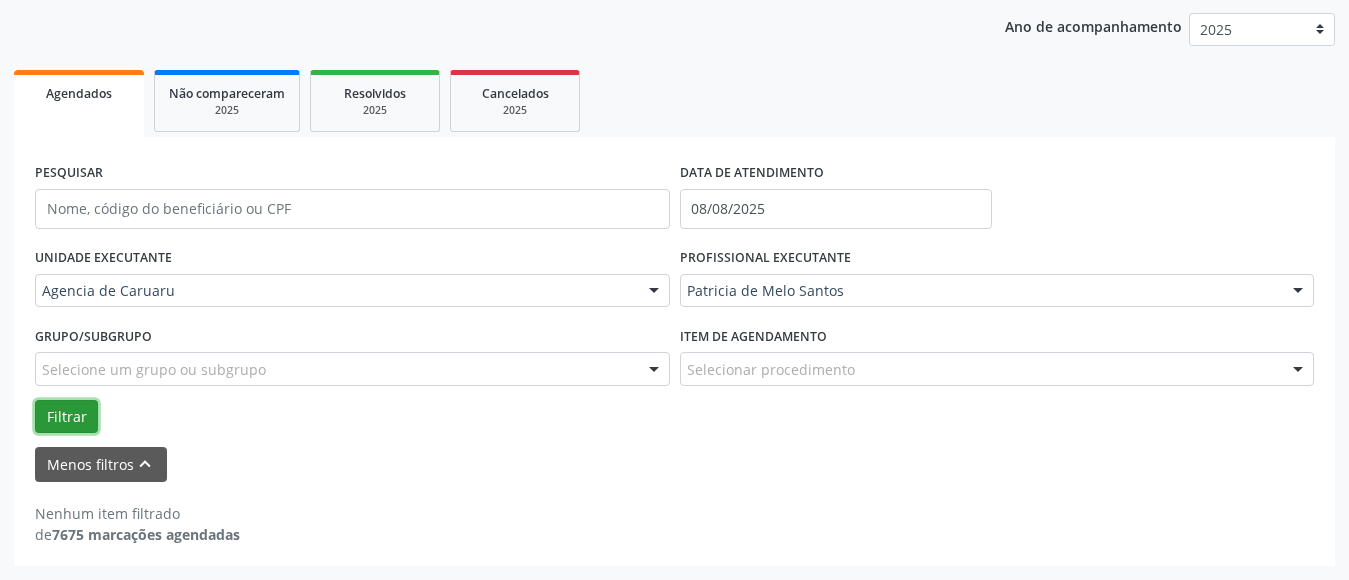 click on "Filtrar" at bounding box center [66, 417] 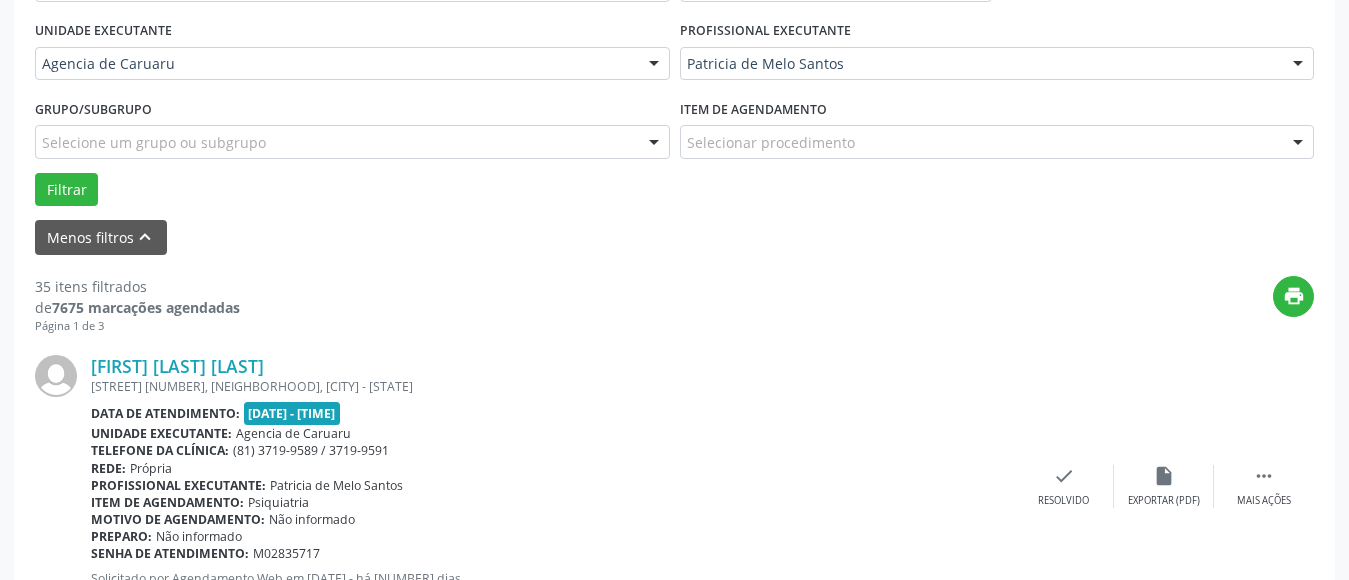 scroll, scrollTop: 529, scrollLeft: 0, axis: vertical 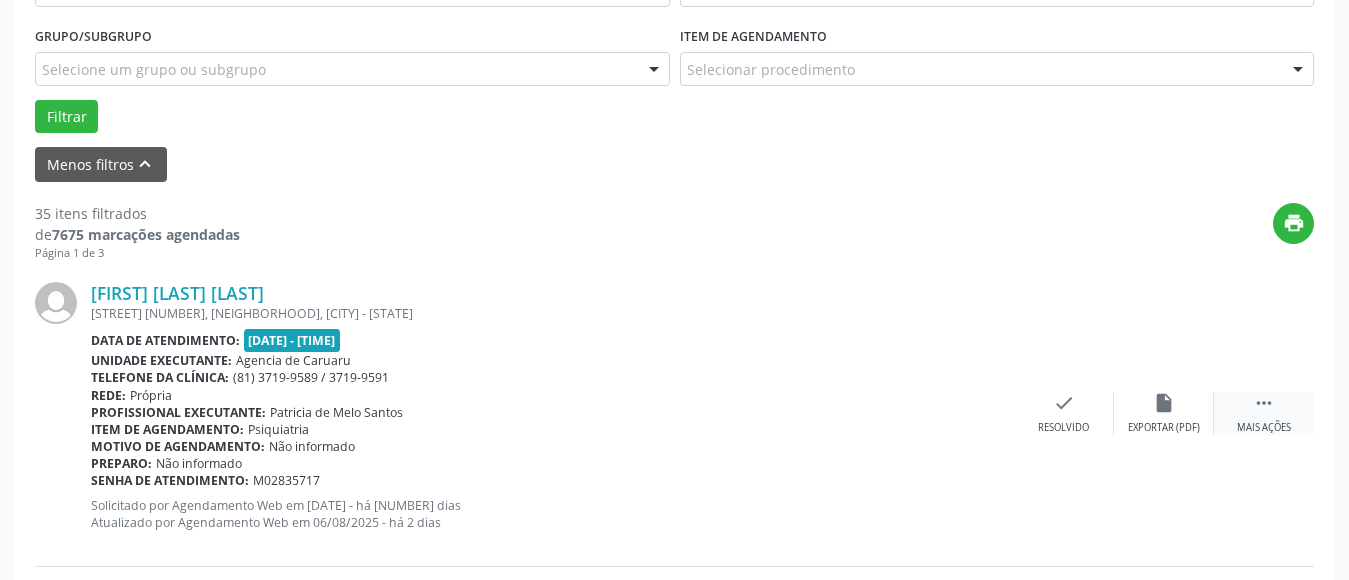 click on "" at bounding box center (1264, 403) 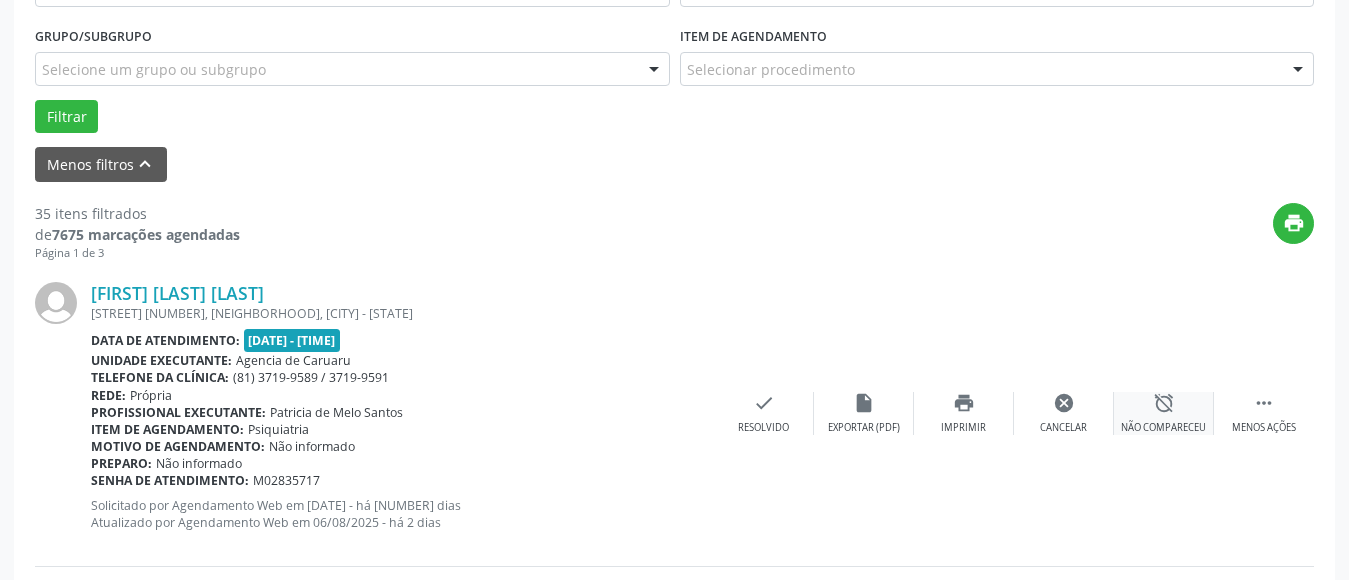 click on "alarm_off
Não compareceu" at bounding box center (1164, 413) 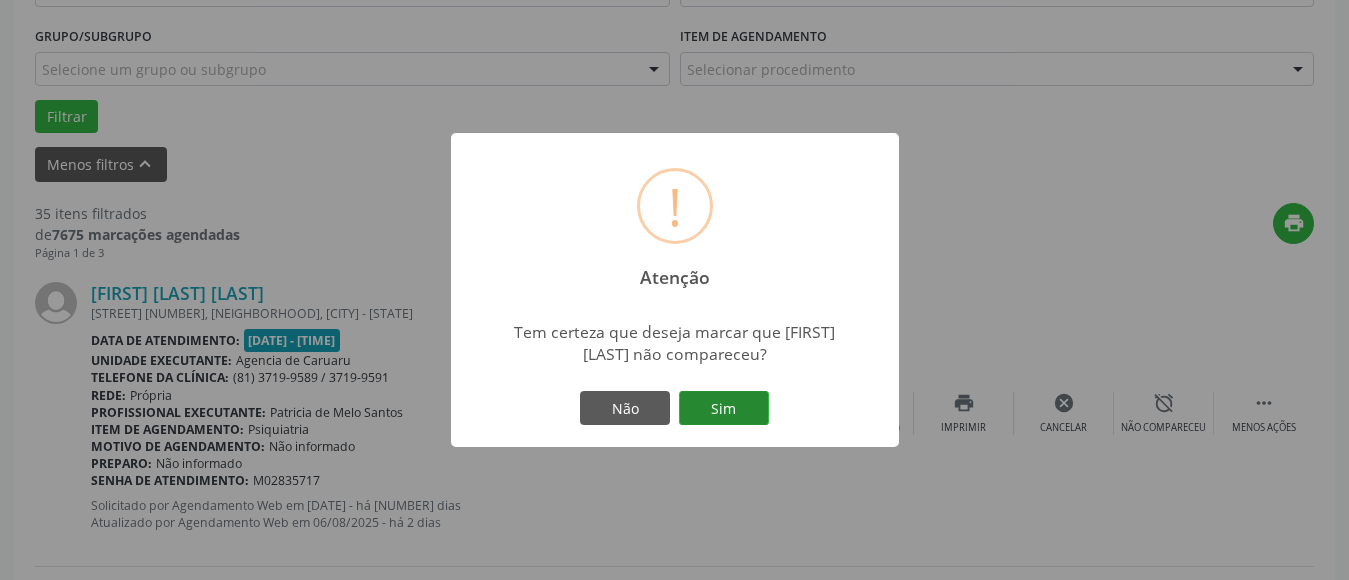 click on "Sim" at bounding box center (724, 408) 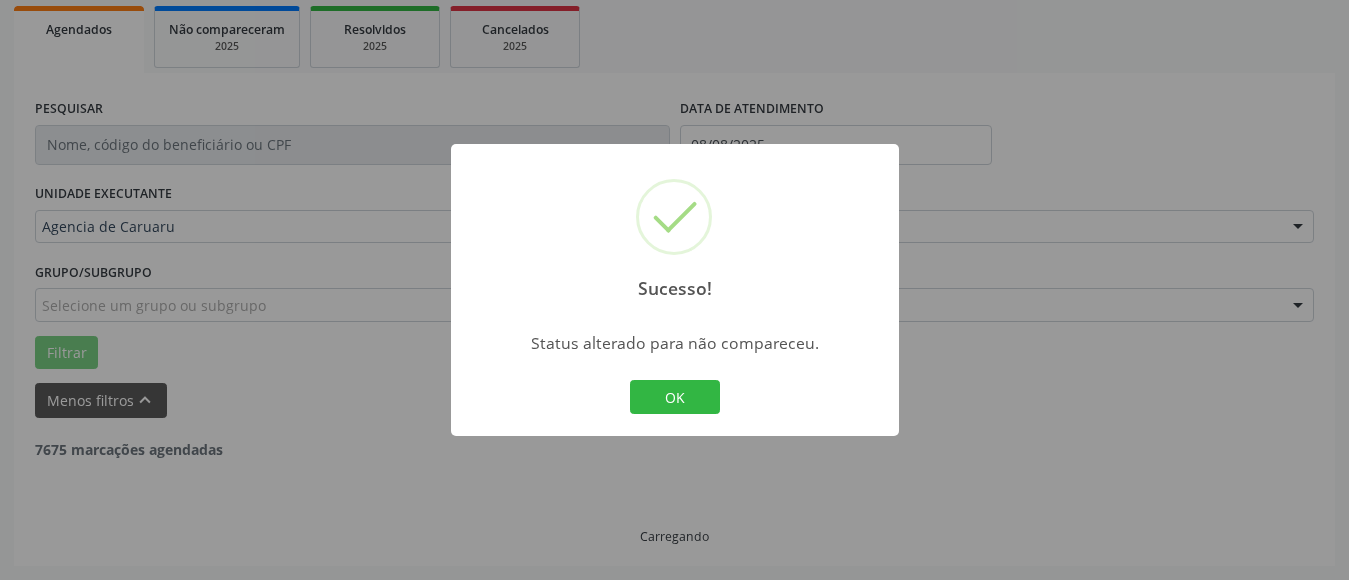 scroll, scrollTop: 293, scrollLeft: 0, axis: vertical 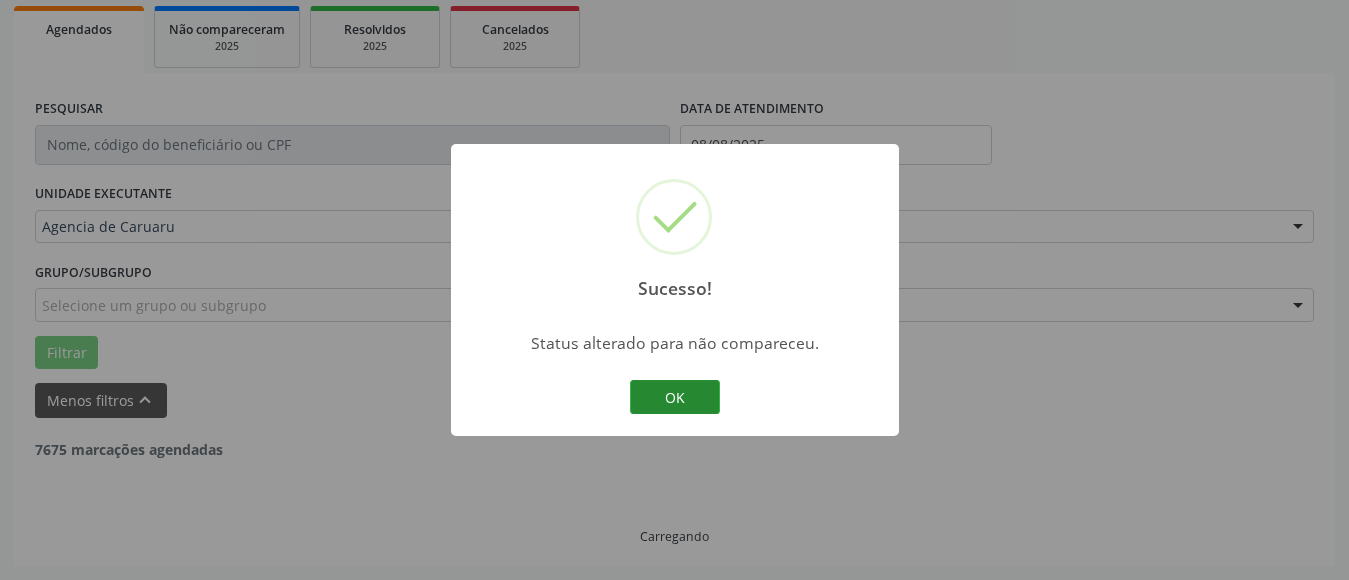 click on "OK" at bounding box center [675, 397] 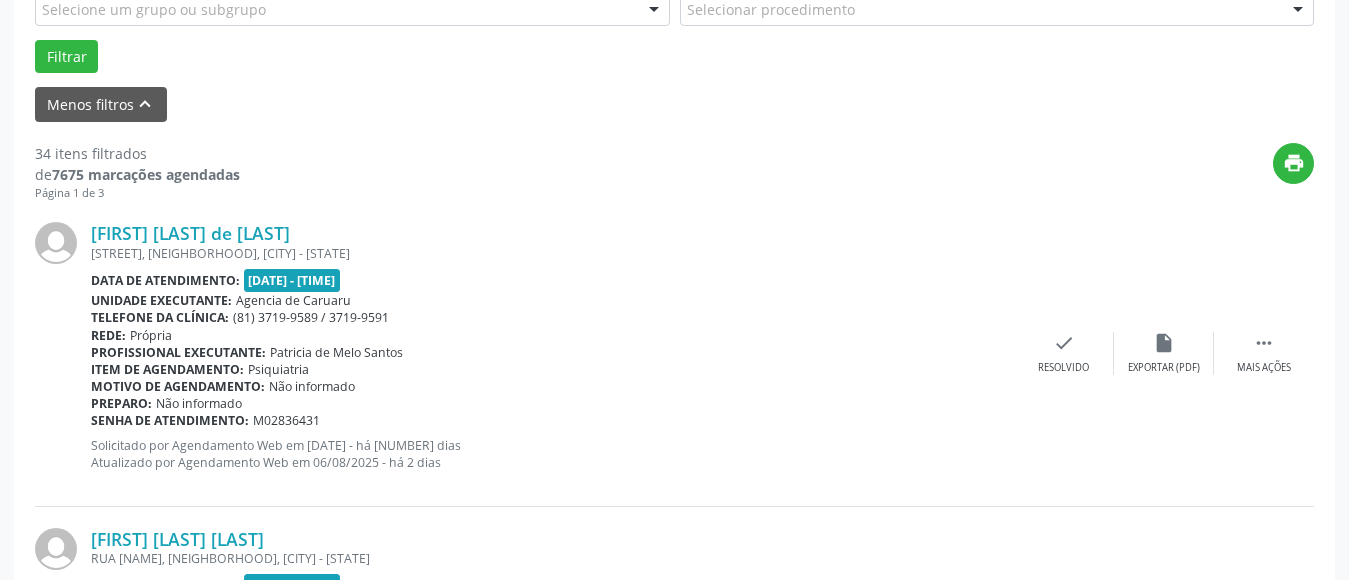 scroll, scrollTop: 593, scrollLeft: 0, axis: vertical 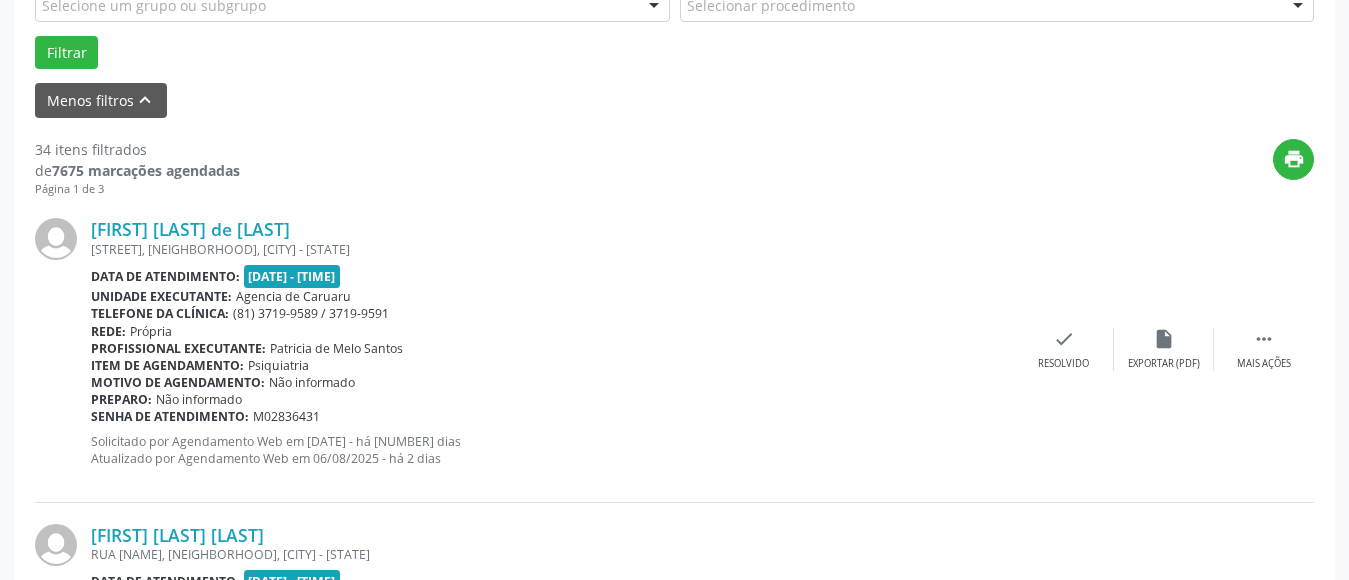 click on "[FIRST] [LAST] [LAST]
[NEIGHBORHOOD], [NEIGHBORHOOD], [CITY] - [STATE]
Data de atendimento:
[DATE] - [TIME]
Unidade executante:
Agencia de Caruaru
Telefone da clínica:
[PHONE] / [PHONE]
Rede:
Própria
Profissional executante:
[FIRST] [LAST] [LAST]
Item de agendamento:
Psiquiatria
Motivo de agendamento:
Não informado
Preparo:
Não informado
Senha de atendimento:
[ID]
Solicitado por Agendamento Web em [DATE] - há [NUMBER] dias
Atualizado por Agendamento Web em [DATE] - há [NUMBER] dias

Mais ações
insert_drive_file
Exportar (PDF)
check
Resolvido" at bounding box center (674, 349) 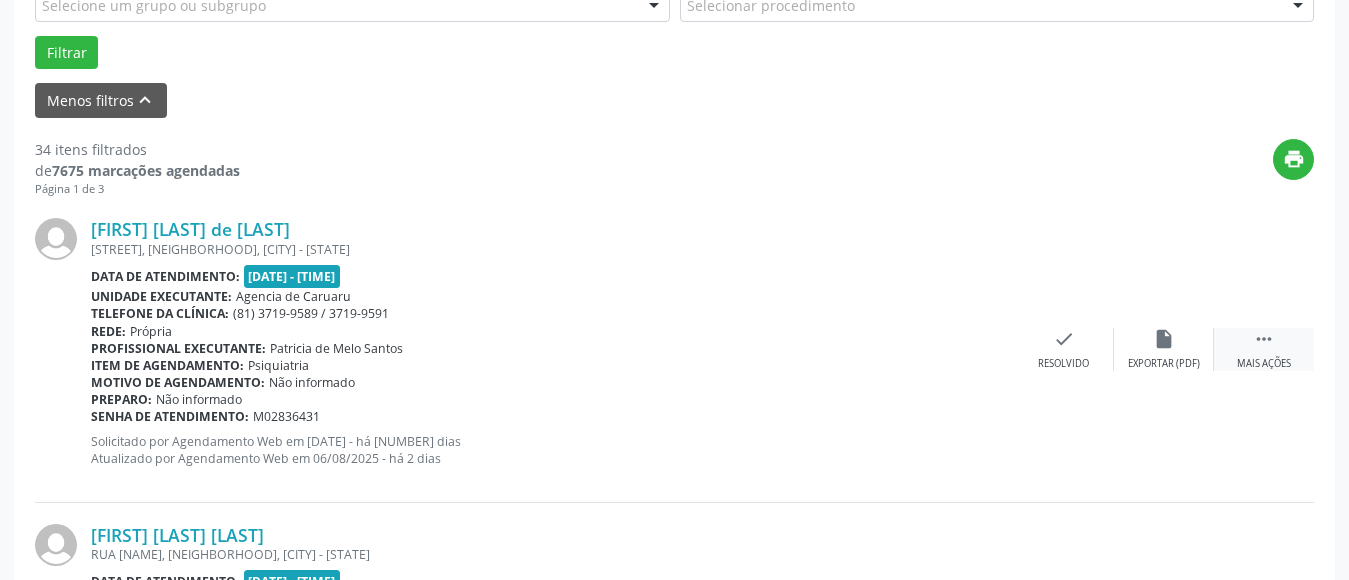 click on "" at bounding box center [1264, 339] 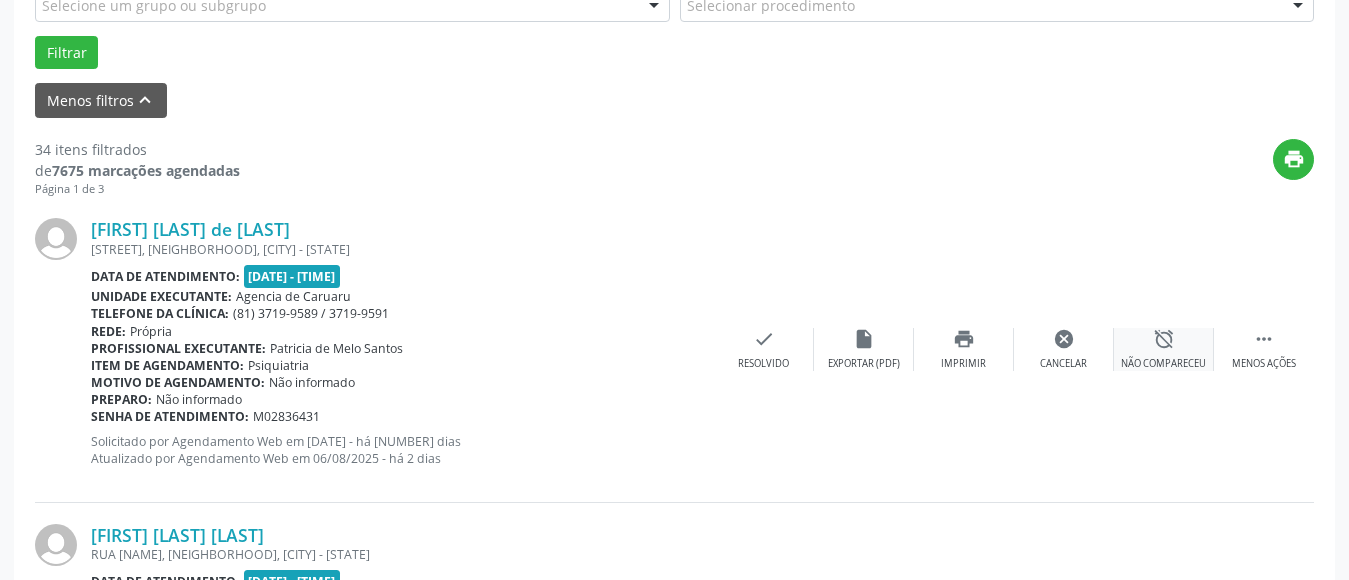 click on "alarm_off" at bounding box center (1164, 339) 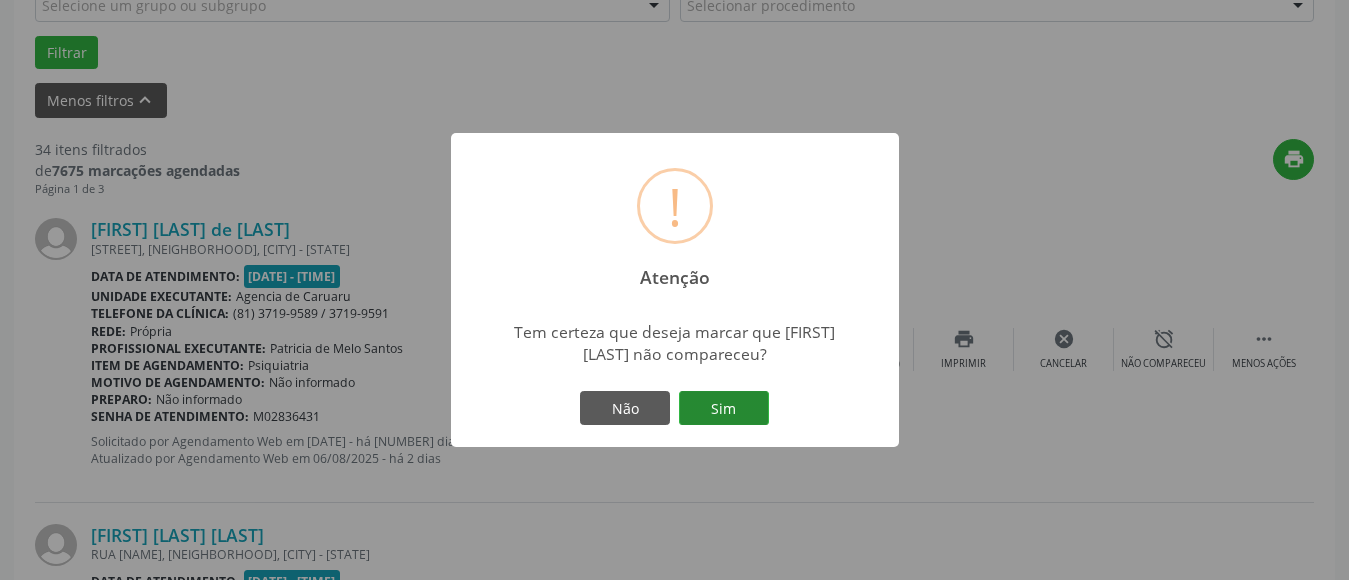 click on "Sim" at bounding box center [724, 408] 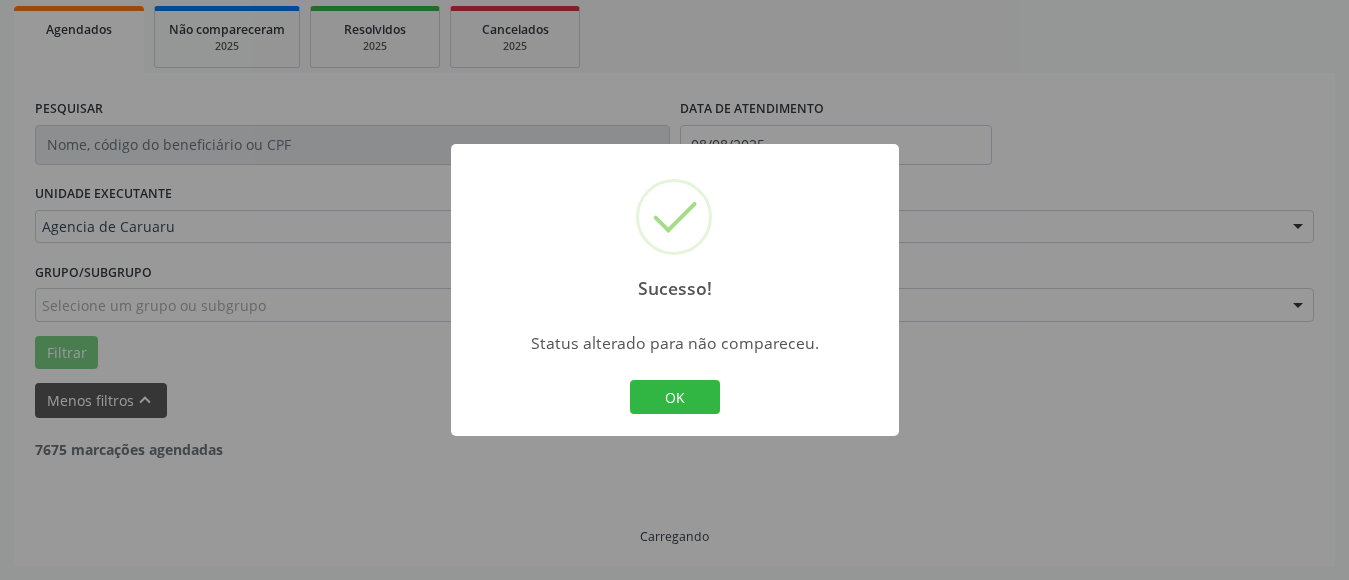 scroll, scrollTop: 293, scrollLeft: 0, axis: vertical 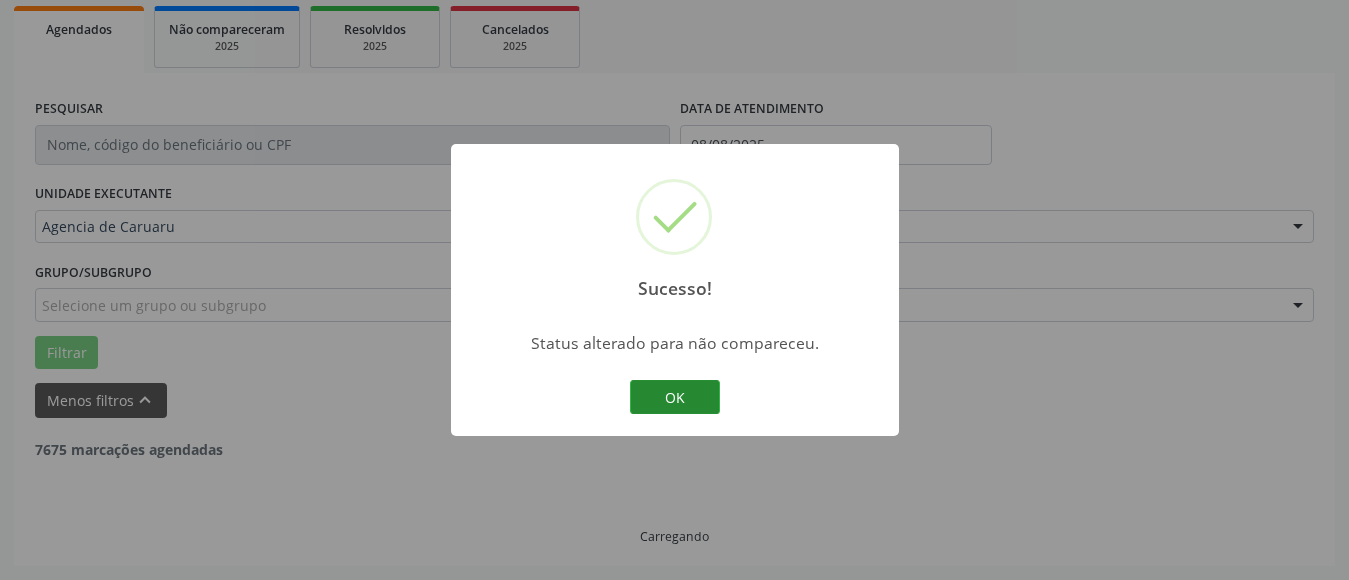 click on "OK" at bounding box center (675, 397) 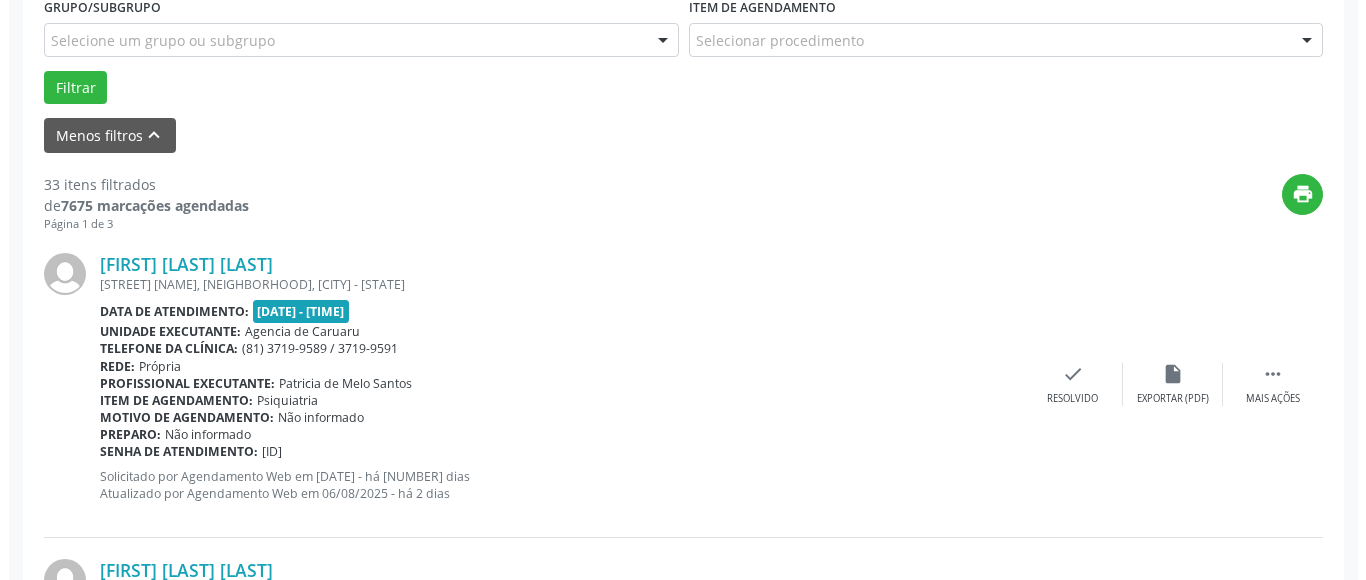 scroll, scrollTop: 593, scrollLeft: 0, axis: vertical 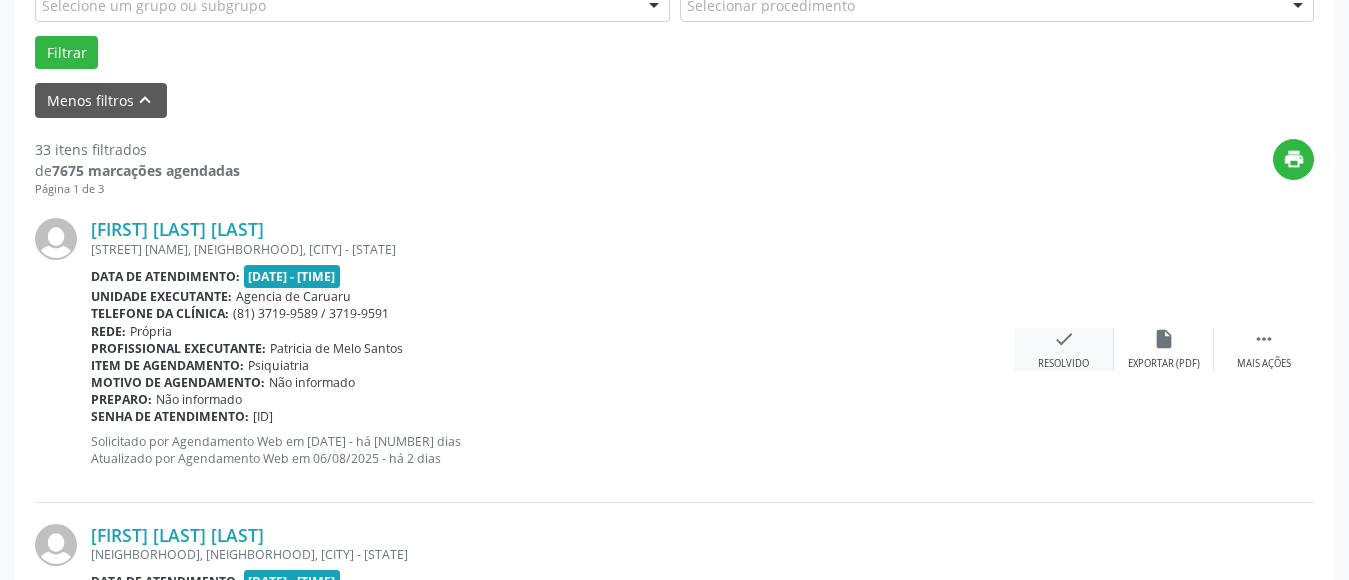 click on "Resolvido" at bounding box center (1063, 364) 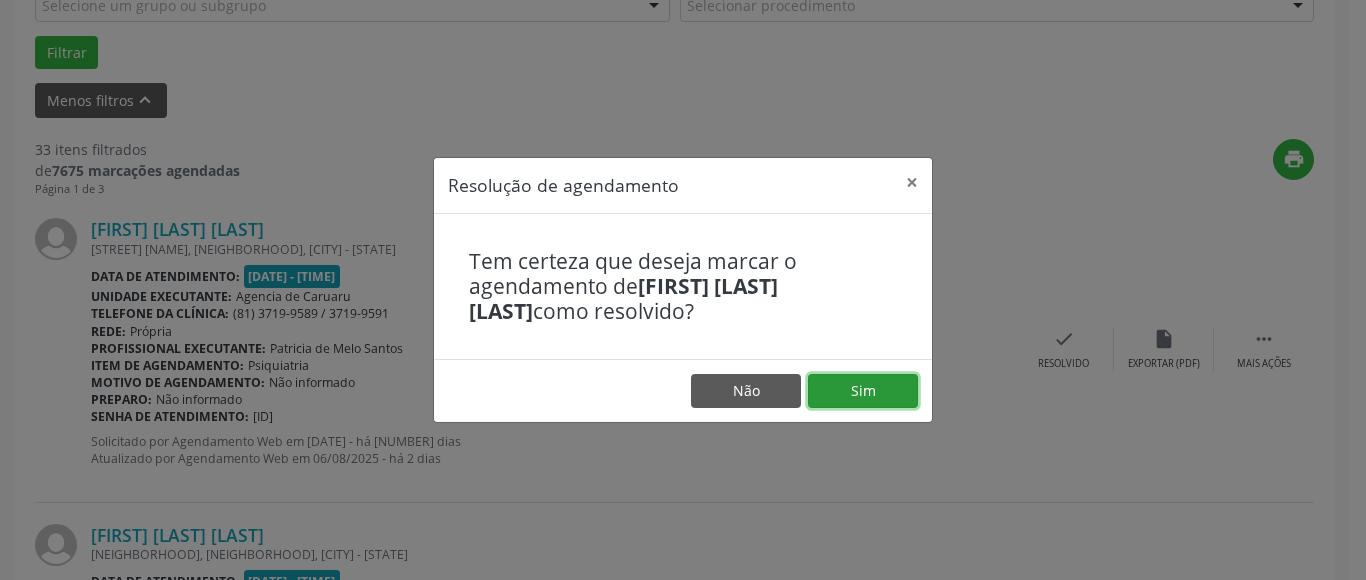 click on "Sim" at bounding box center (863, 391) 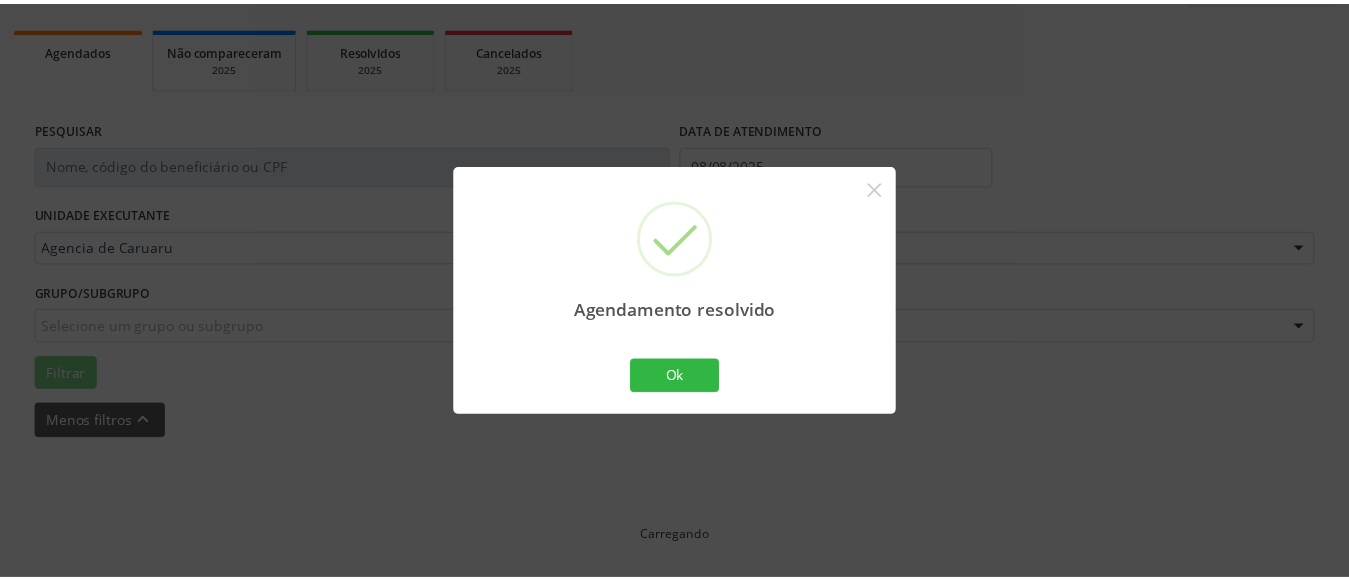 scroll, scrollTop: 293, scrollLeft: 0, axis: vertical 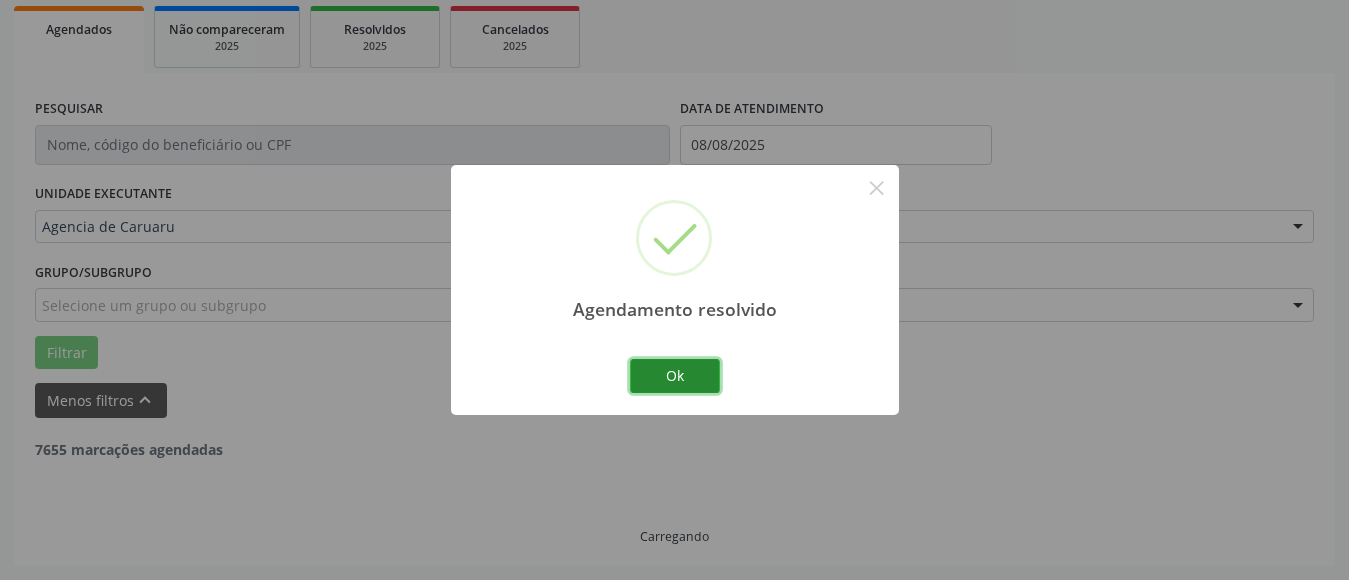 click on "Ok" at bounding box center (675, 376) 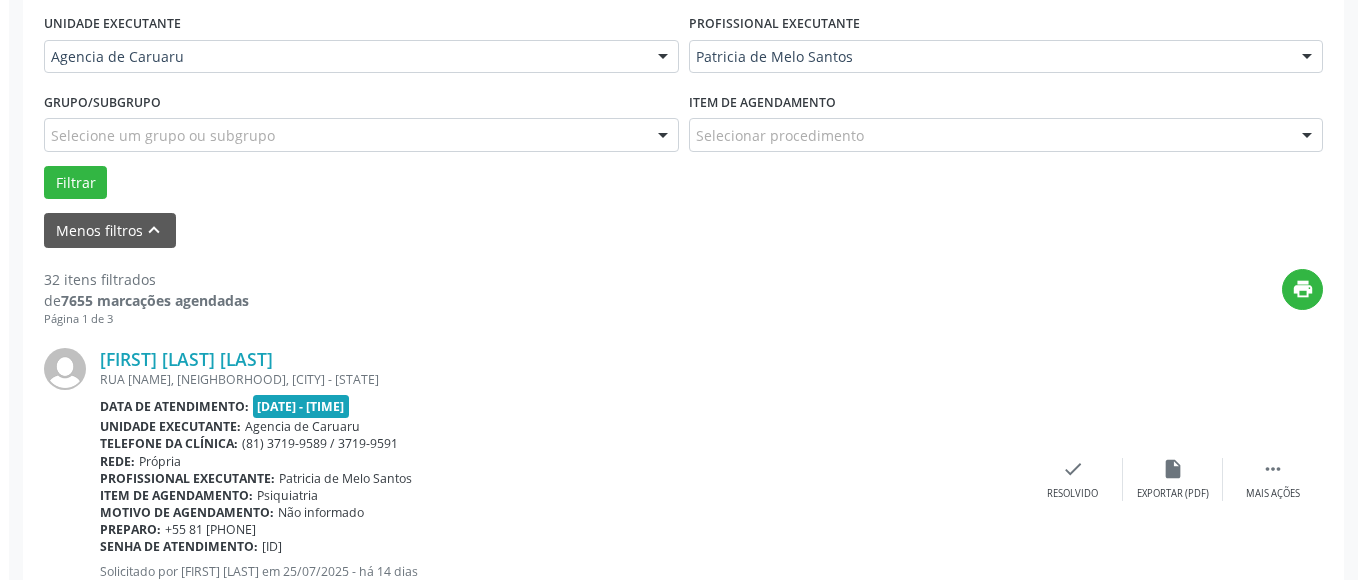 scroll, scrollTop: 493, scrollLeft: 0, axis: vertical 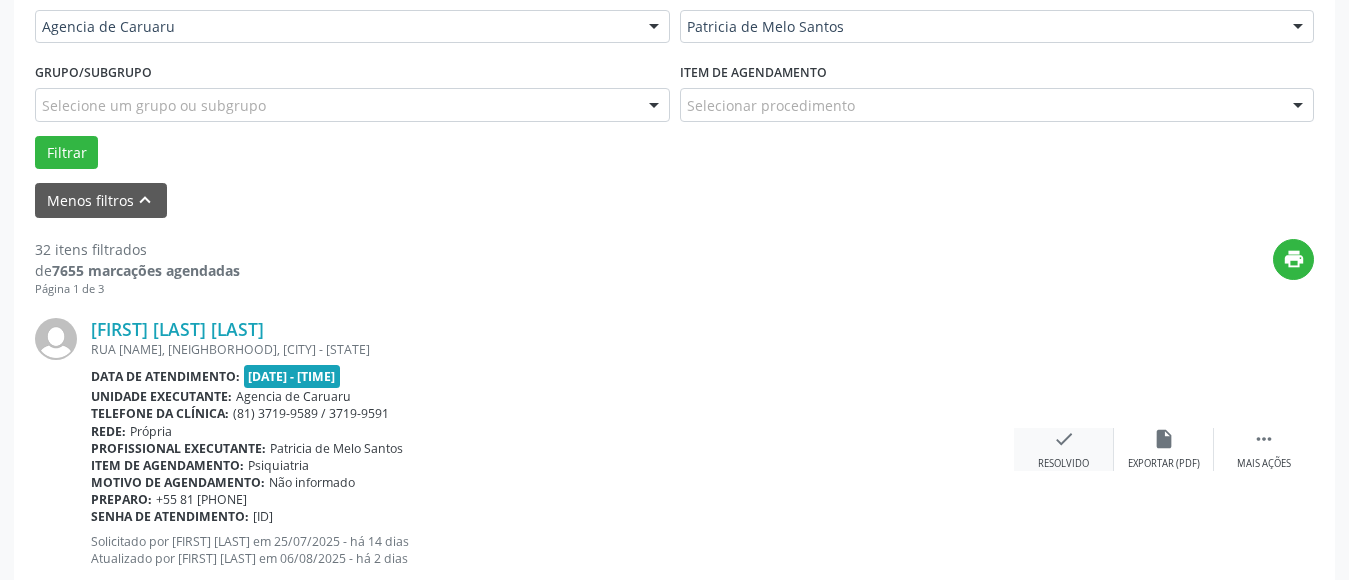 click on "check" at bounding box center (1064, 439) 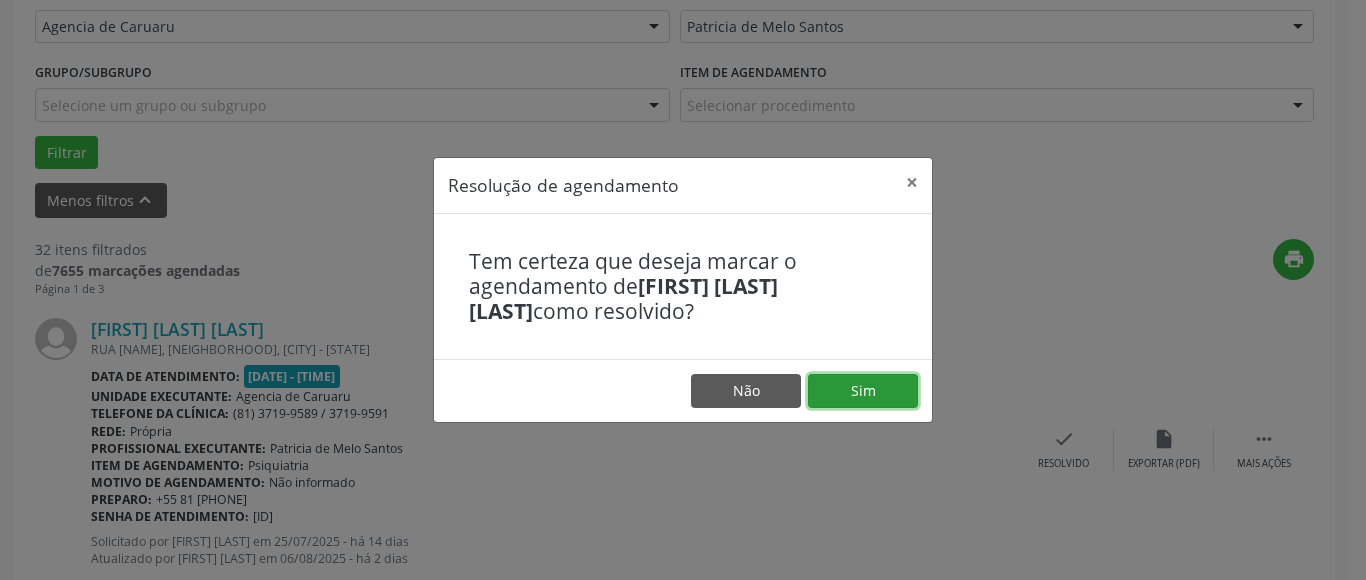 click on "Sim" at bounding box center (863, 391) 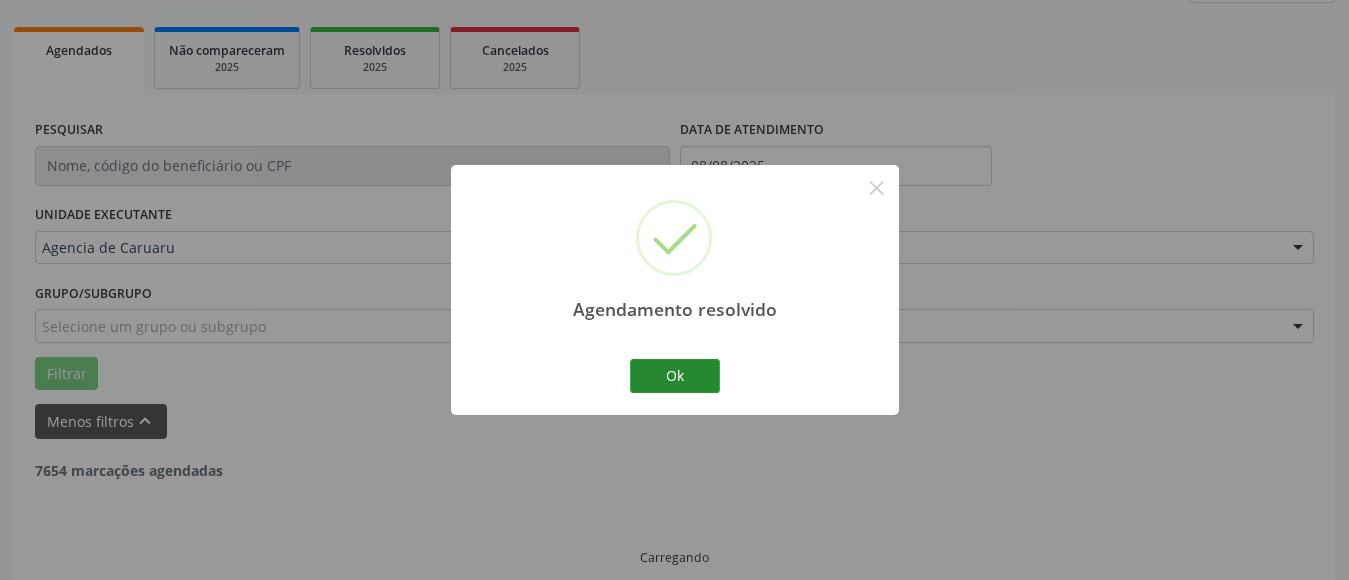 scroll, scrollTop: 293, scrollLeft: 0, axis: vertical 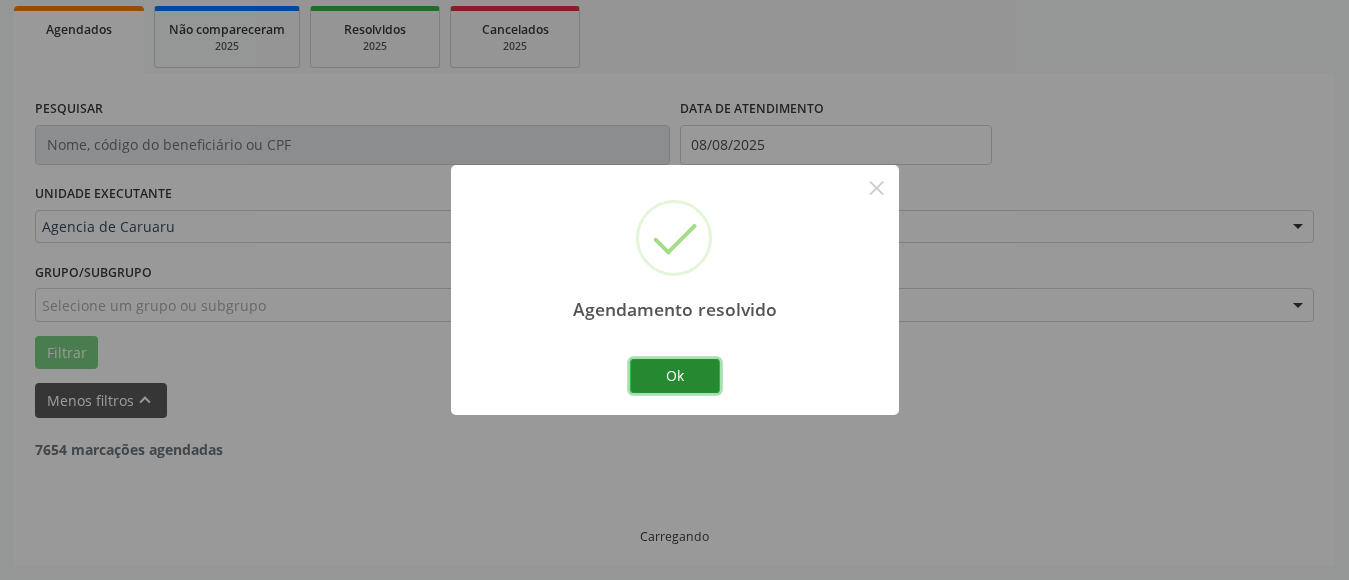 click on "Ok" at bounding box center (675, 376) 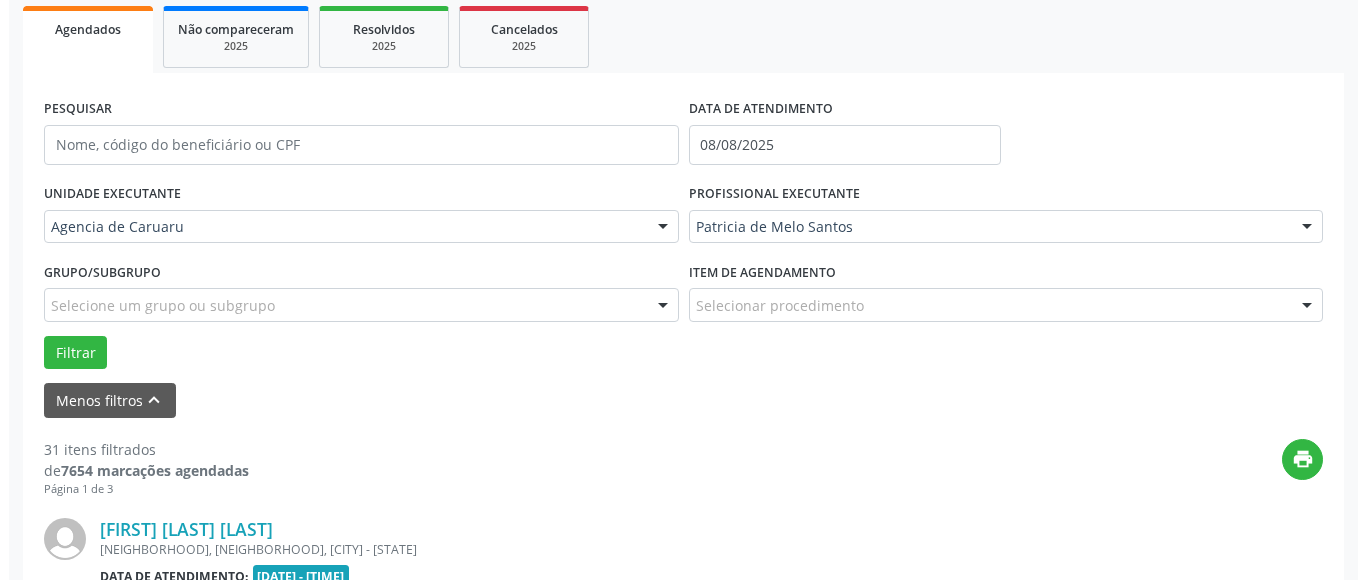 scroll, scrollTop: 493, scrollLeft: 0, axis: vertical 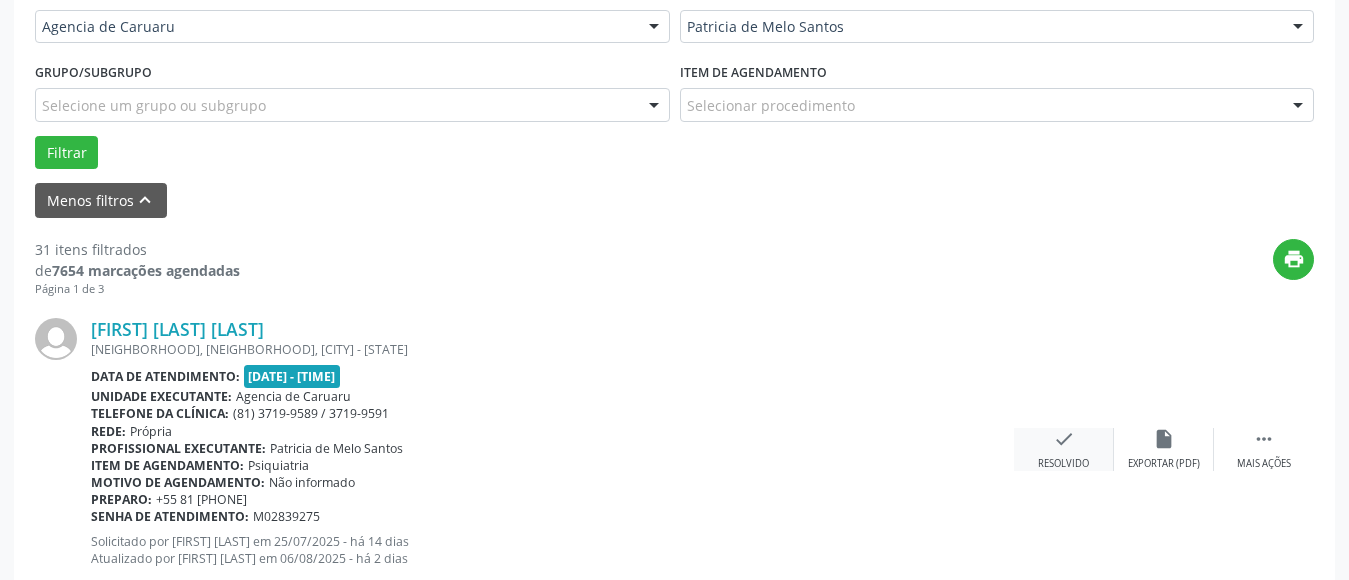 click on "check" at bounding box center (1064, 439) 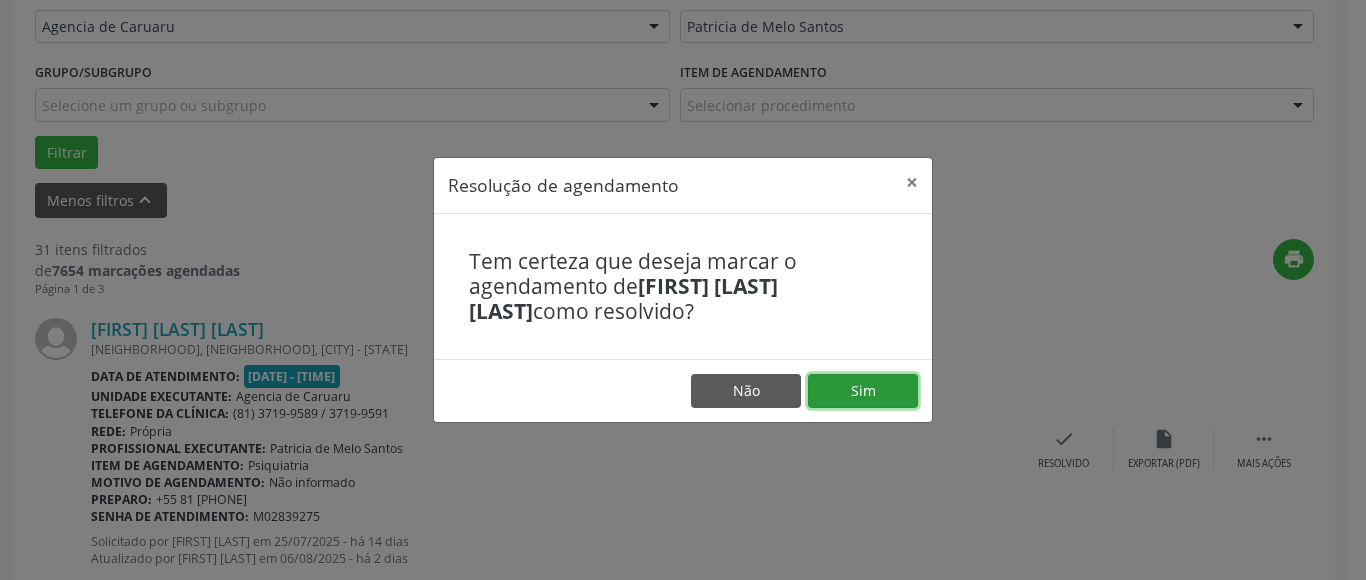 click on "Sim" at bounding box center (863, 391) 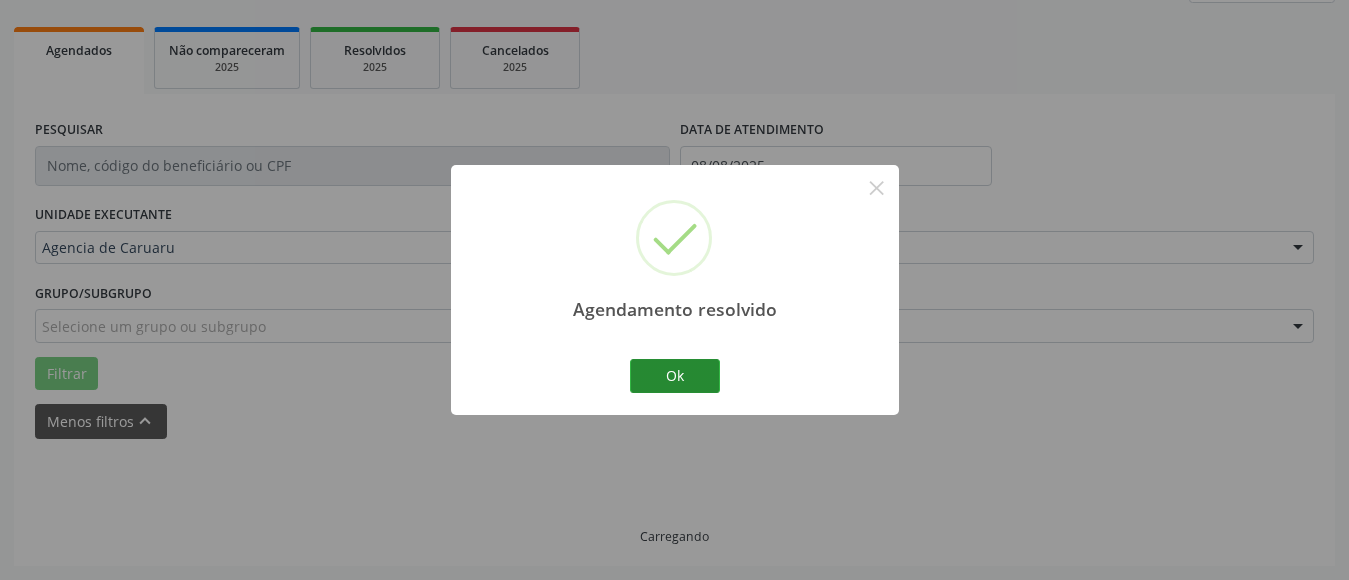 scroll, scrollTop: 293, scrollLeft: 0, axis: vertical 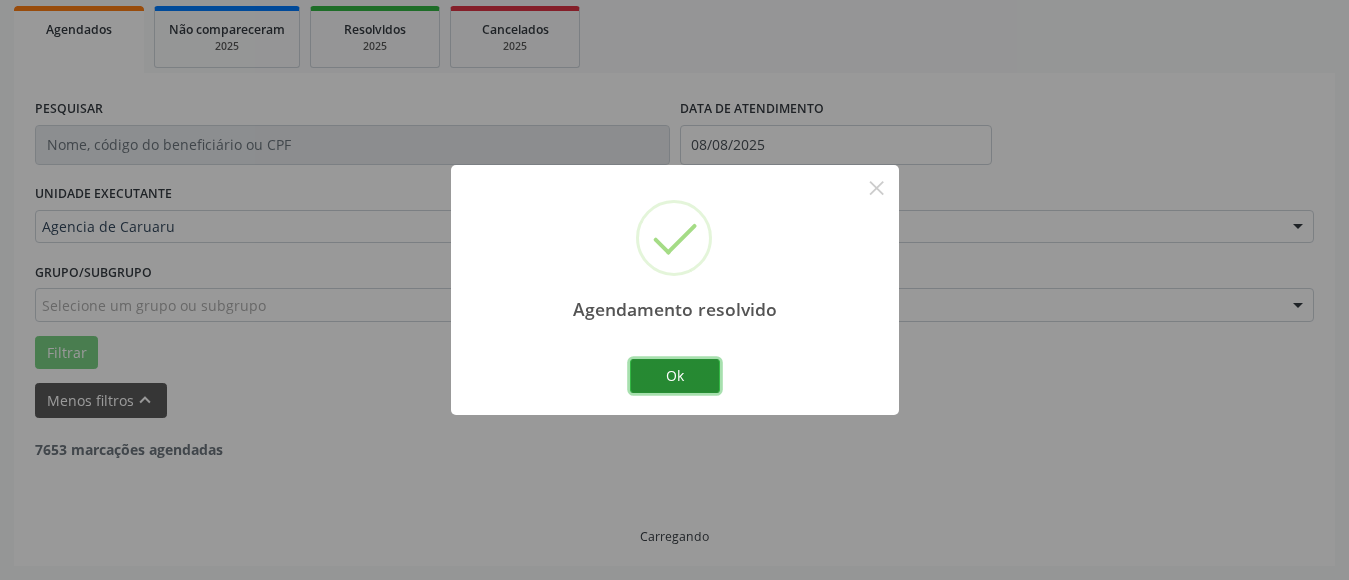 click on "Ok" at bounding box center [675, 376] 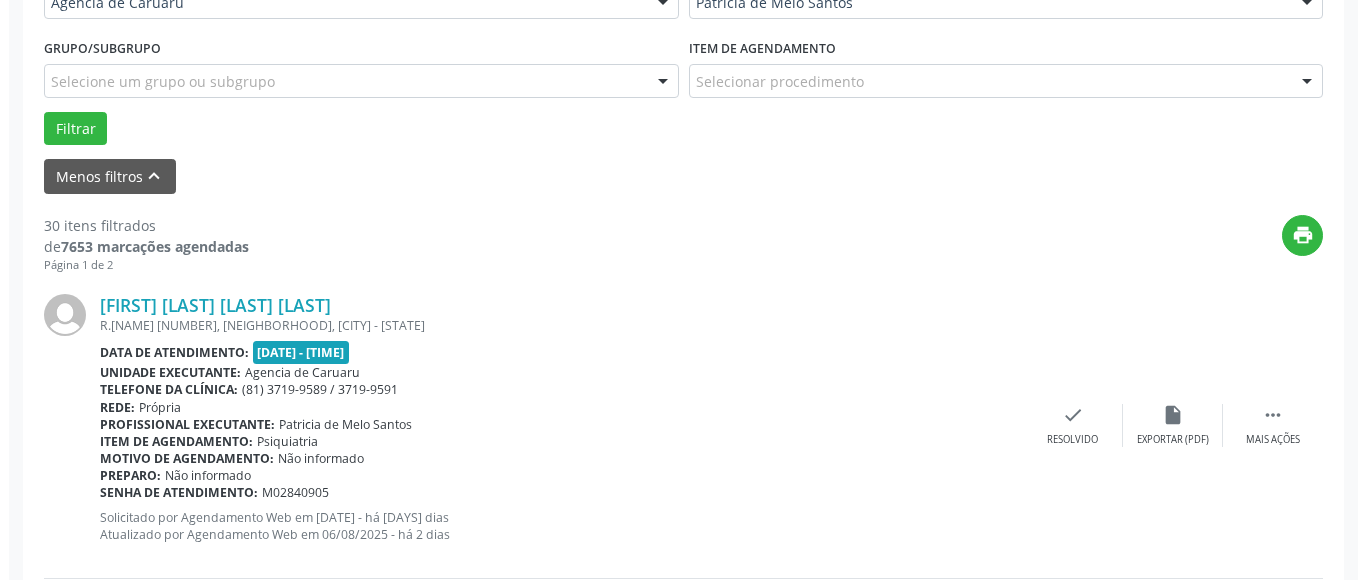 scroll, scrollTop: 593, scrollLeft: 0, axis: vertical 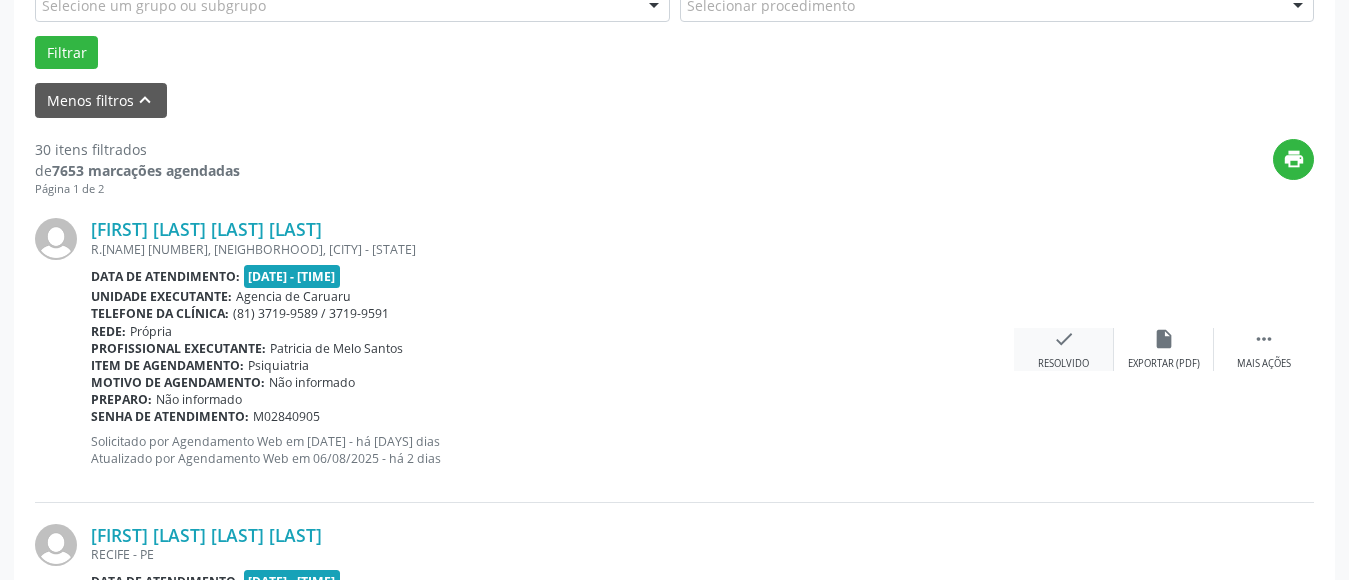 click on "Resolvido" at bounding box center [1063, 364] 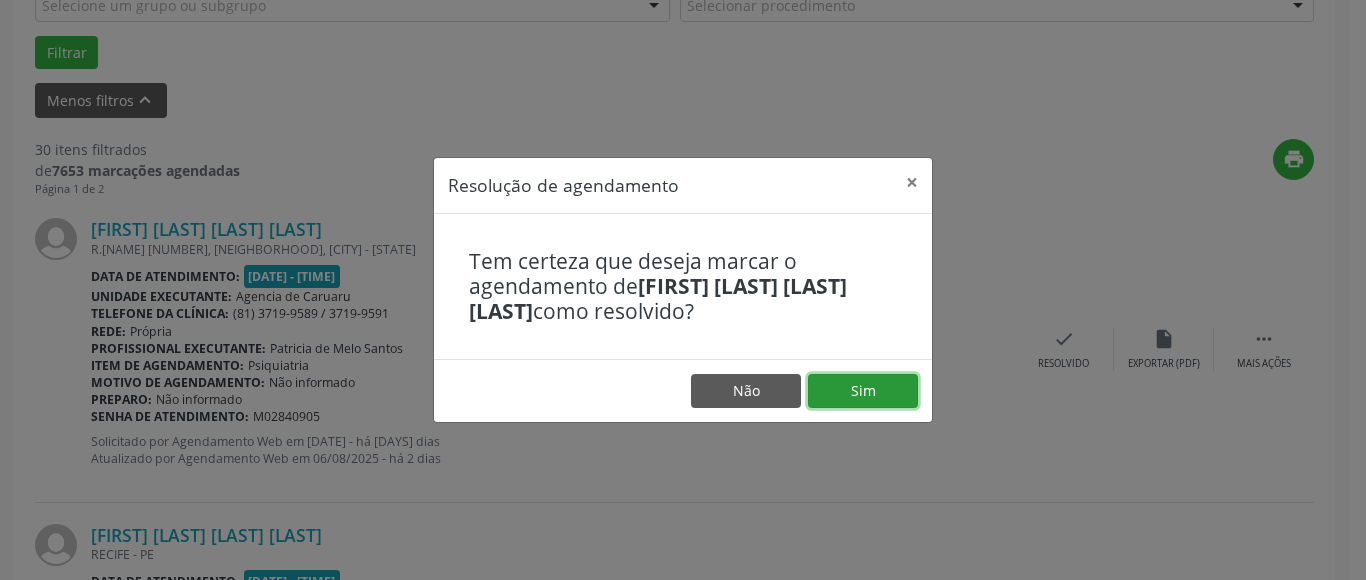click on "Sim" at bounding box center [863, 391] 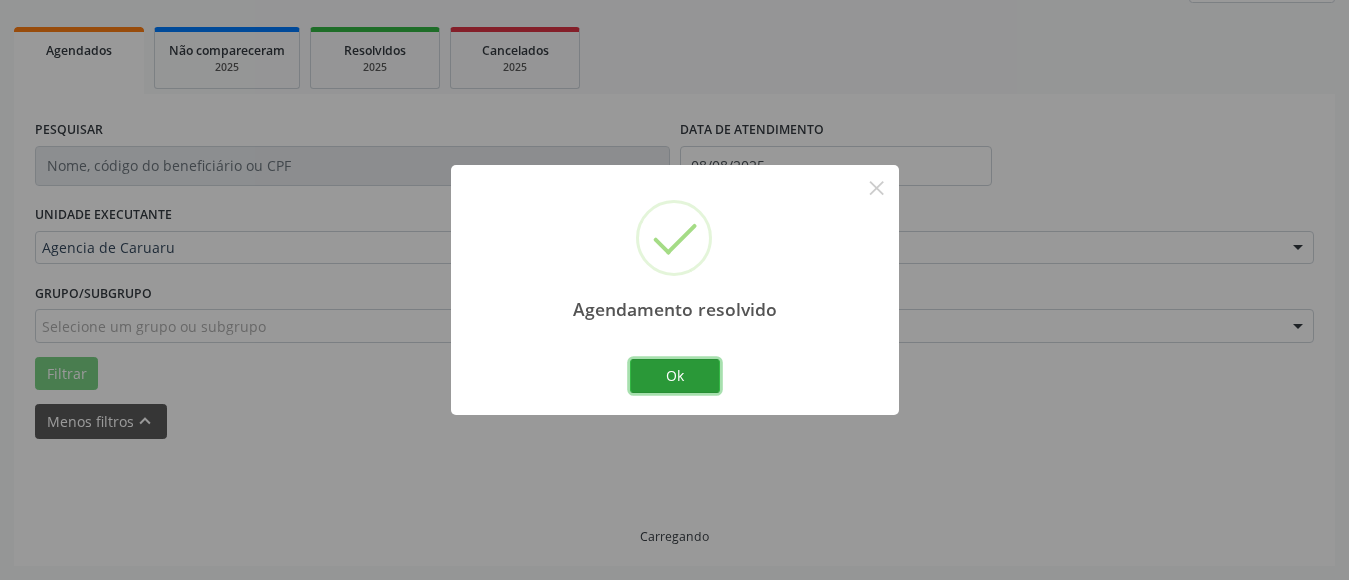 scroll, scrollTop: 293, scrollLeft: 0, axis: vertical 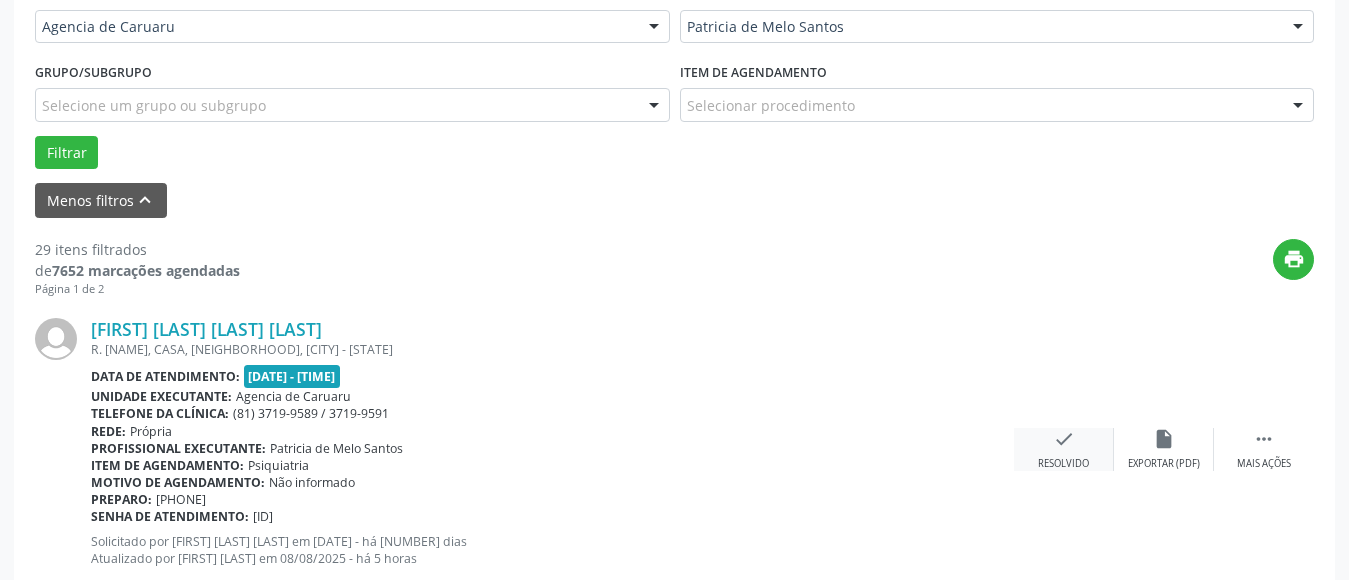 click on "Resolvido" at bounding box center [1063, 464] 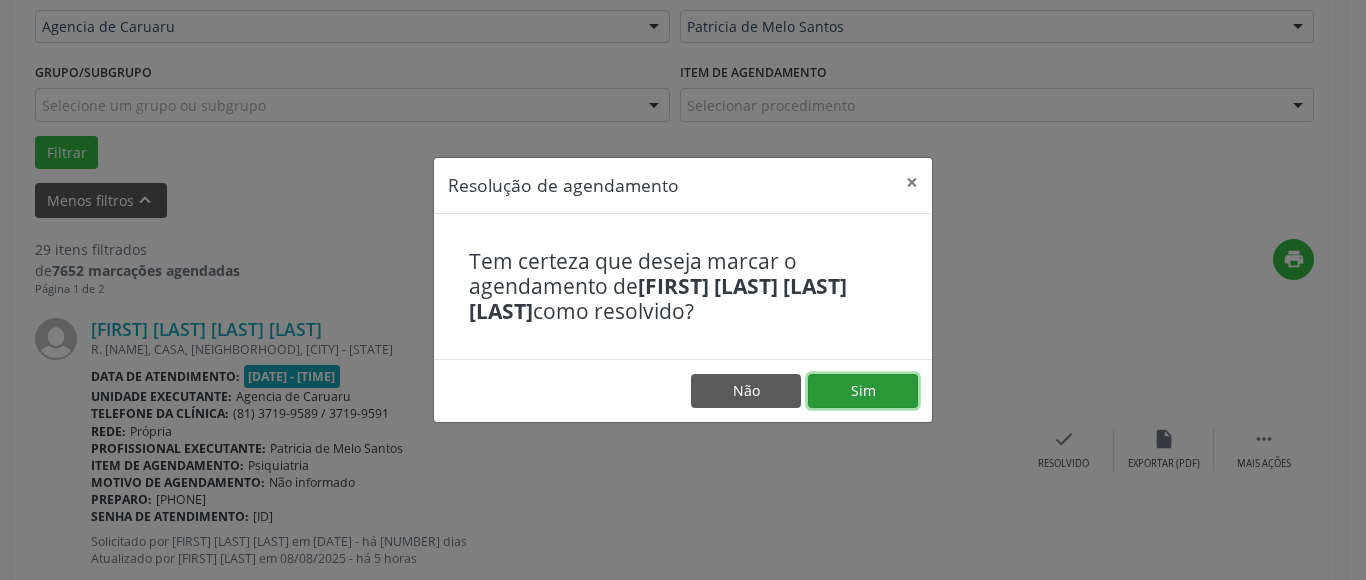 click on "Sim" at bounding box center [863, 391] 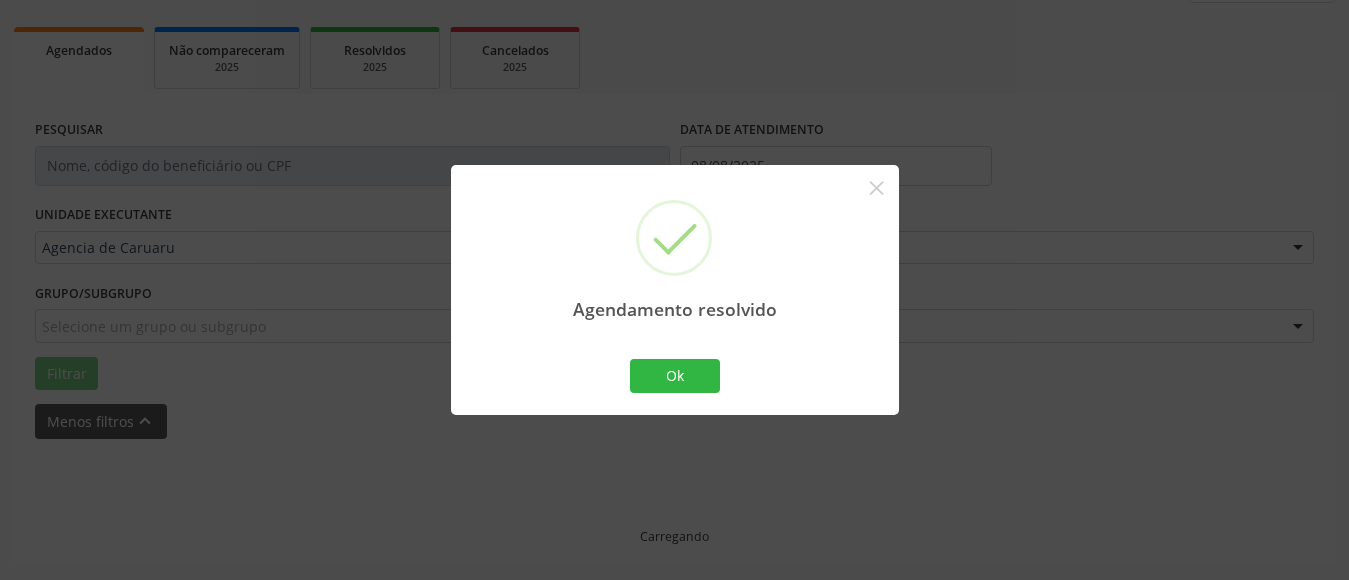 scroll, scrollTop: 293, scrollLeft: 0, axis: vertical 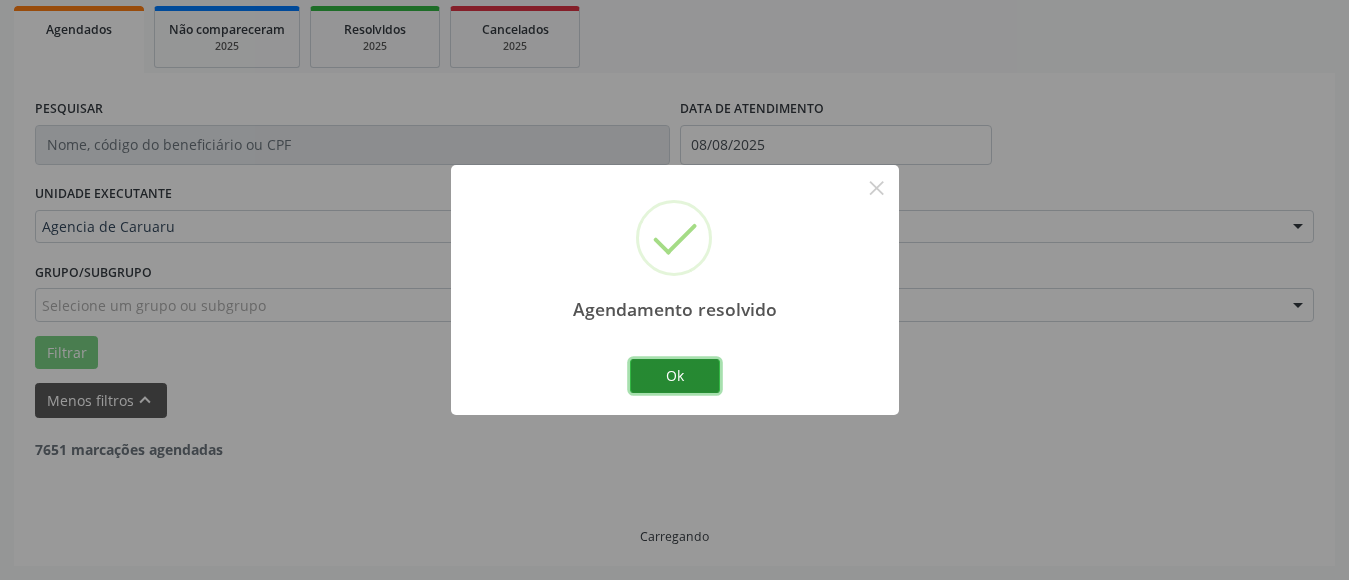 click on "Ok" at bounding box center (675, 376) 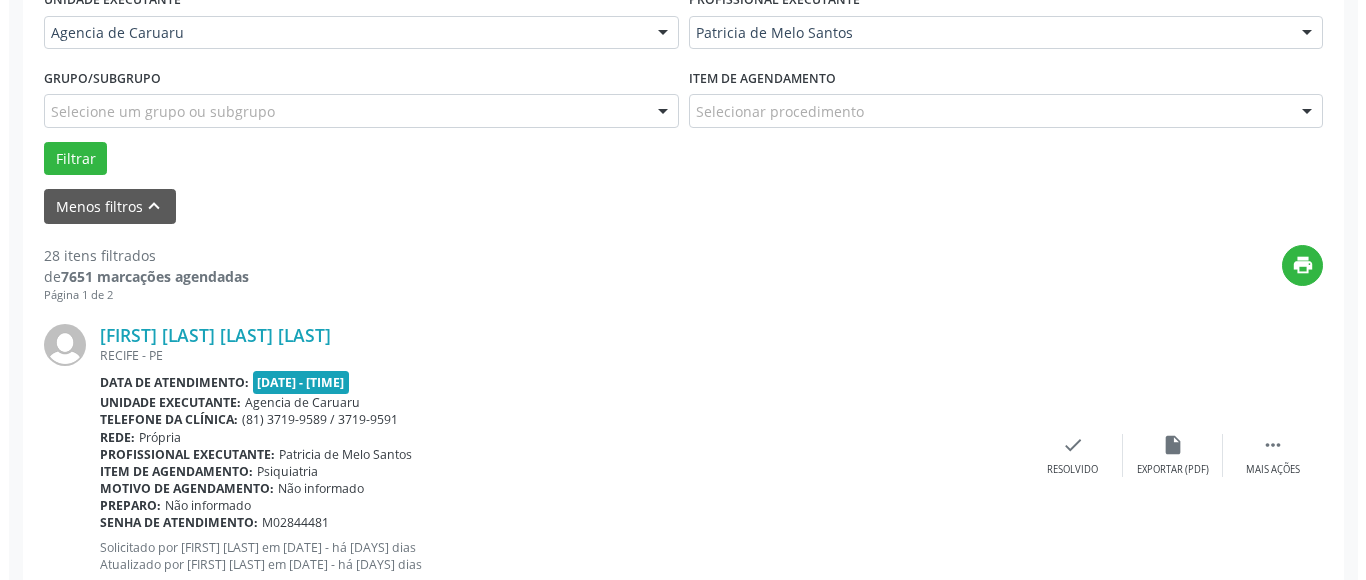scroll, scrollTop: 493, scrollLeft: 0, axis: vertical 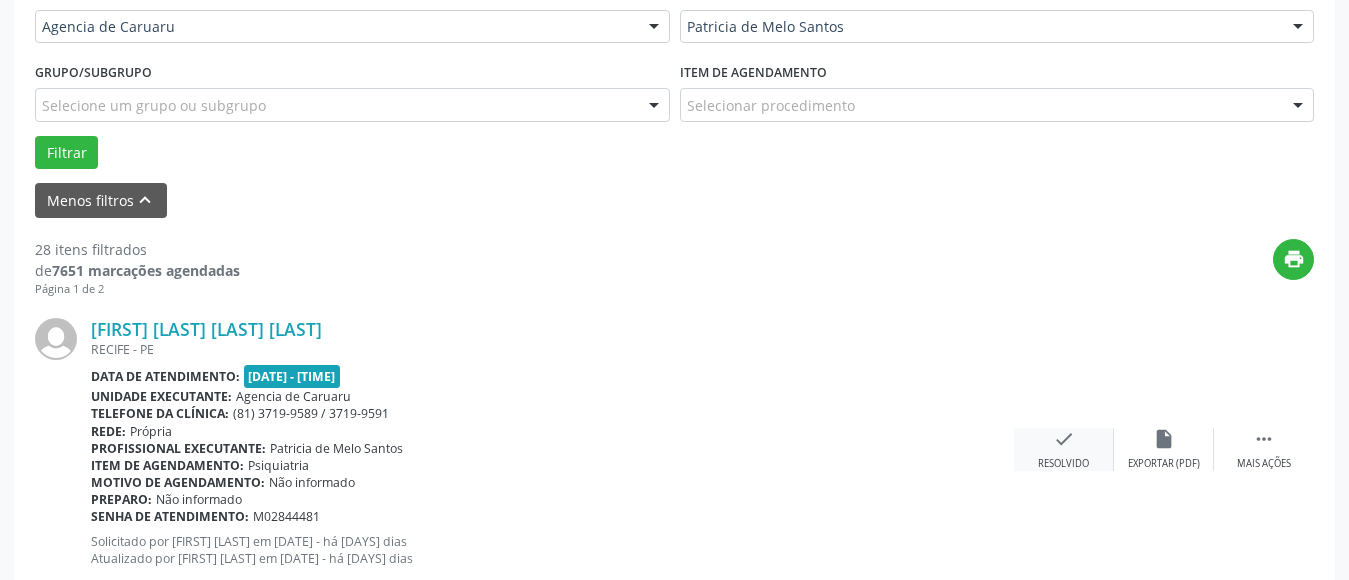 click on "check
Resolvido" at bounding box center [1064, 449] 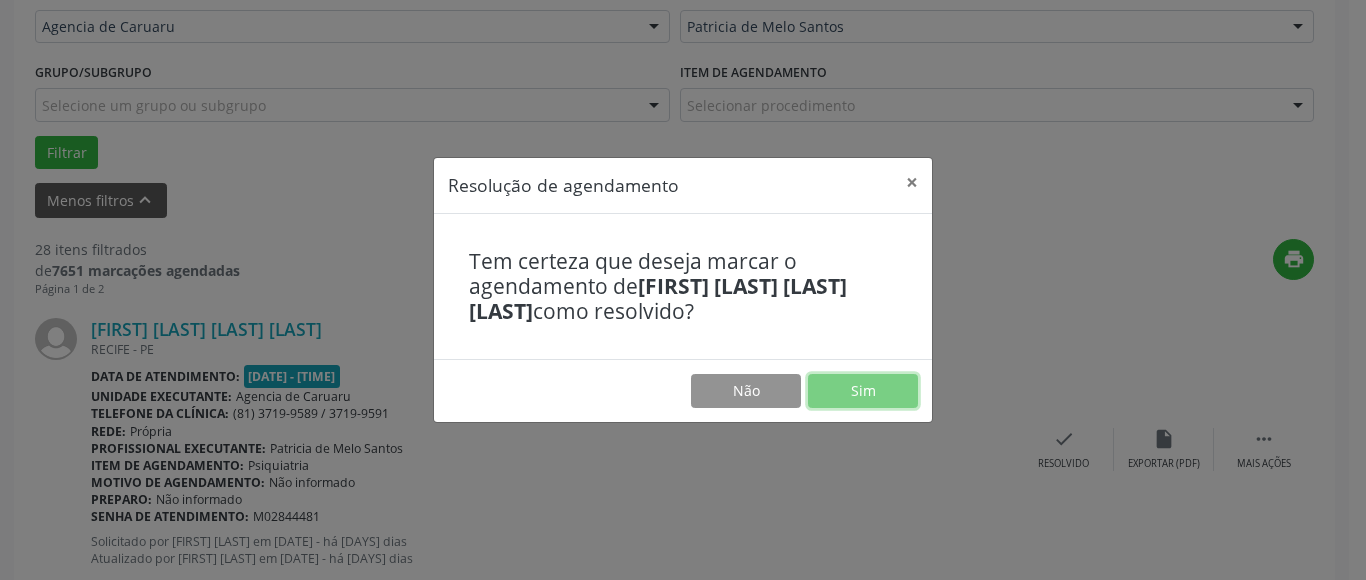 click on "Sim" at bounding box center (863, 391) 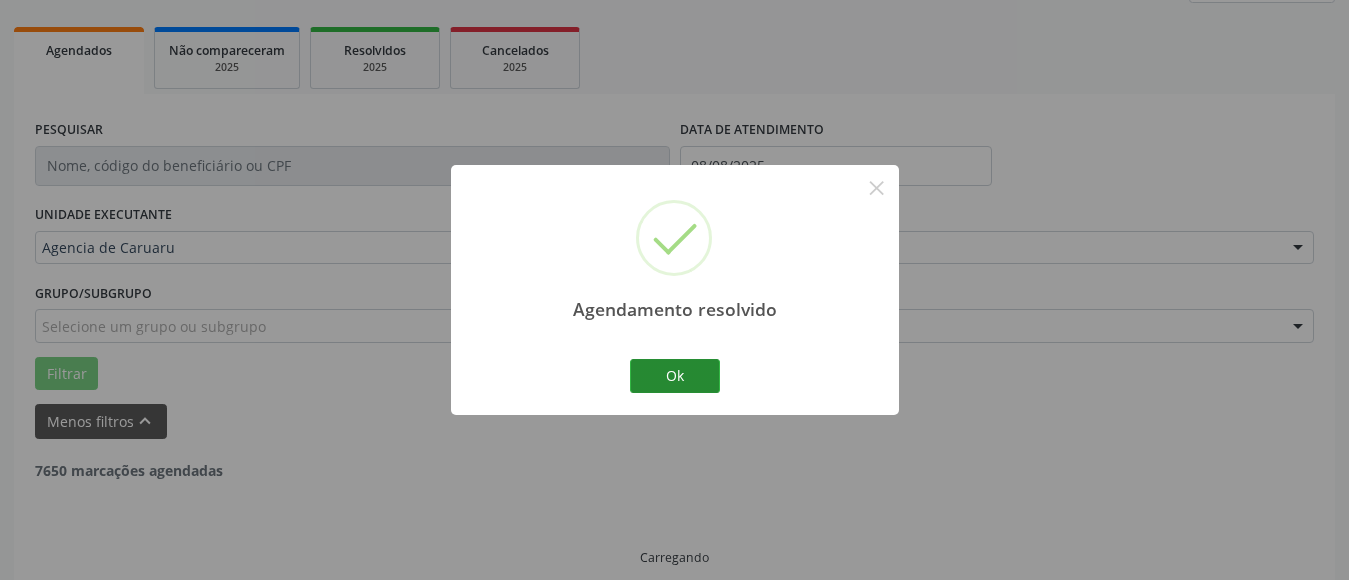 scroll, scrollTop: 293, scrollLeft: 0, axis: vertical 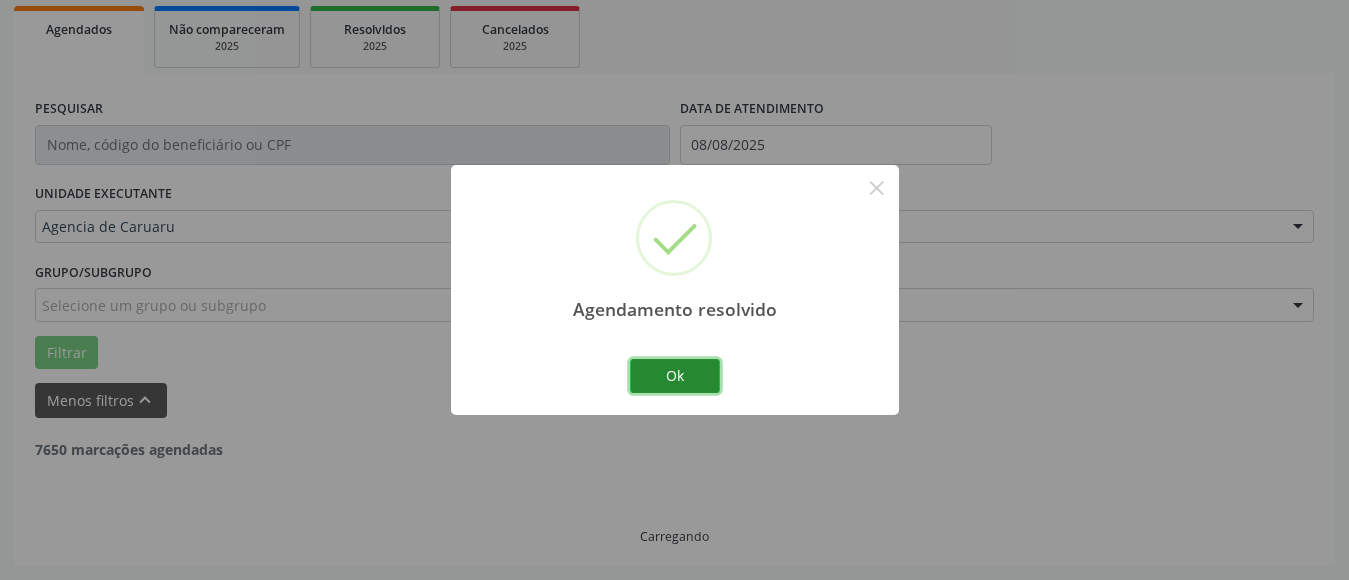 click on "Ok" at bounding box center (675, 376) 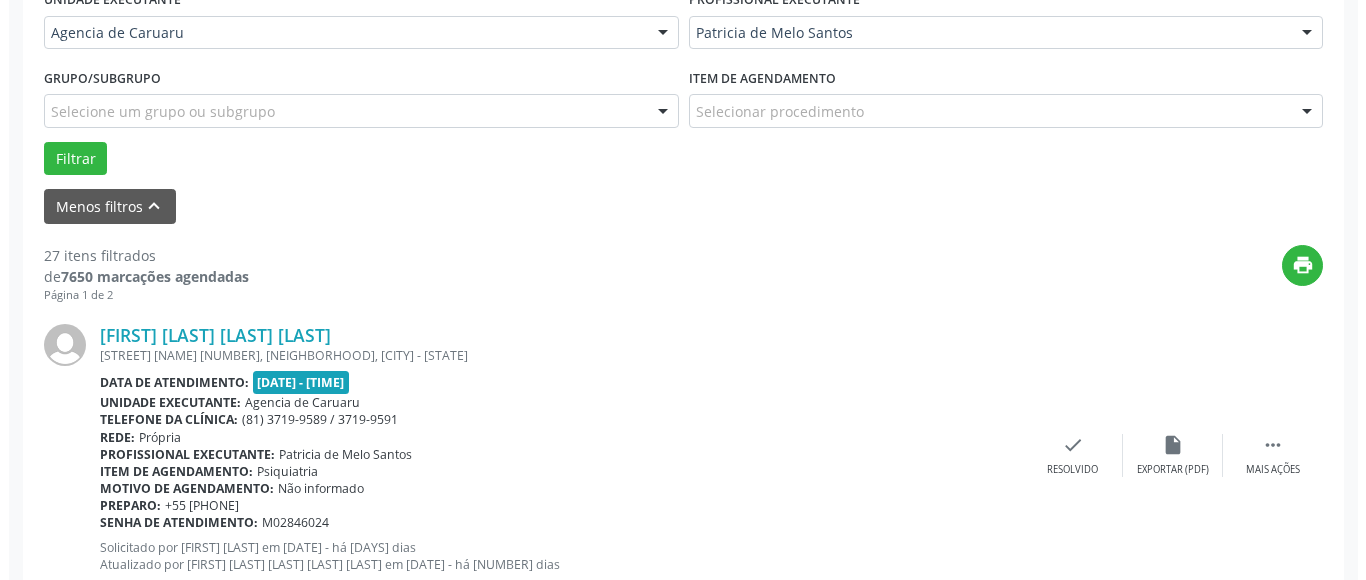 scroll, scrollTop: 493, scrollLeft: 0, axis: vertical 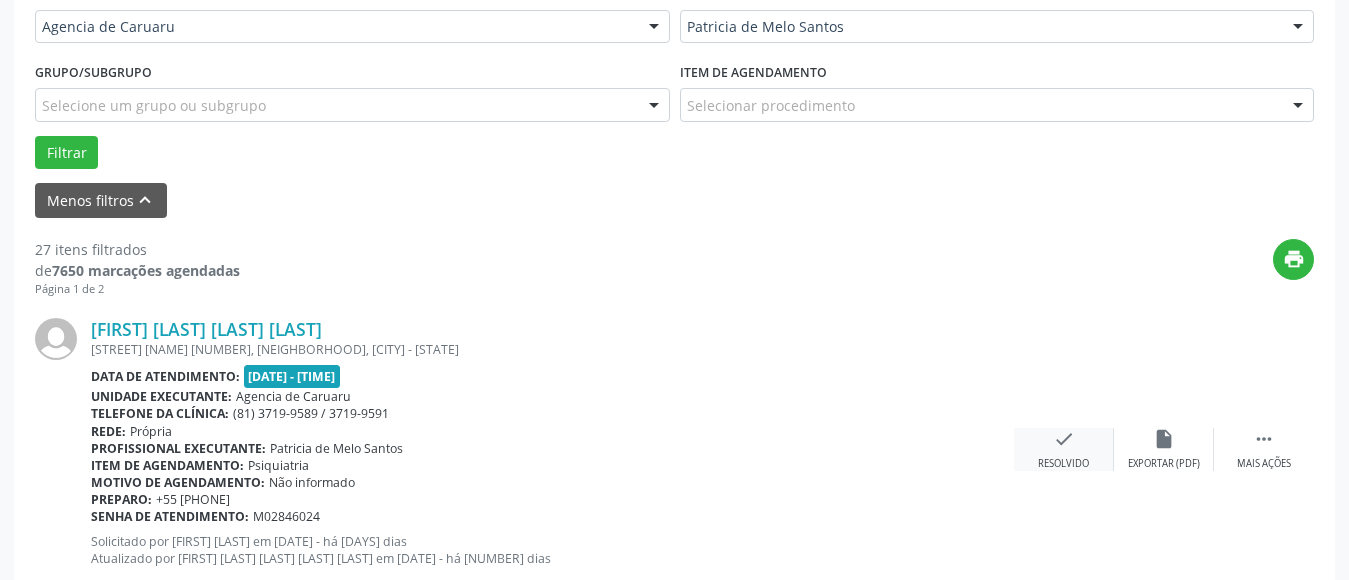 click on "check
Resolvido" at bounding box center (1064, 449) 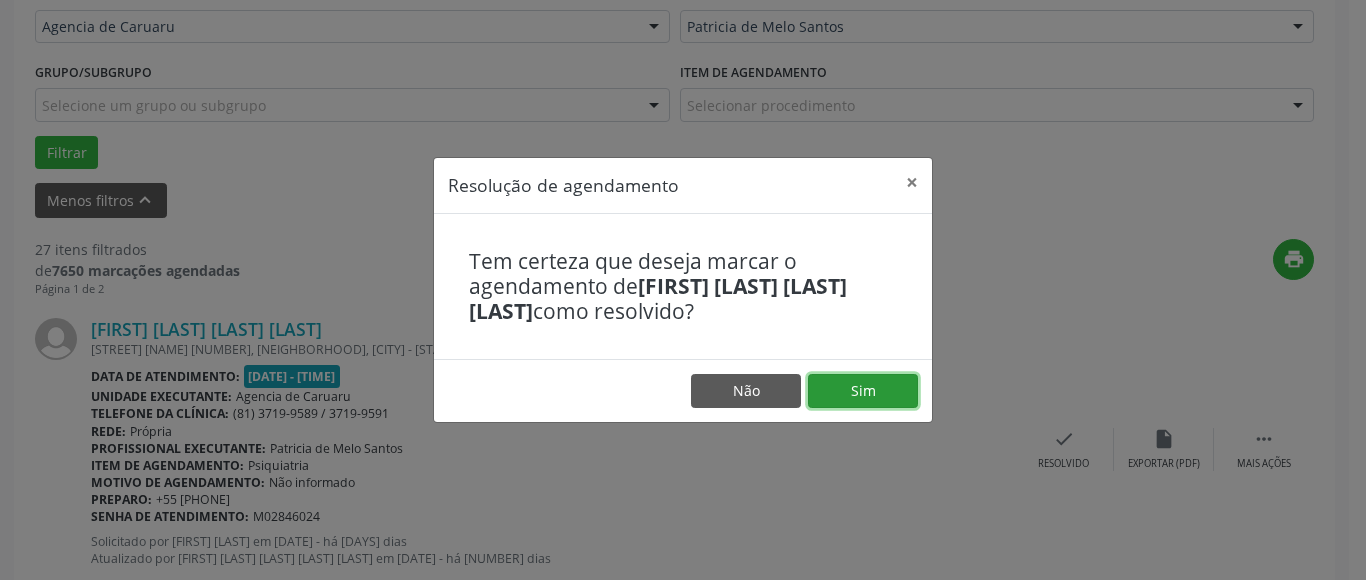click on "Sim" at bounding box center (863, 391) 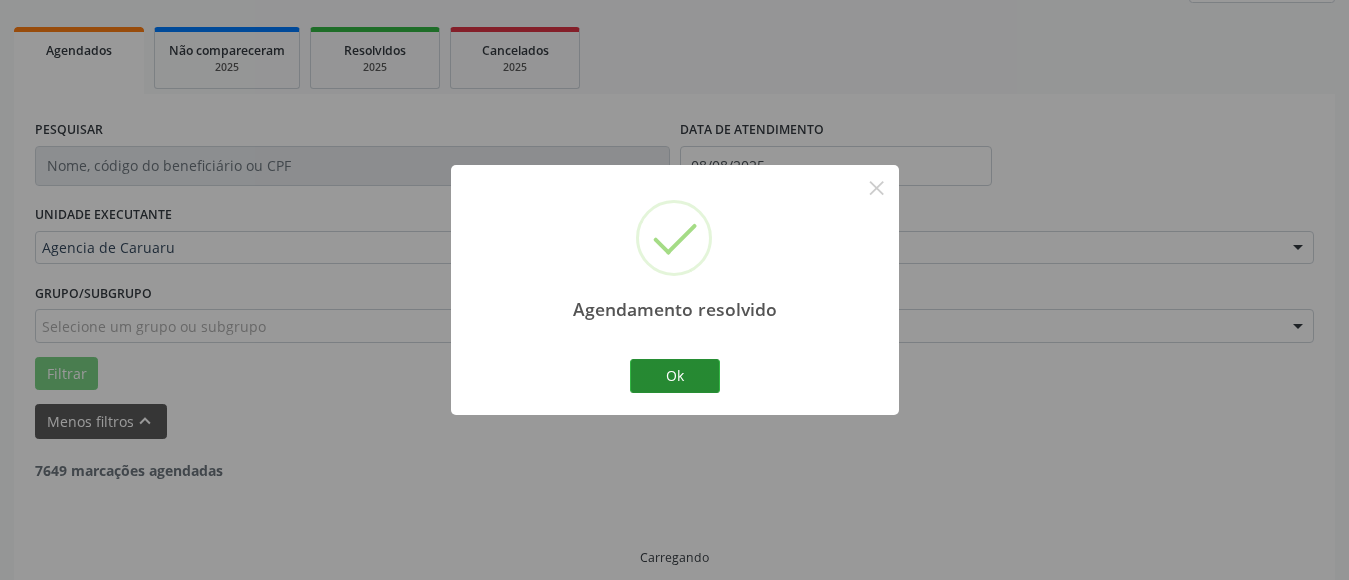 scroll, scrollTop: 293, scrollLeft: 0, axis: vertical 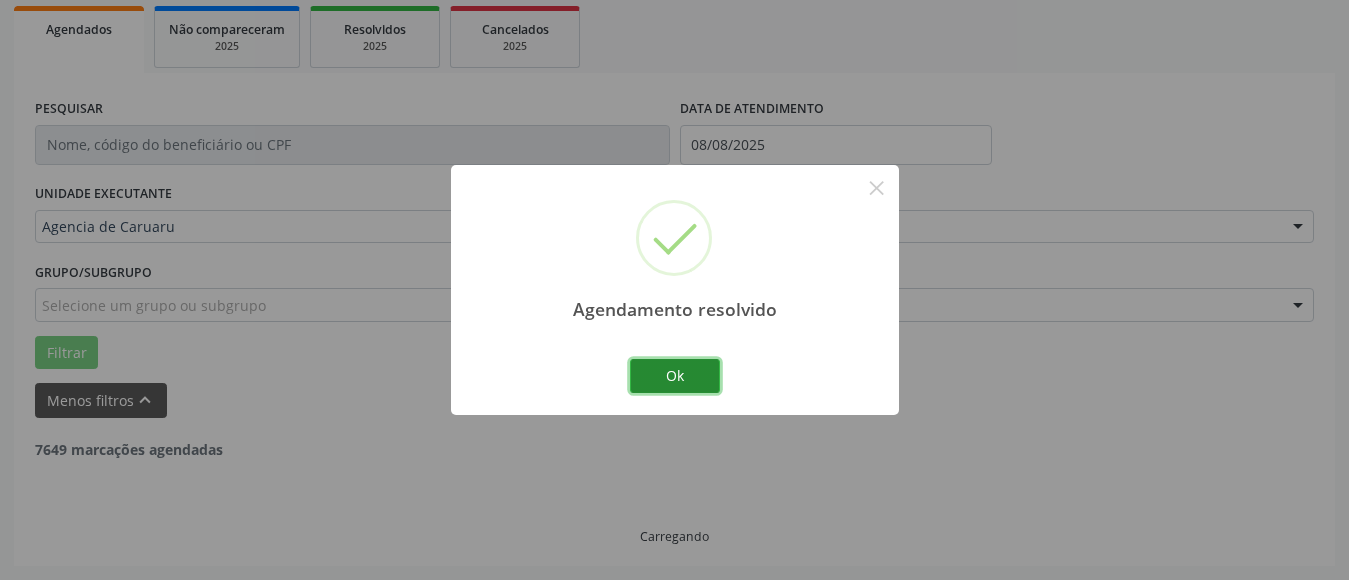 click on "Ok" at bounding box center (675, 376) 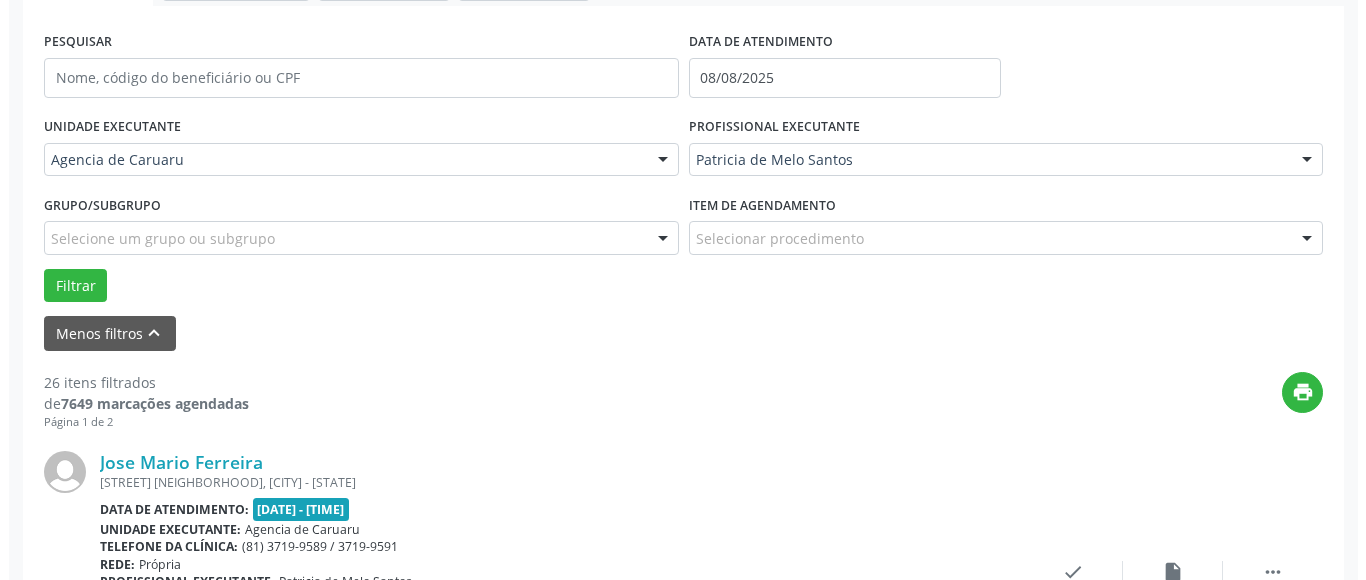 scroll, scrollTop: 393, scrollLeft: 0, axis: vertical 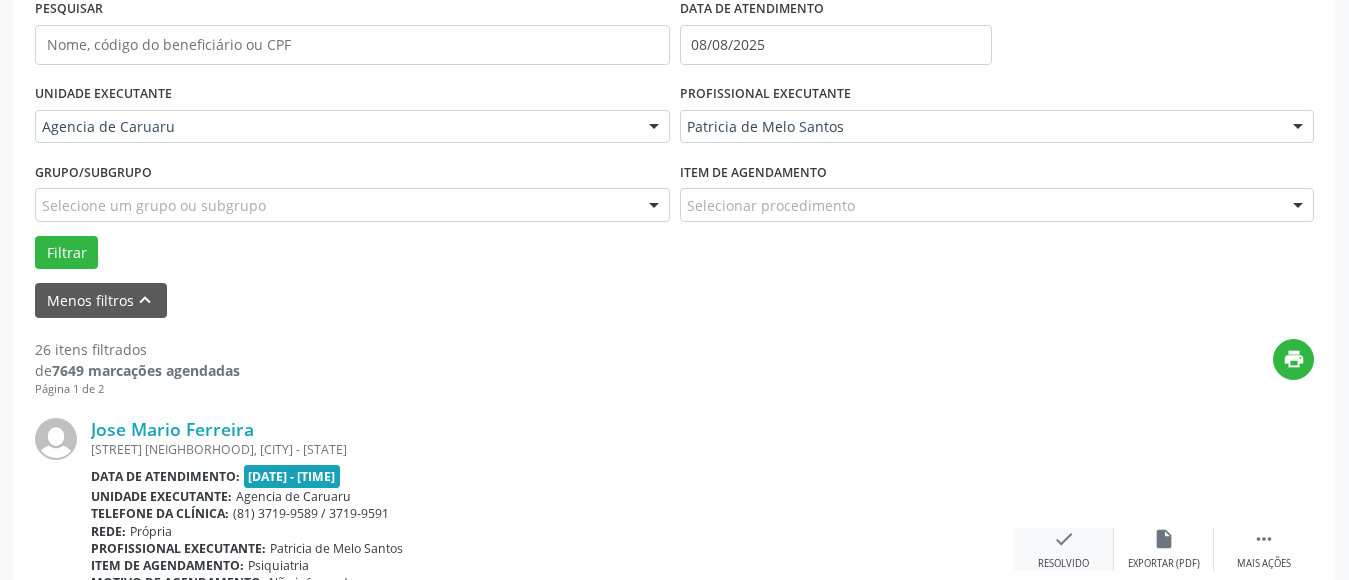 click on "Resolvido" at bounding box center [1063, 564] 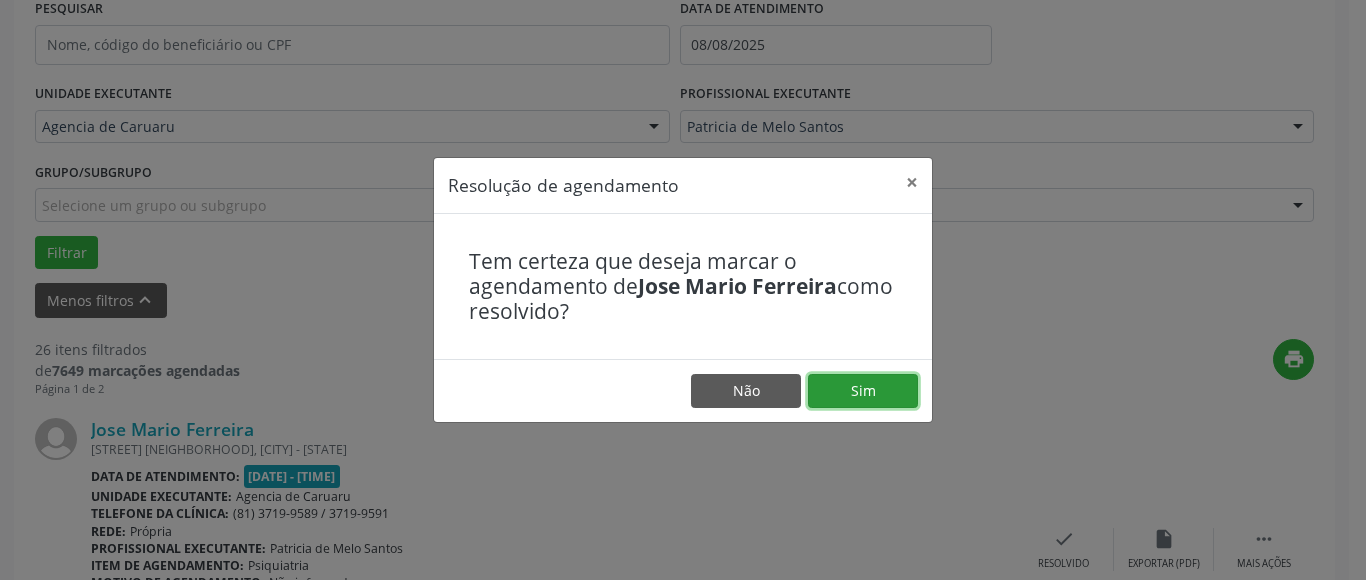 click on "Sim" at bounding box center (863, 391) 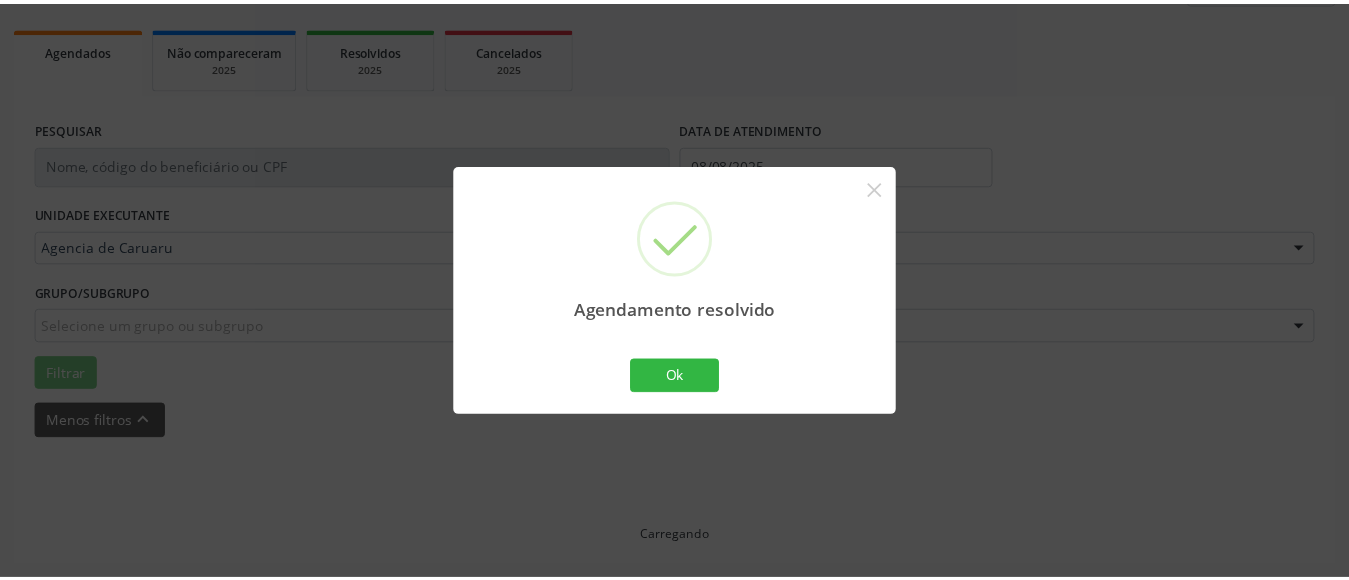 scroll, scrollTop: 293, scrollLeft: 0, axis: vertical 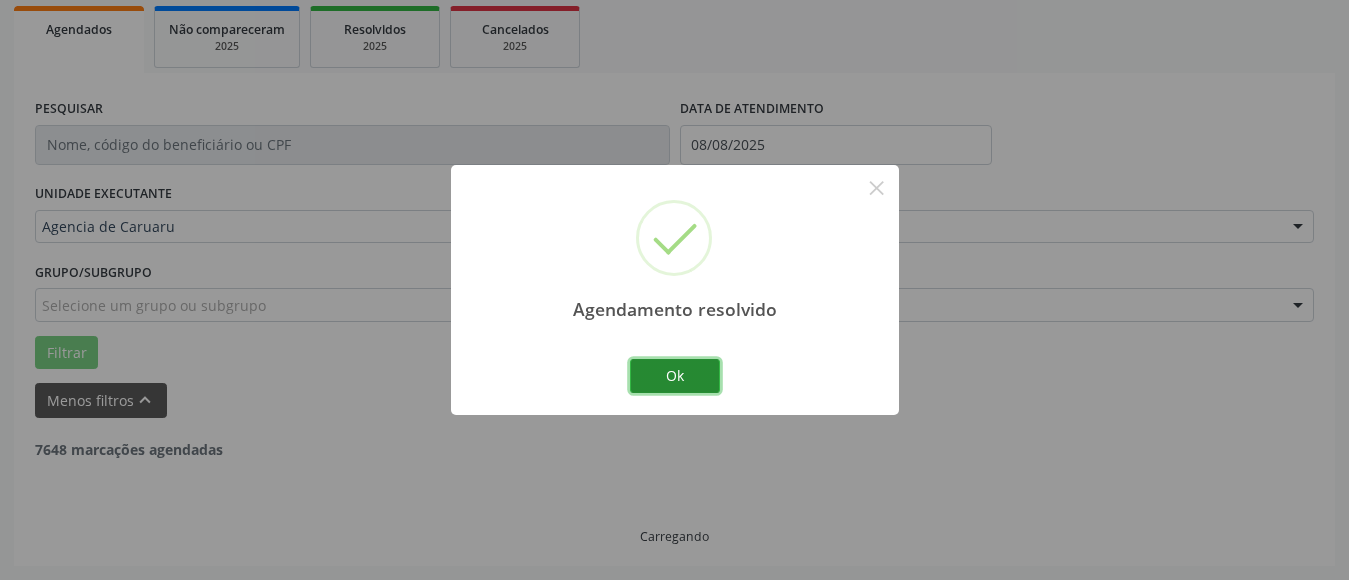 click on "Ok" at bounding box center (675, 376) 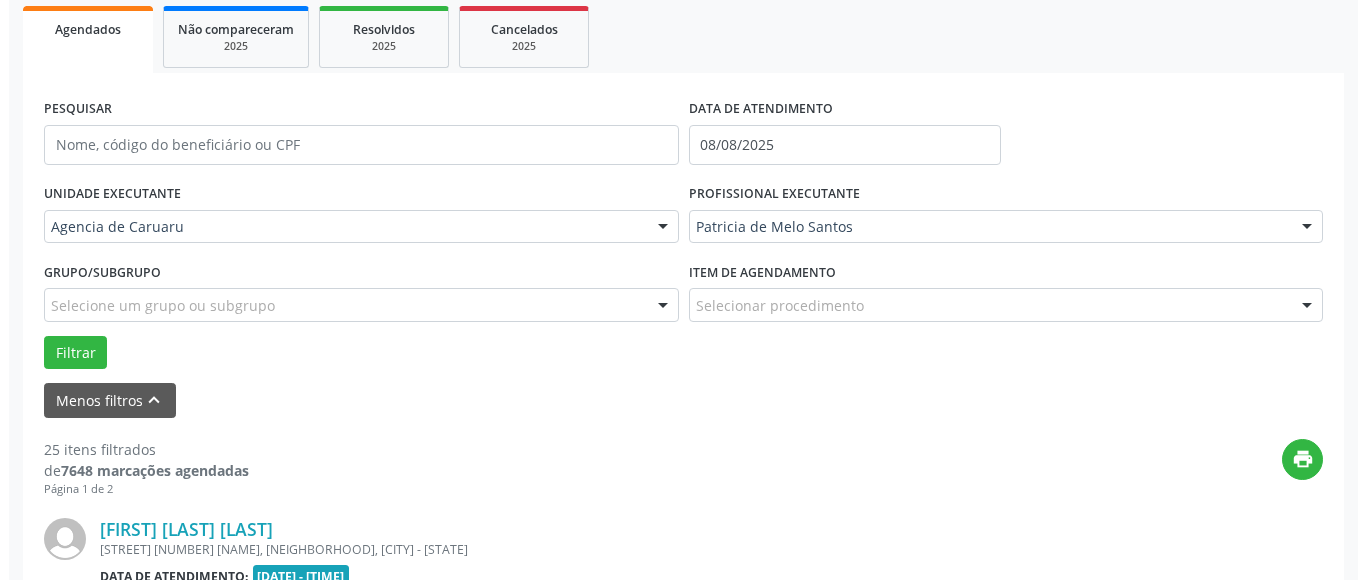 scroll, scrollTop: 393, scrollLeft: 0, axis: vertical 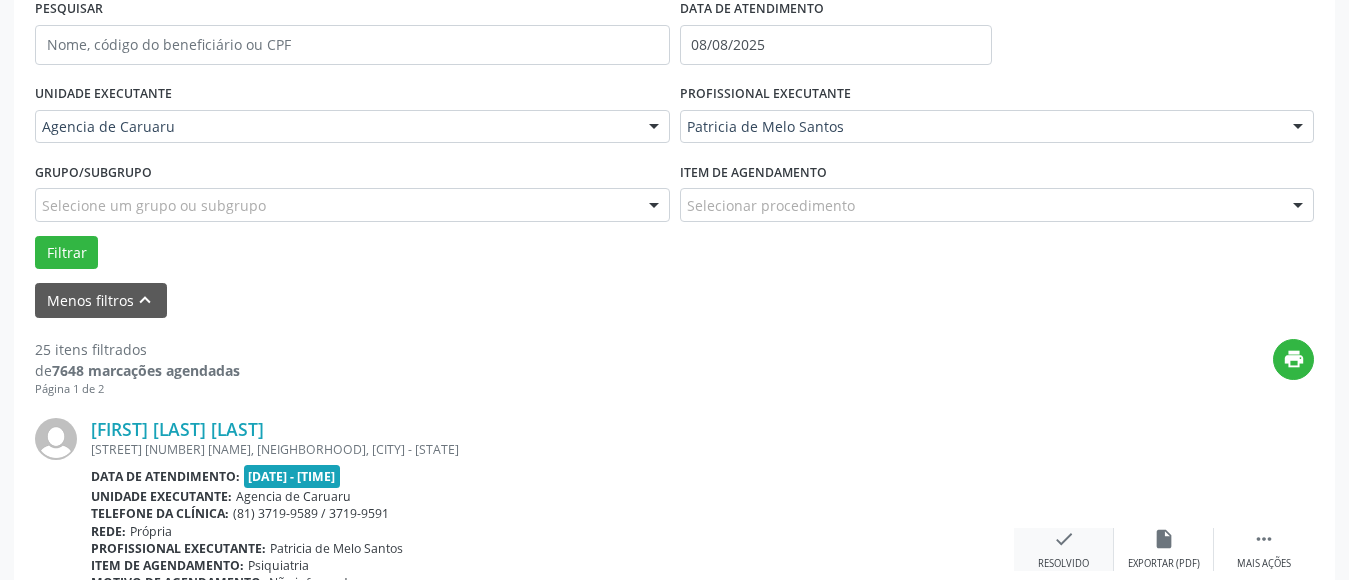 click on "Resolvido" at bounding box center (1063, 564) 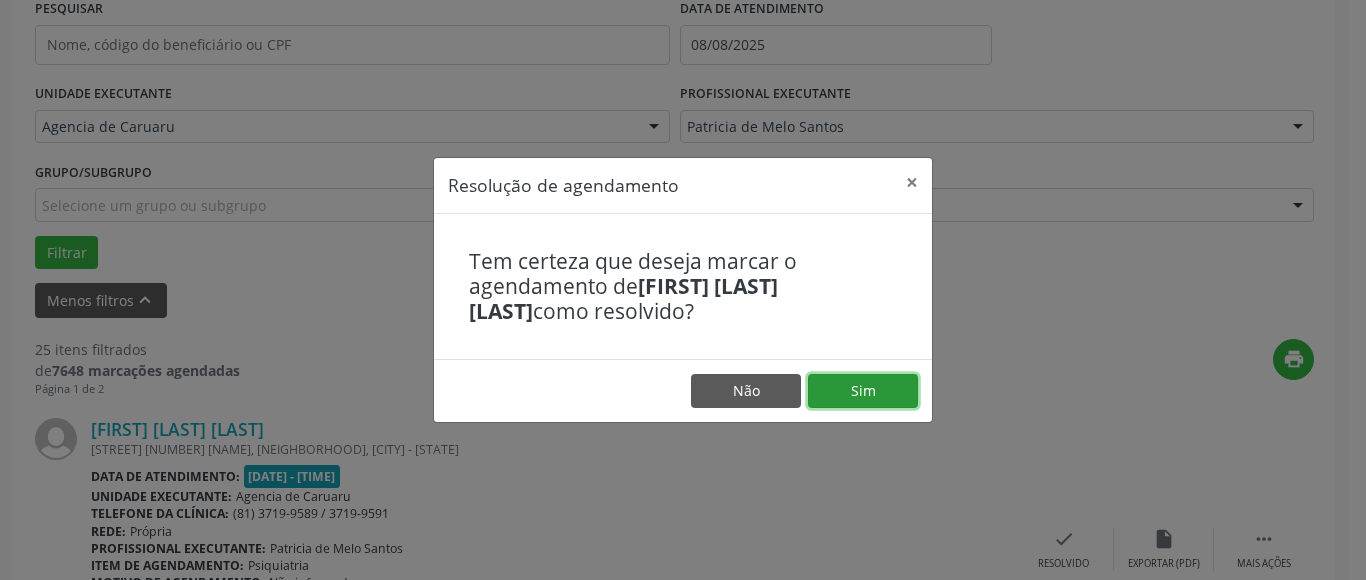 click on "Sim" at bounding box center (863, 391) 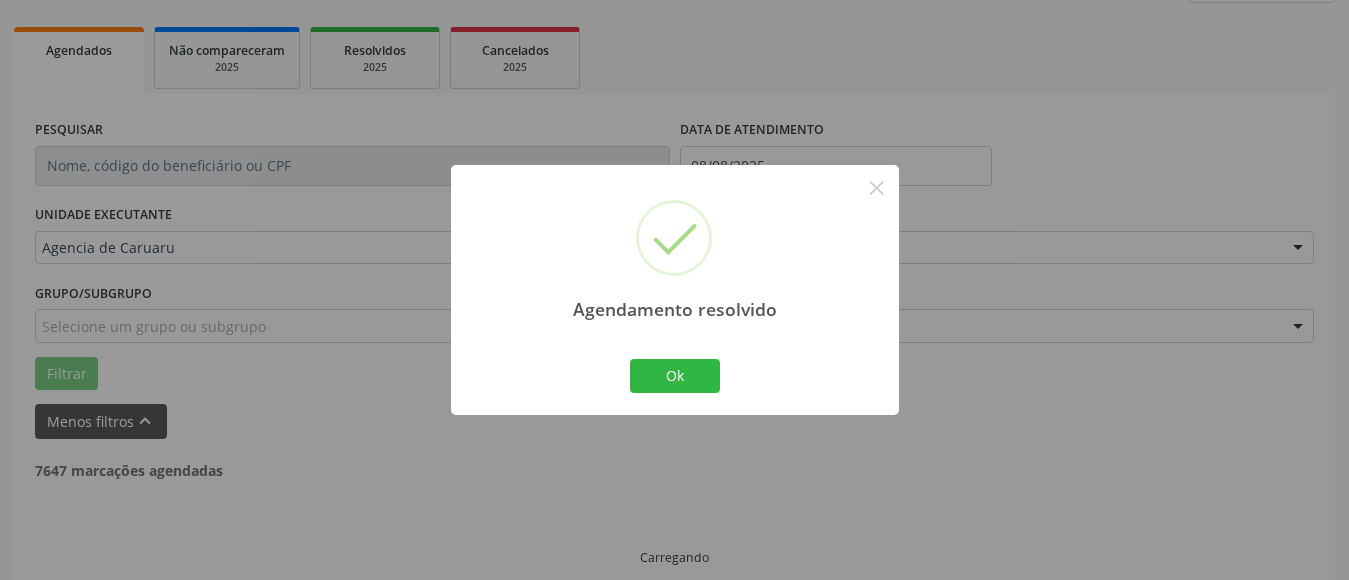 scroll, scrollTop: 293, scrollLeft: 0, axis: vertical 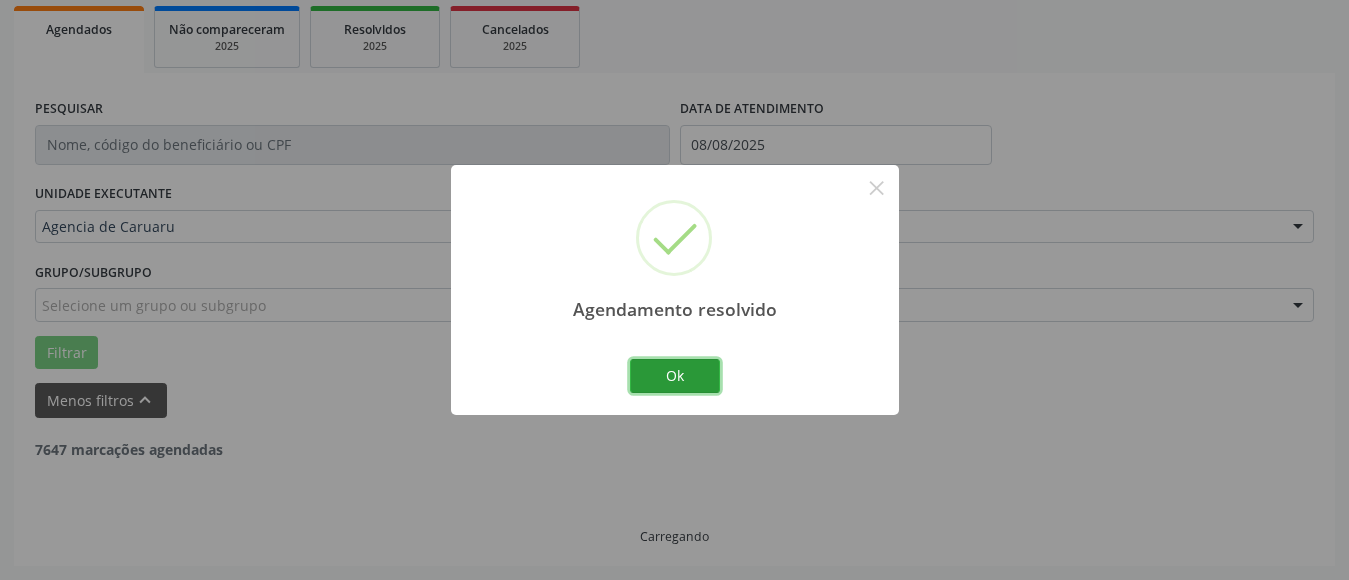 click on "Ok" at bounding box center (675, 376) 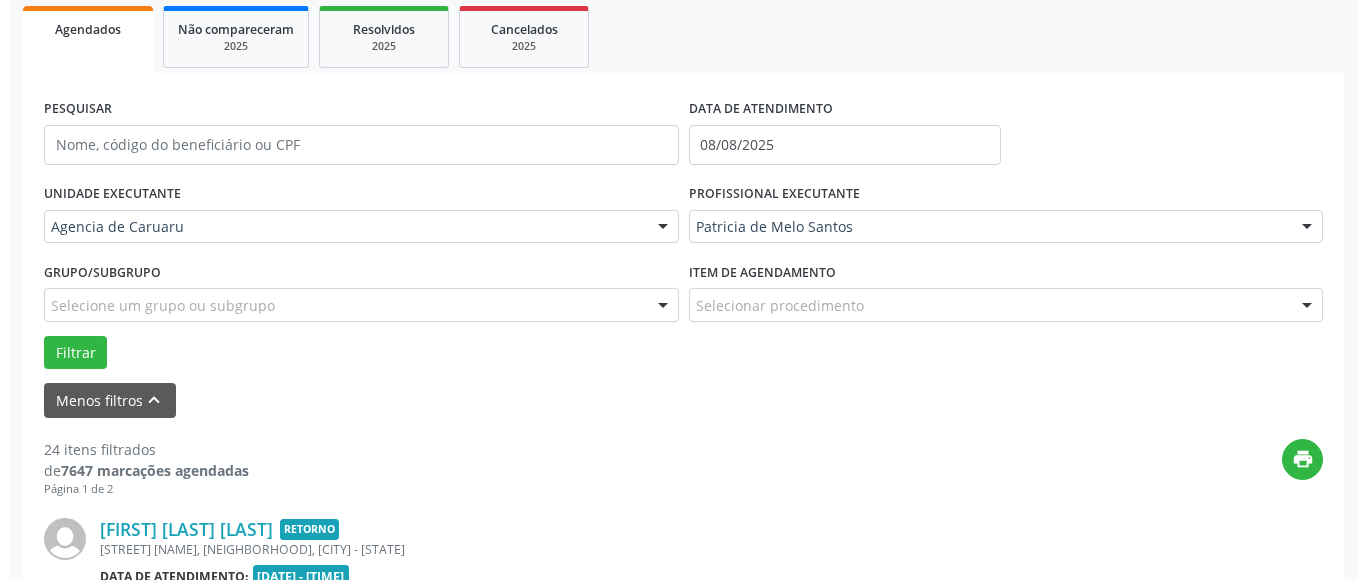 scroll, scrollTop: 493, scrollLeft: 0, axis: vertical 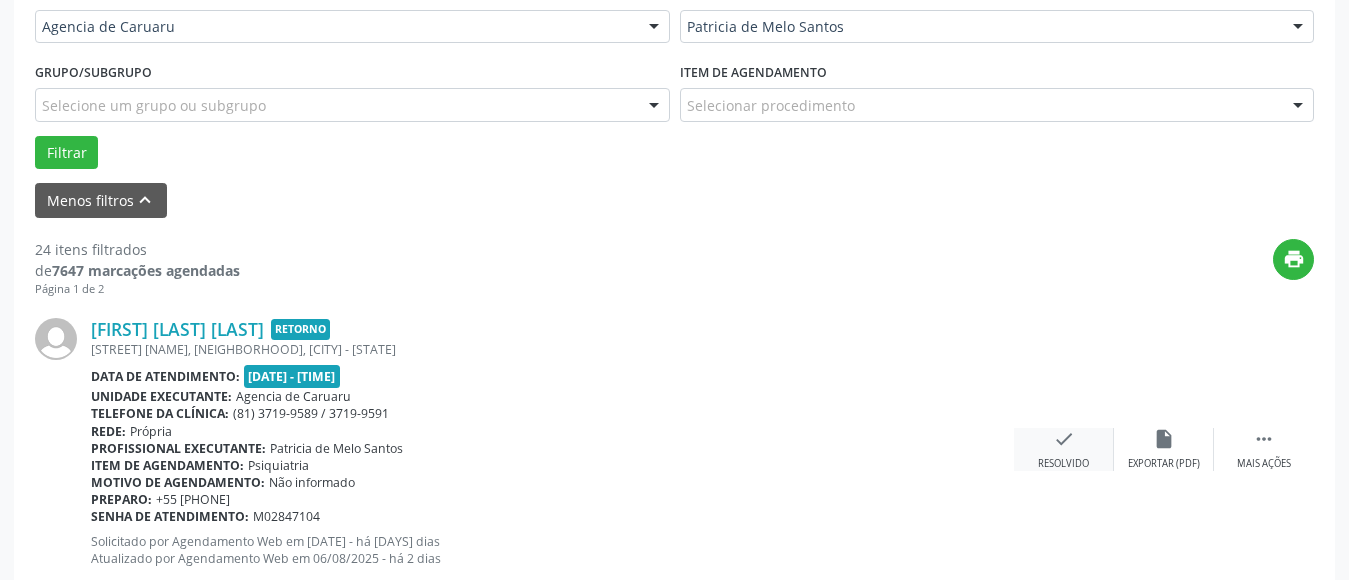 click on "Resolvido" at bounding box center (1063, 464) 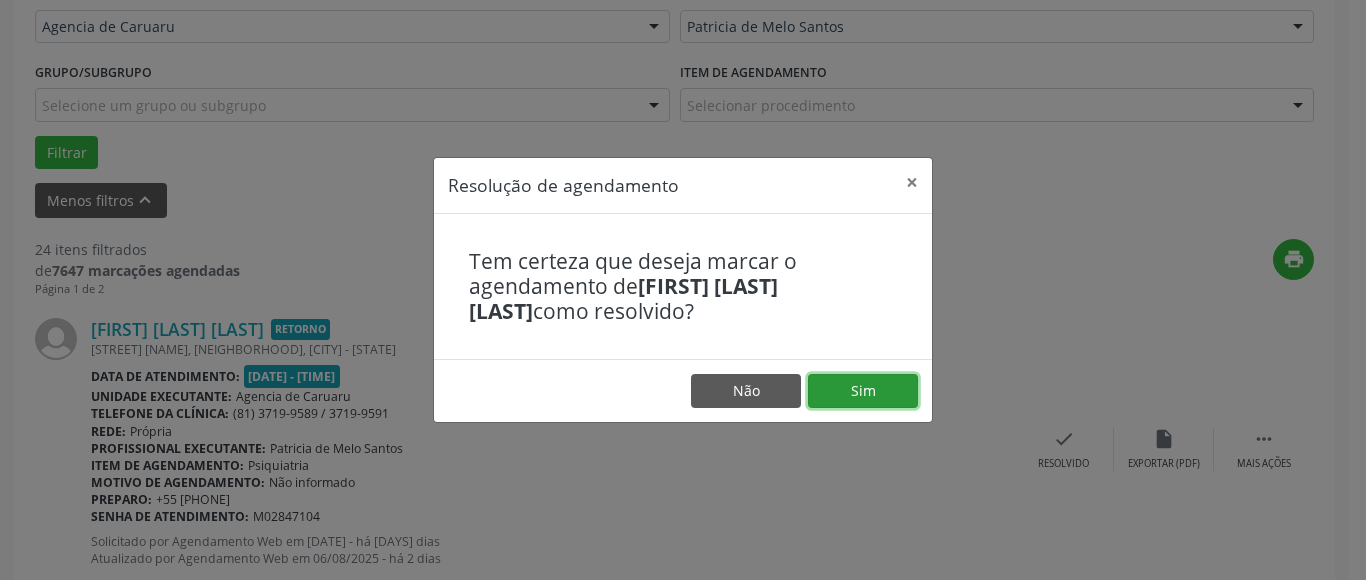 click on "Sim" at bounding box center [863, 391] 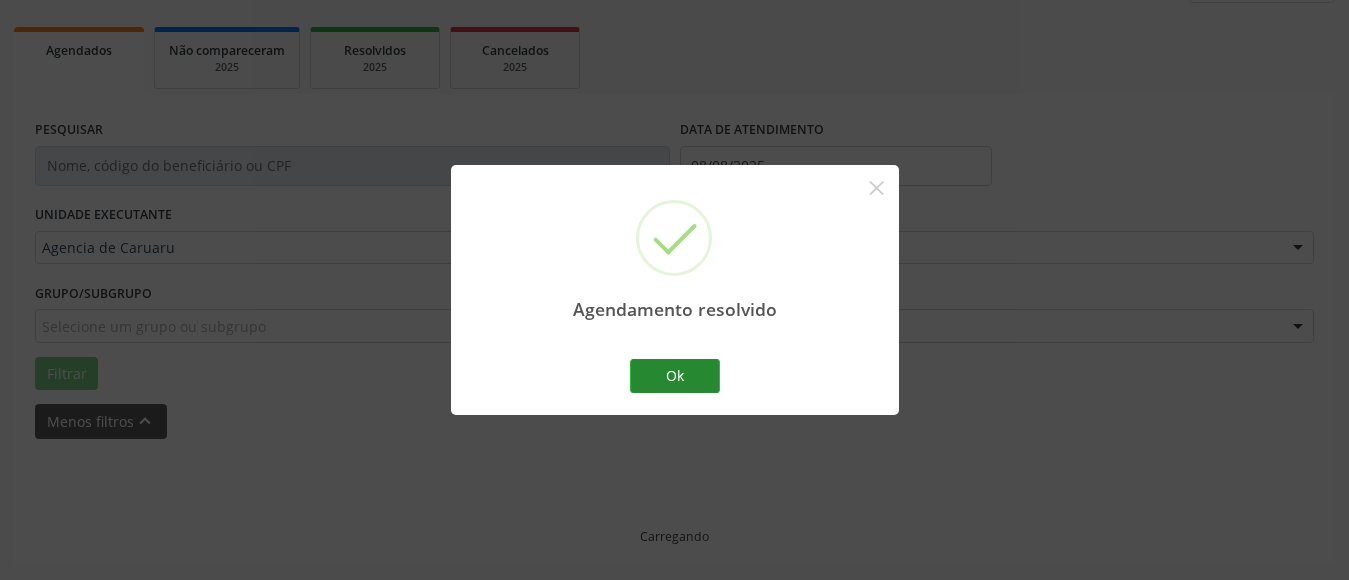 scroll, scrollTop: 293, scrollLeft: 0, axis: vertical 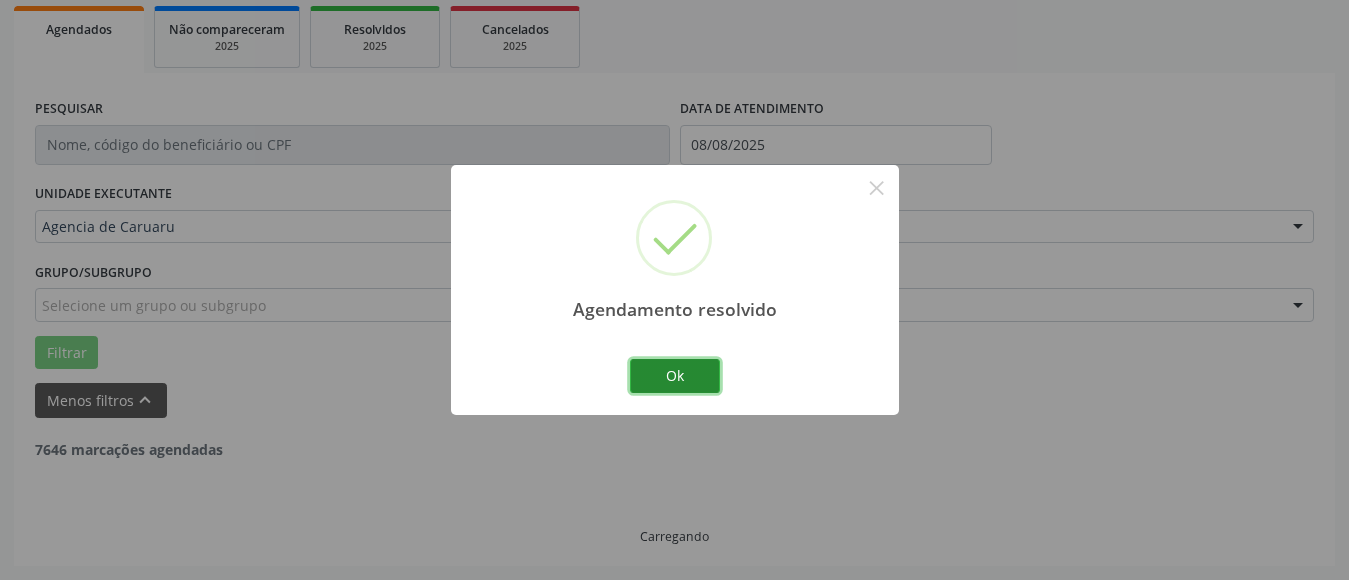 click on "Ok" at bounding box center [675, 376] 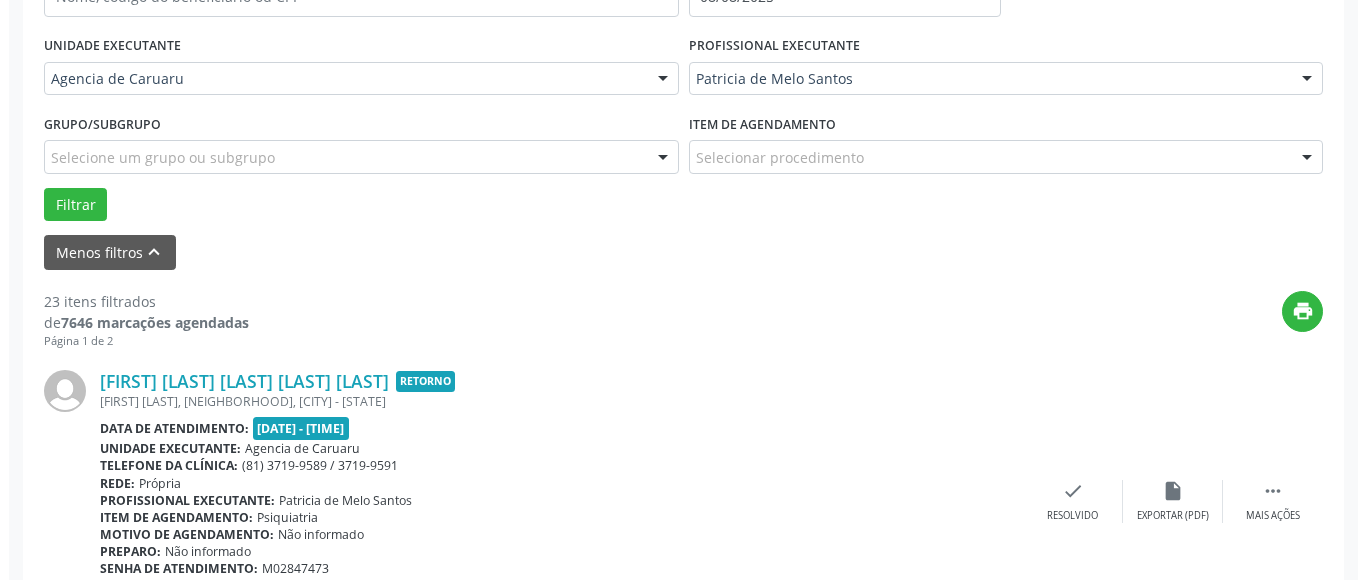 scroll, scrollTop: 493, scrollLeft: 0, axis: vertical 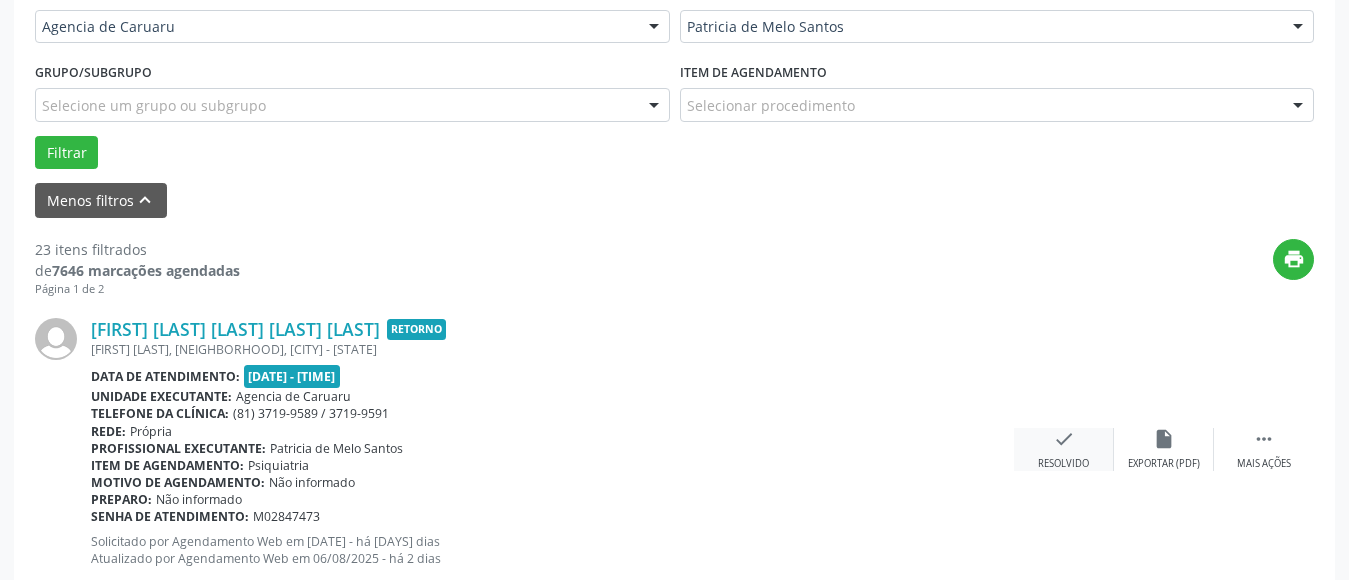 click on "Resolvido" at bounding box center [1063, 464] 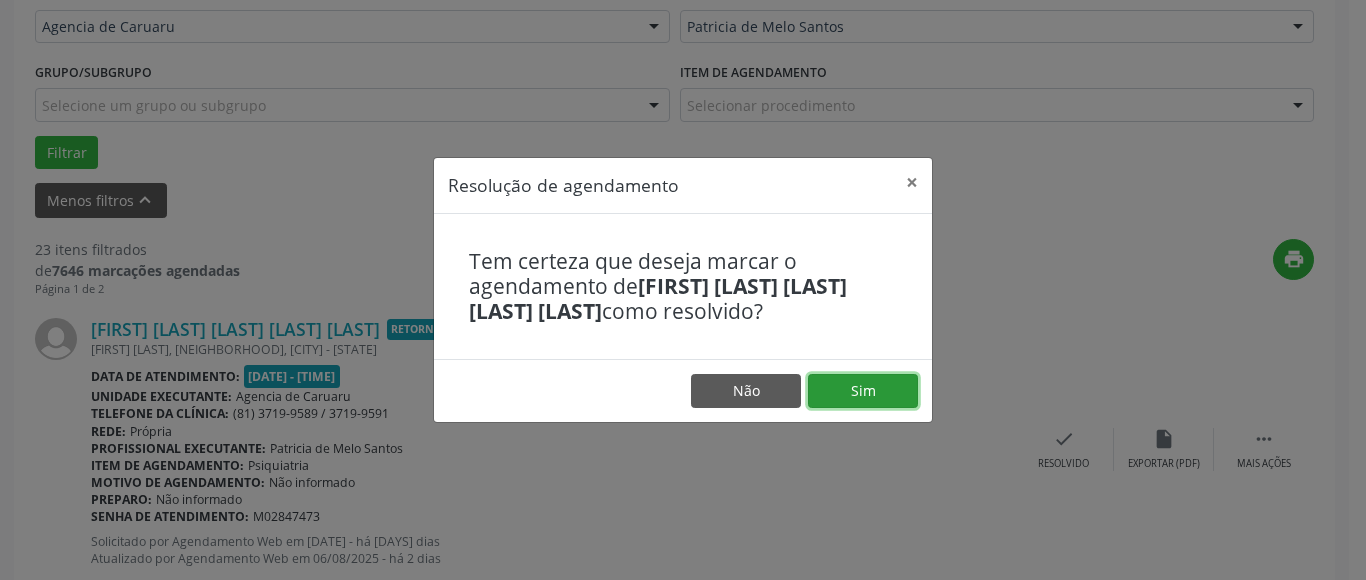 click on "Sim" at bounding box center (863, 391) 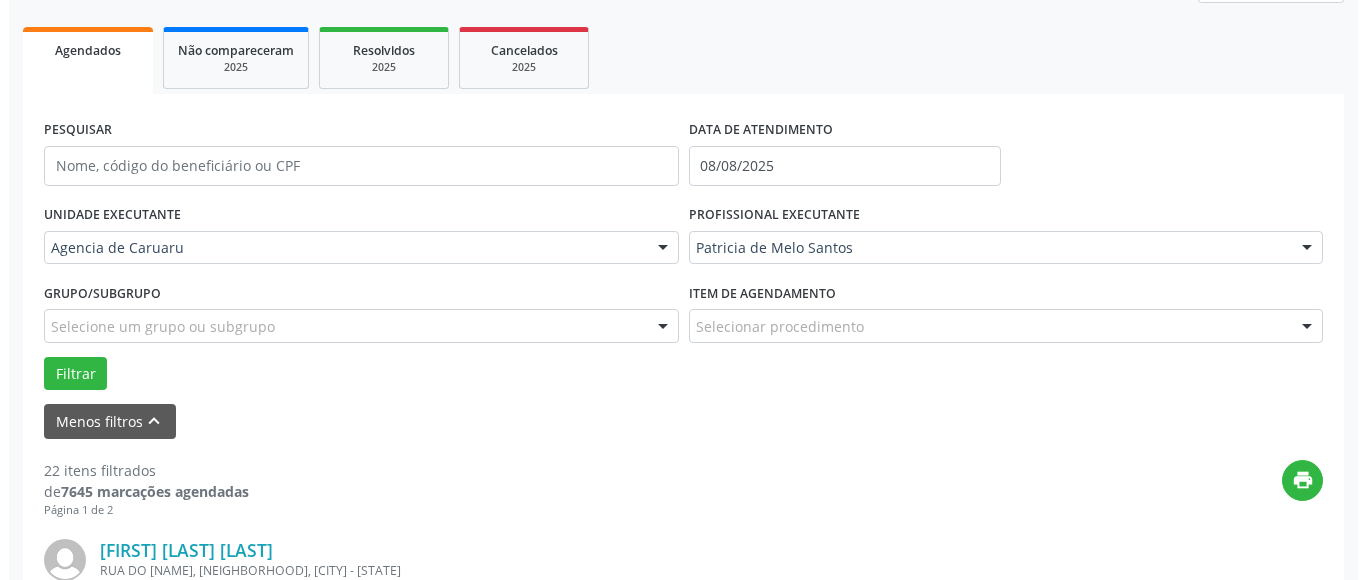 scroll, scrollTop: 472, scrollLeft: 0, axis: vertical 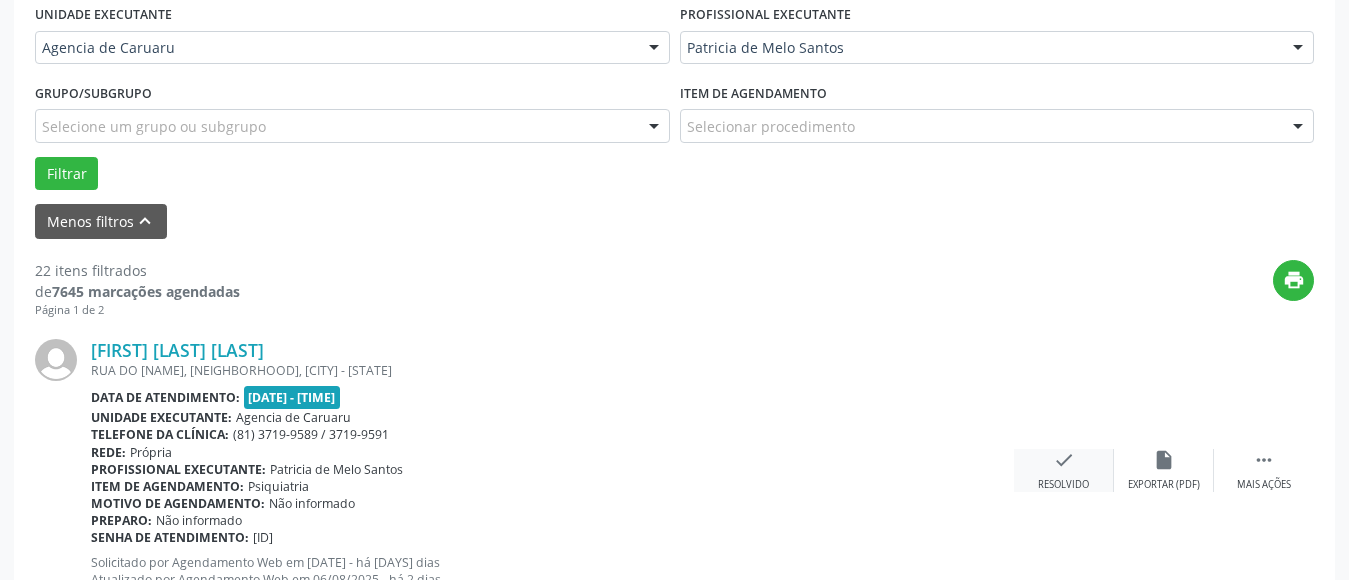 click on "check
Resolvido" at bounding box center [1064, 470] 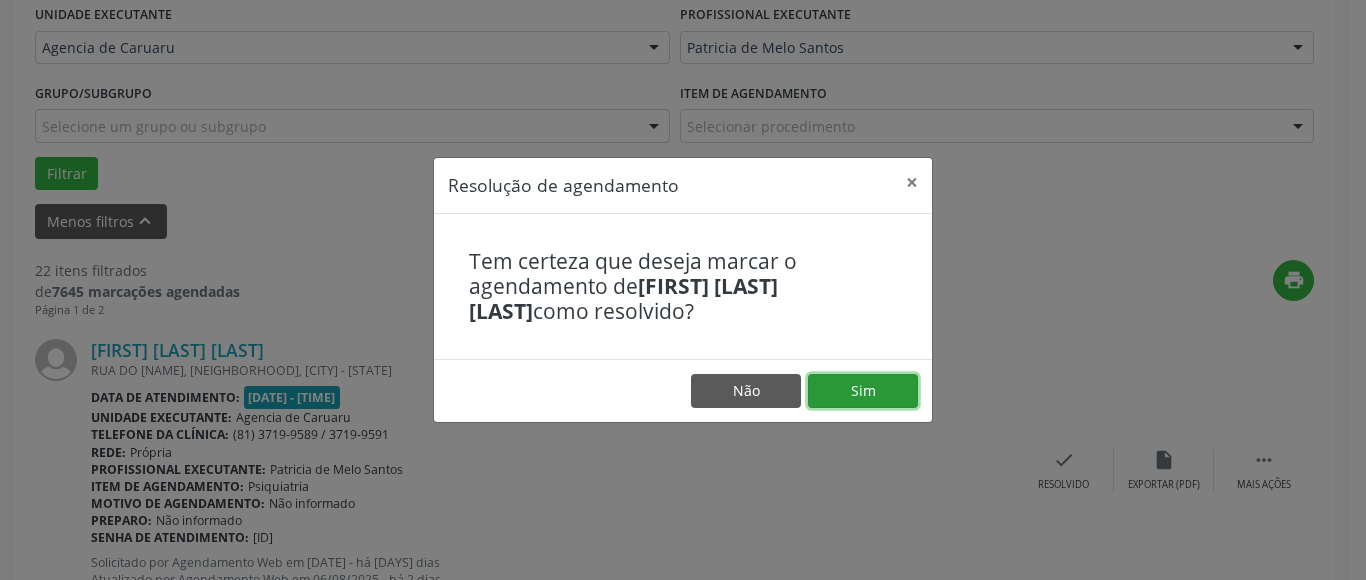 click on "Sim" at bounding box center [863, 391] 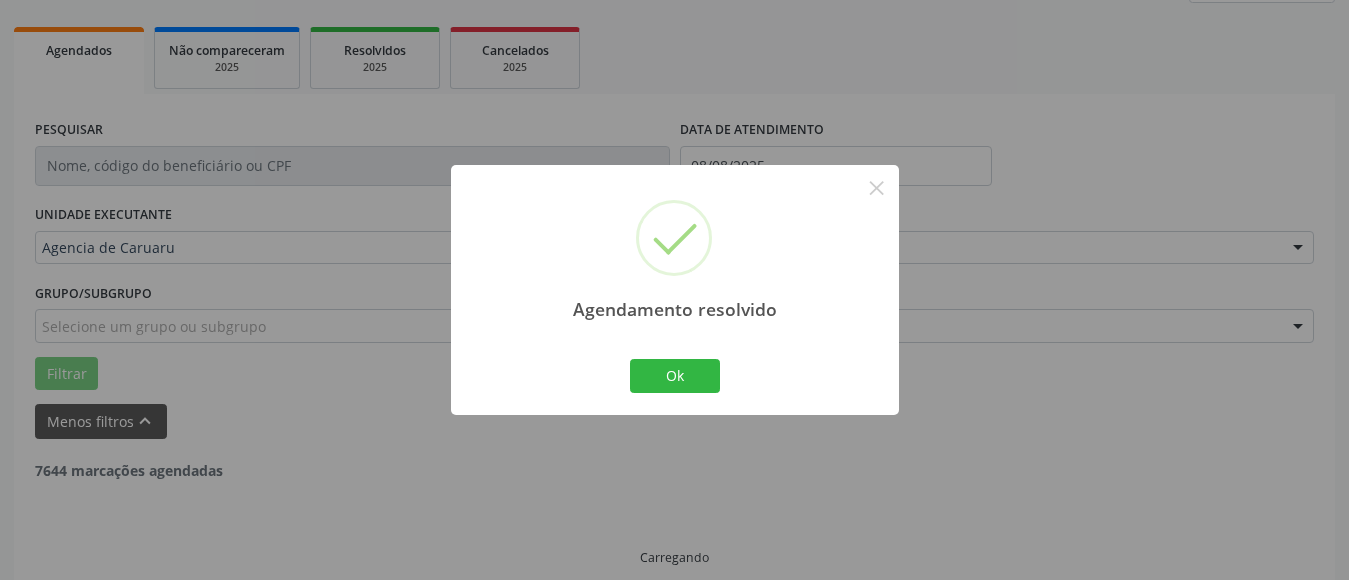 scroll, scrollTop: 293, scrollLeft: 0, axis: vertical 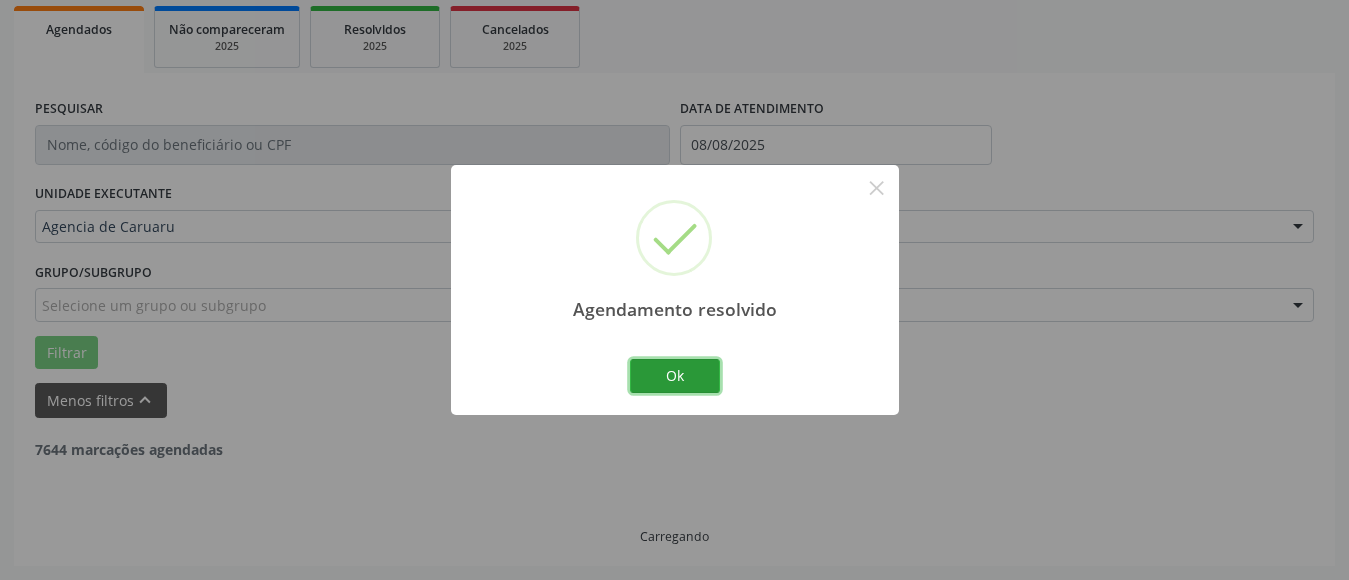 click on "Ok" at bounding box center (675, 376) 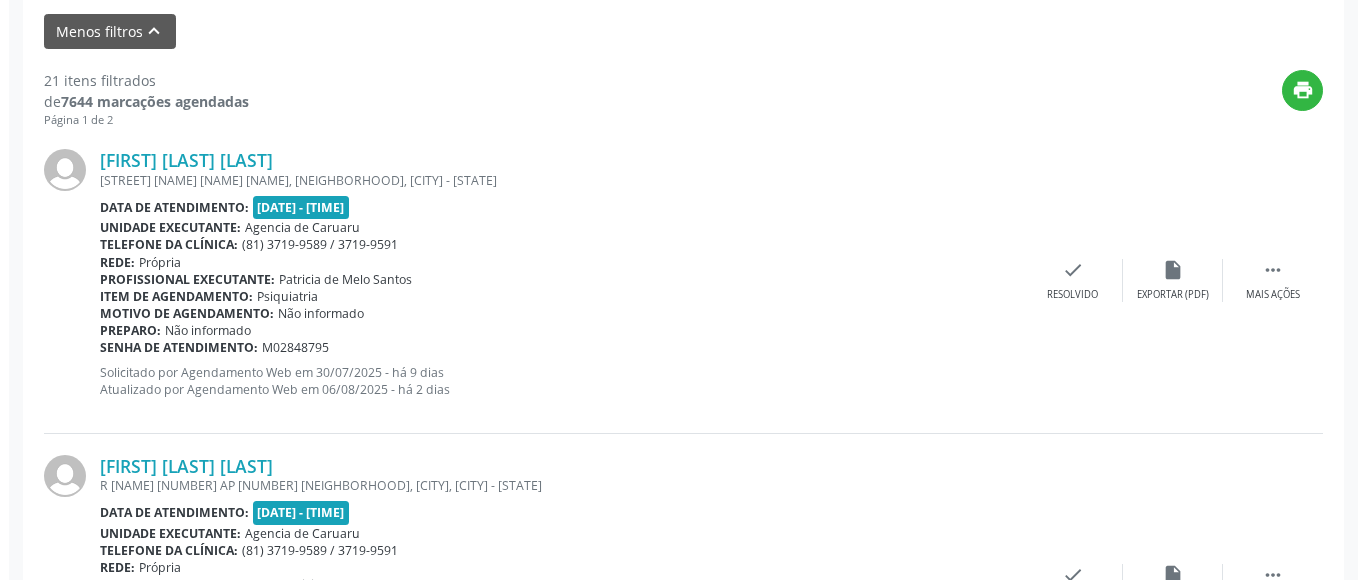 scroll, scrollTop: 672, scrollLeft: 0, axis: vertical 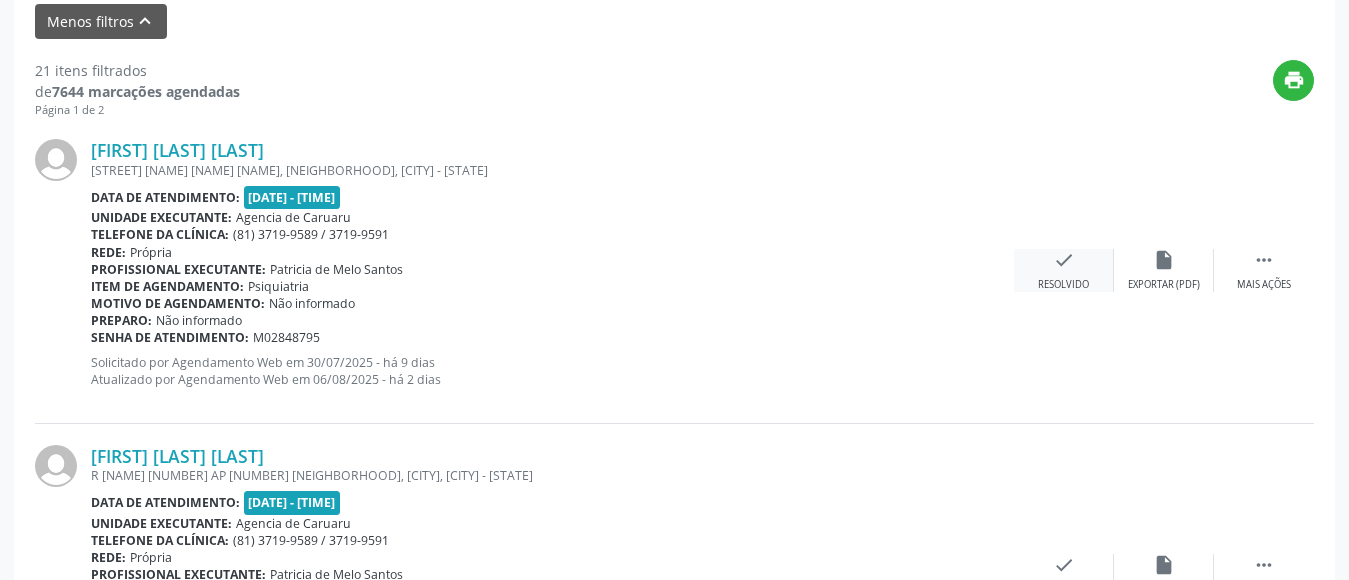 click on "Resolvido" at bounding box center [1063, 285] 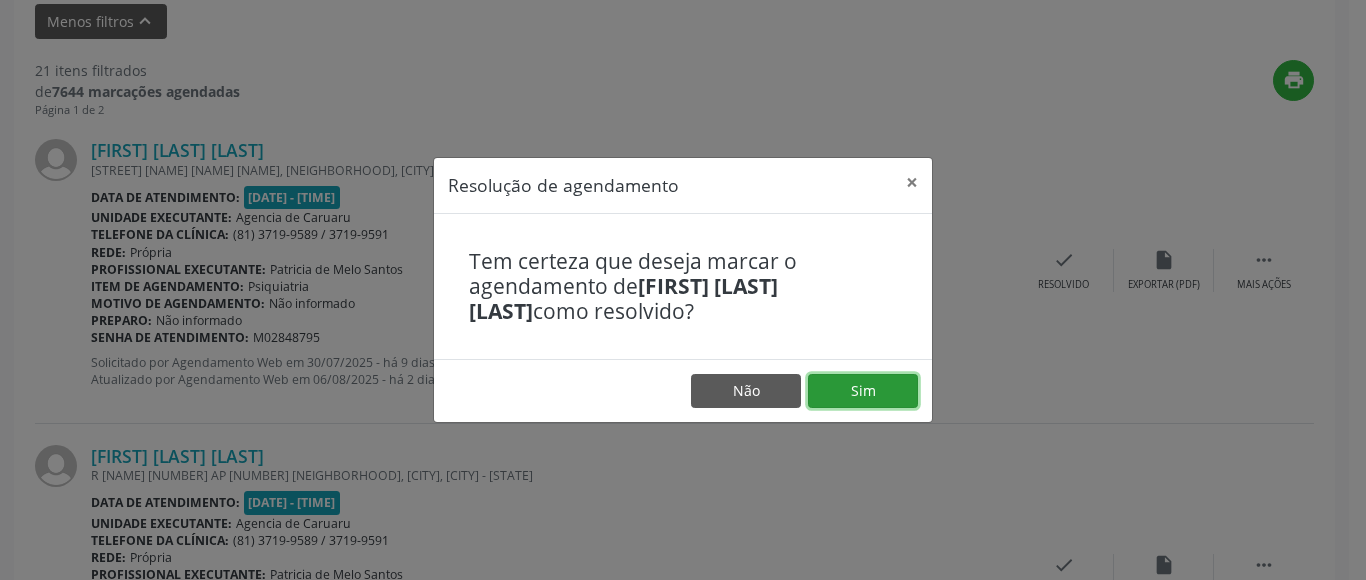 click on "Sim" at bounding box center [863, 391] 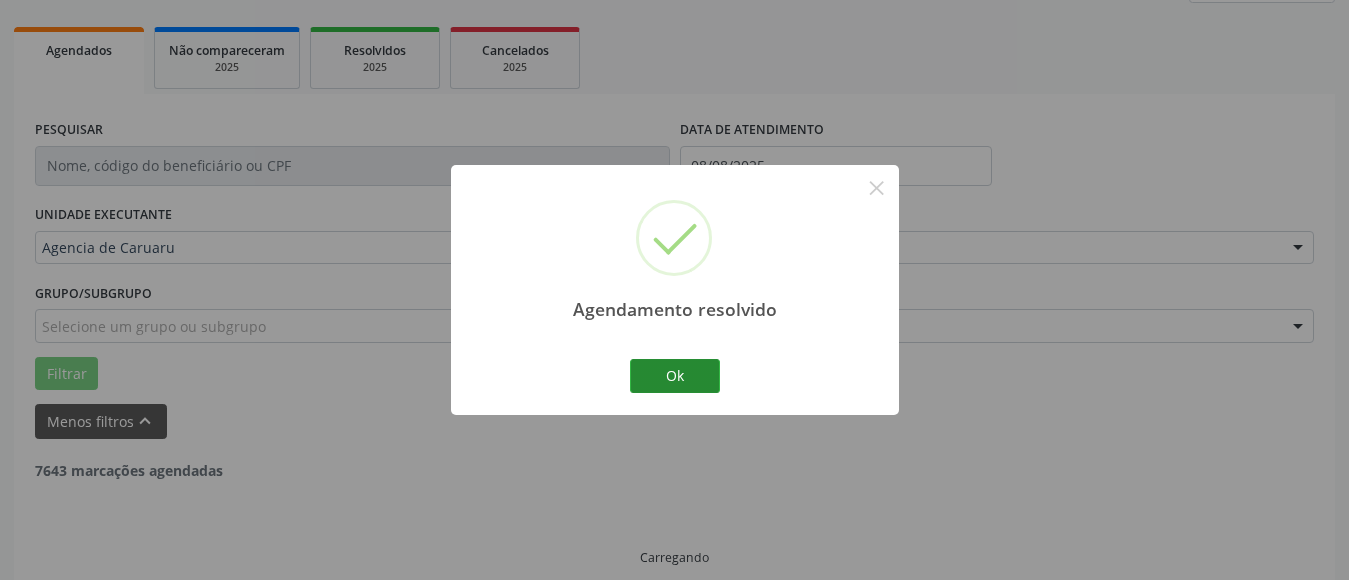 scroll, scrollTop: 293, scrollLeft: 0, axis: vertical 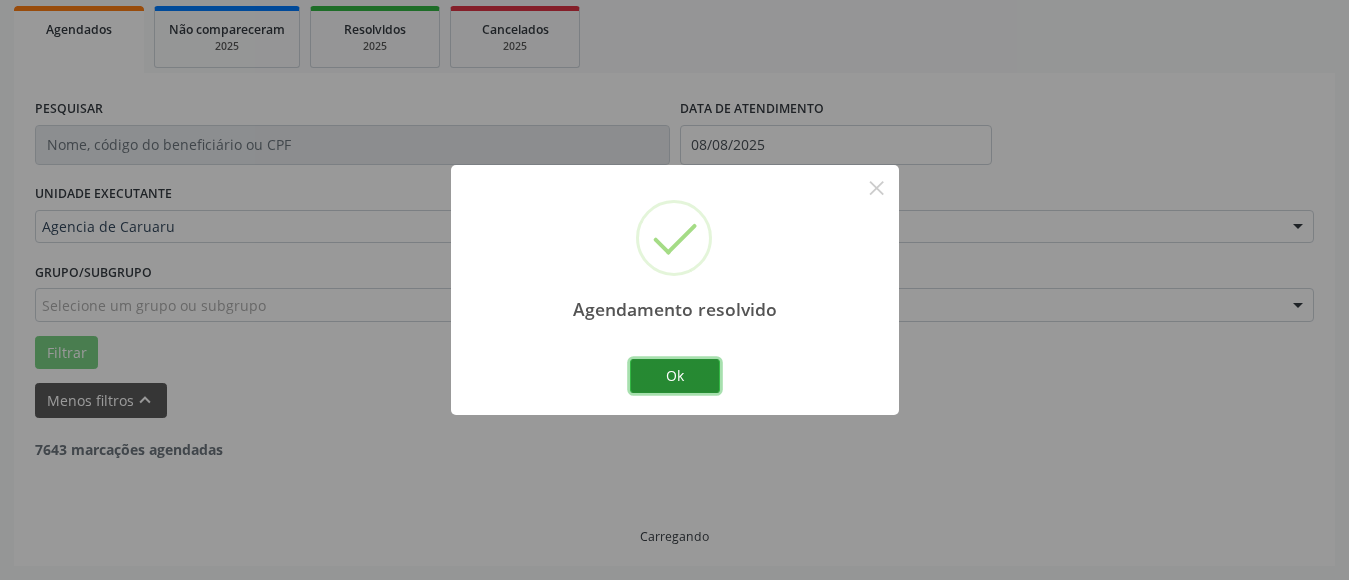 click on "Ok" at bounding box center [675, 376] 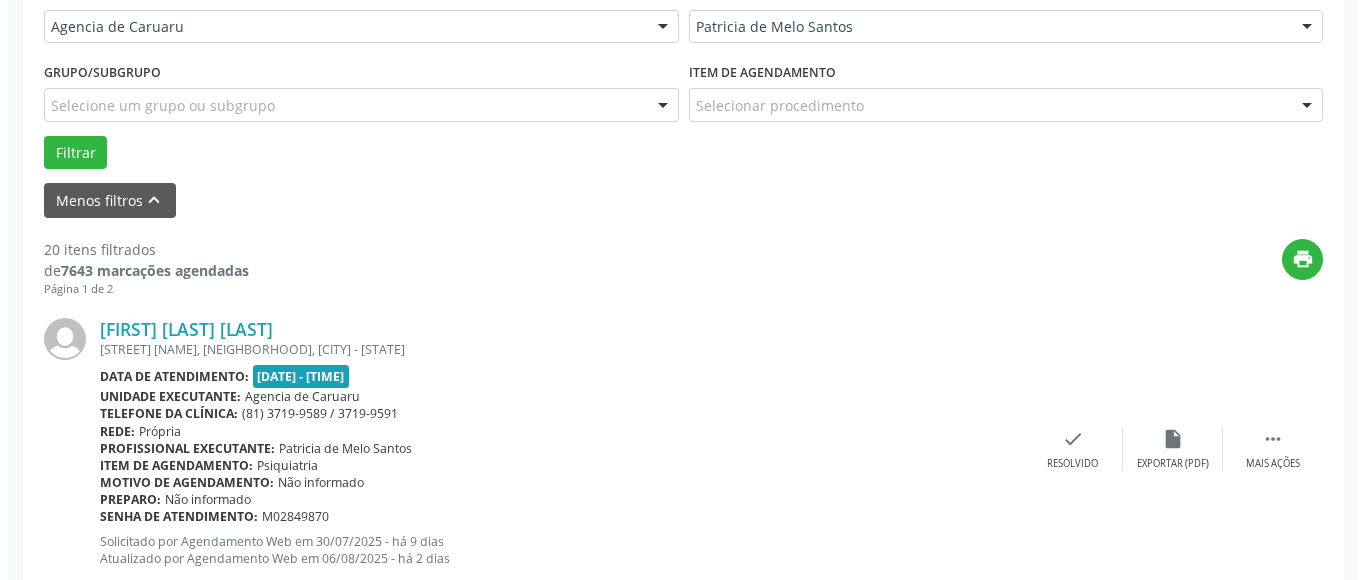 scroll, scrollTop: 693, scrollLeft: 0, axis: vertical 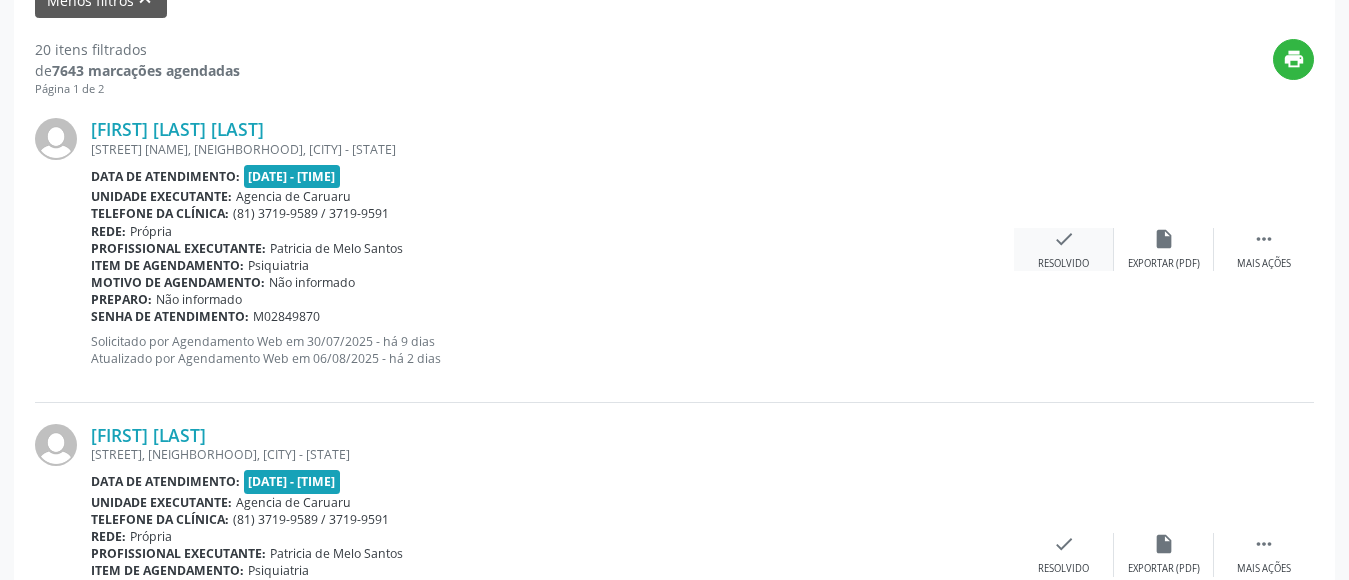 click on "check
Resolvido" at bounding box center (1064, 249) 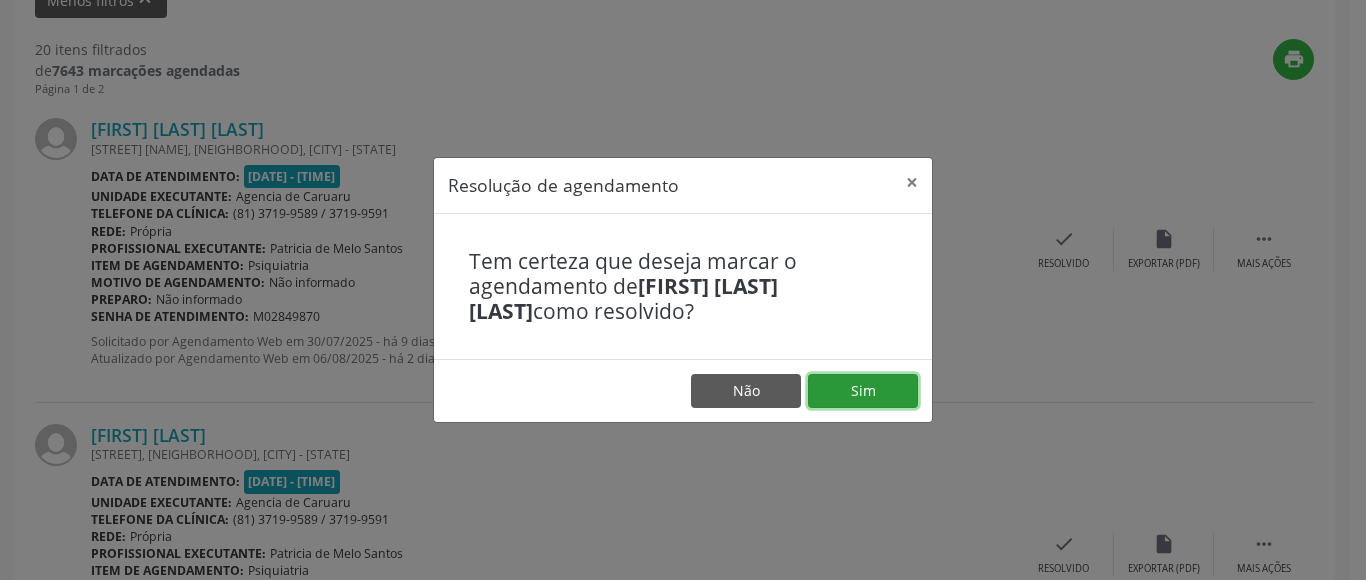 click on "Sim" at bounding box center [863, 391] 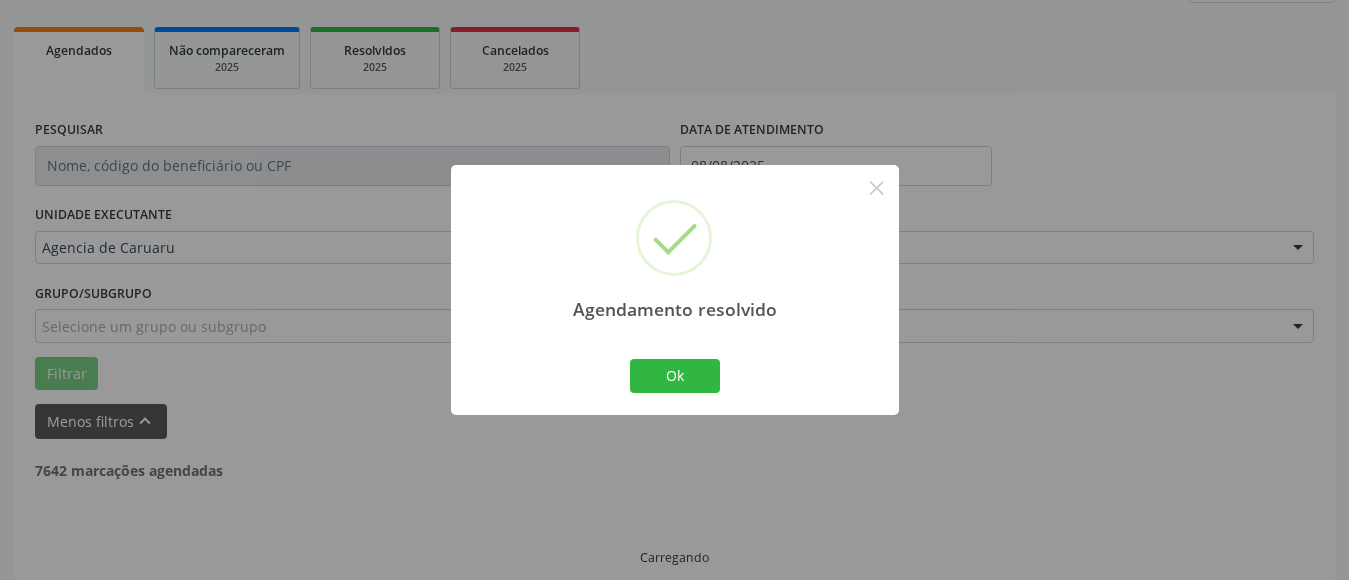 scroll, scrollTop: 293, scrollLeft: 0, axis: vertical 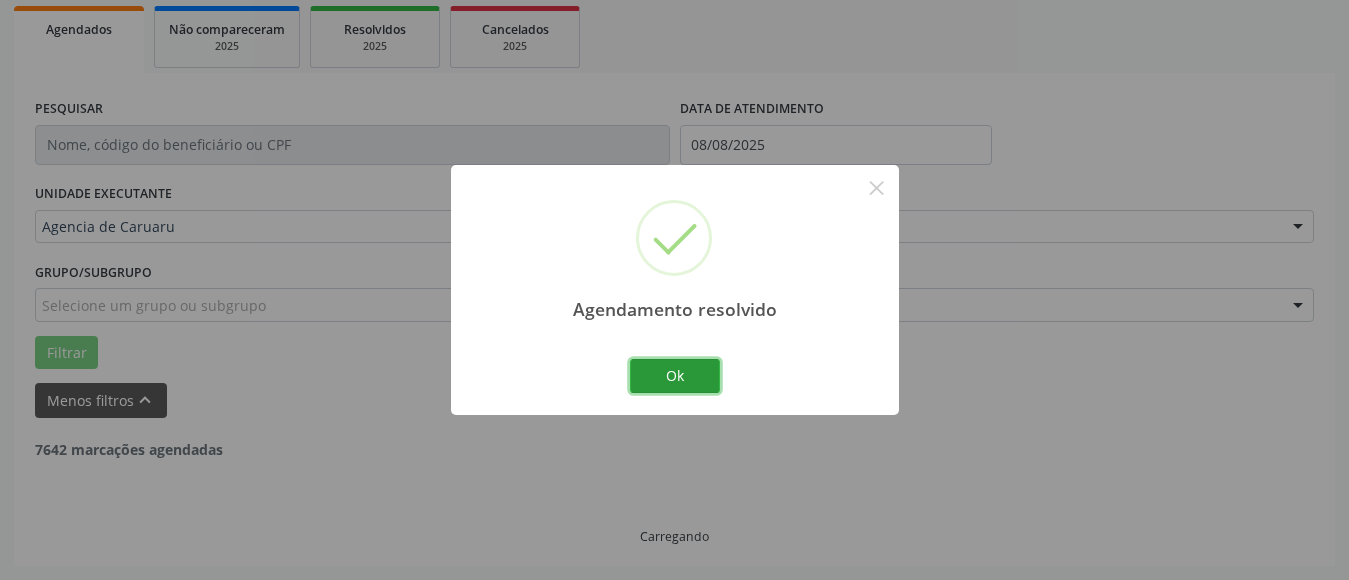 click on "Ok" at bounding box center (675, 376) 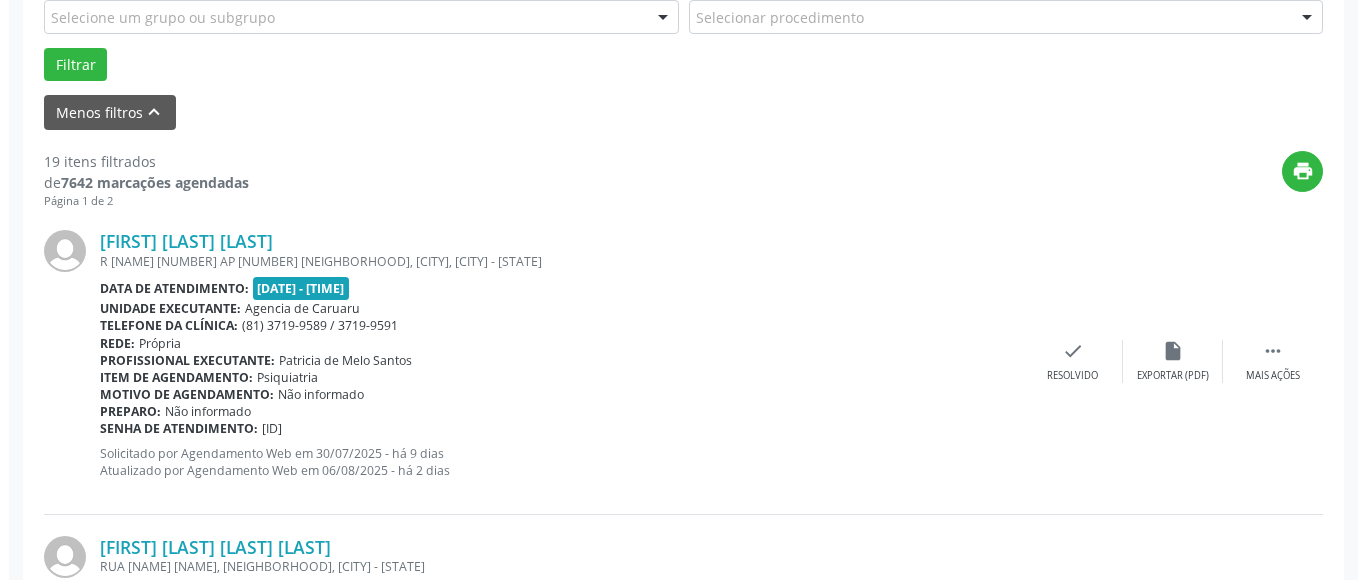 scroll, scrollTop: 593, scrollLeft: 0, axis: vertical 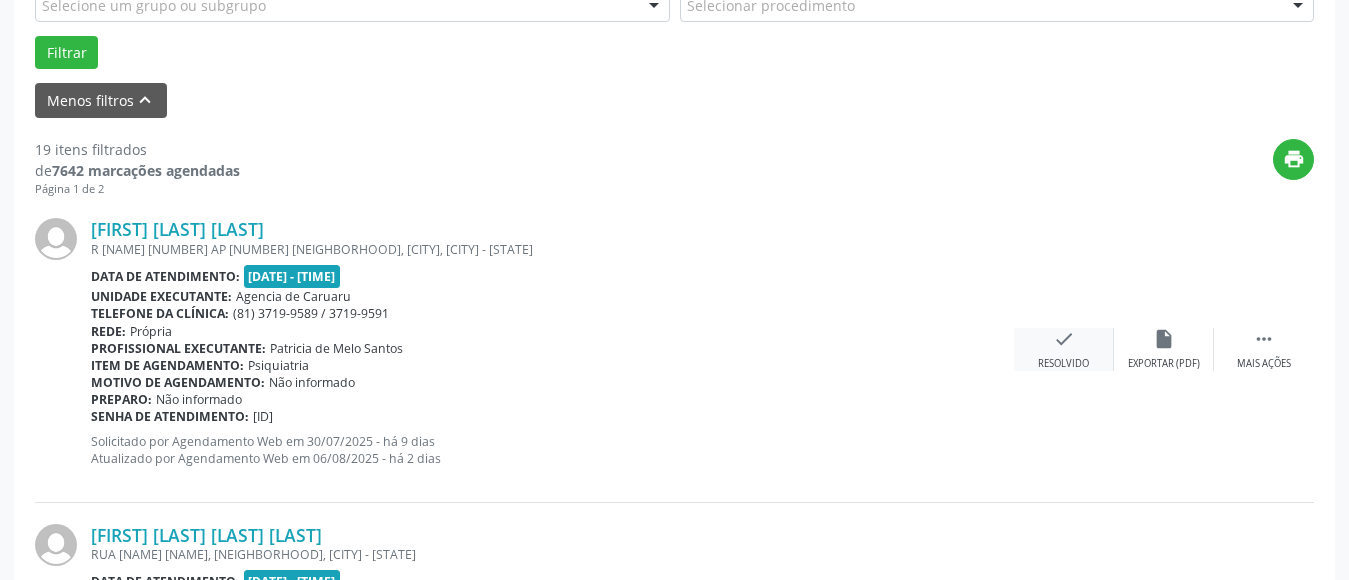 click on "Resolvido" at bounding box center (1063, 364) 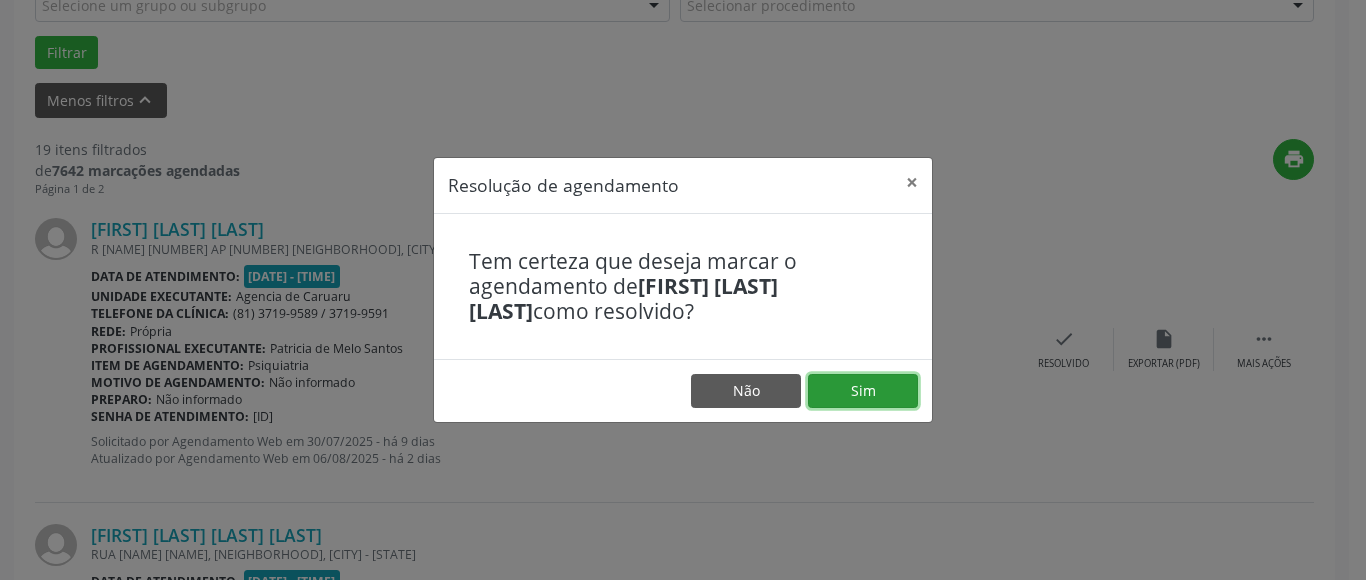 click on "Sim" at bounding box center [863, 391] 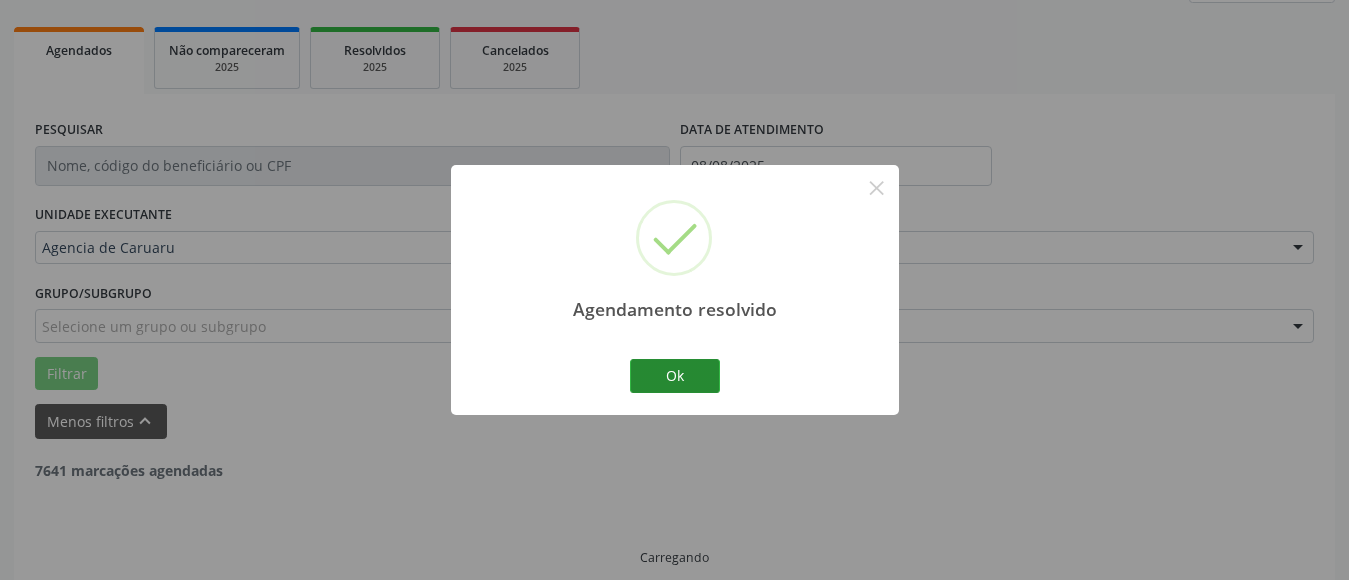 scroll, scrollTop: 293, scrollLeft: 0, axis: vertical 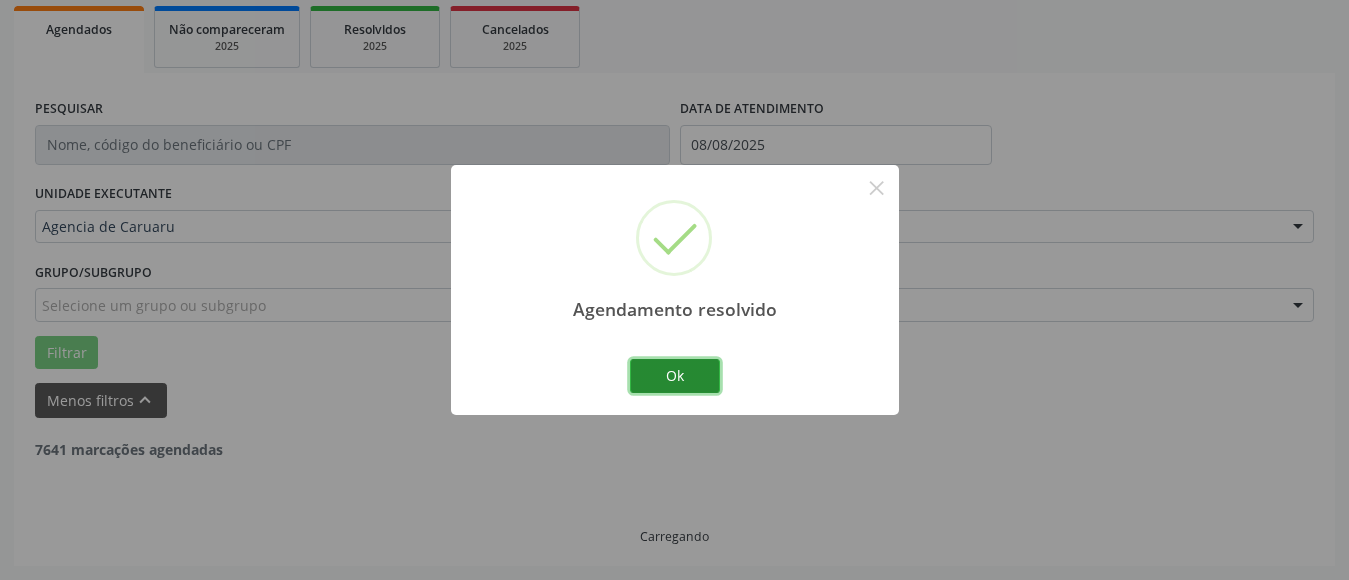click on "Ok" at bounding box center (675, 376) 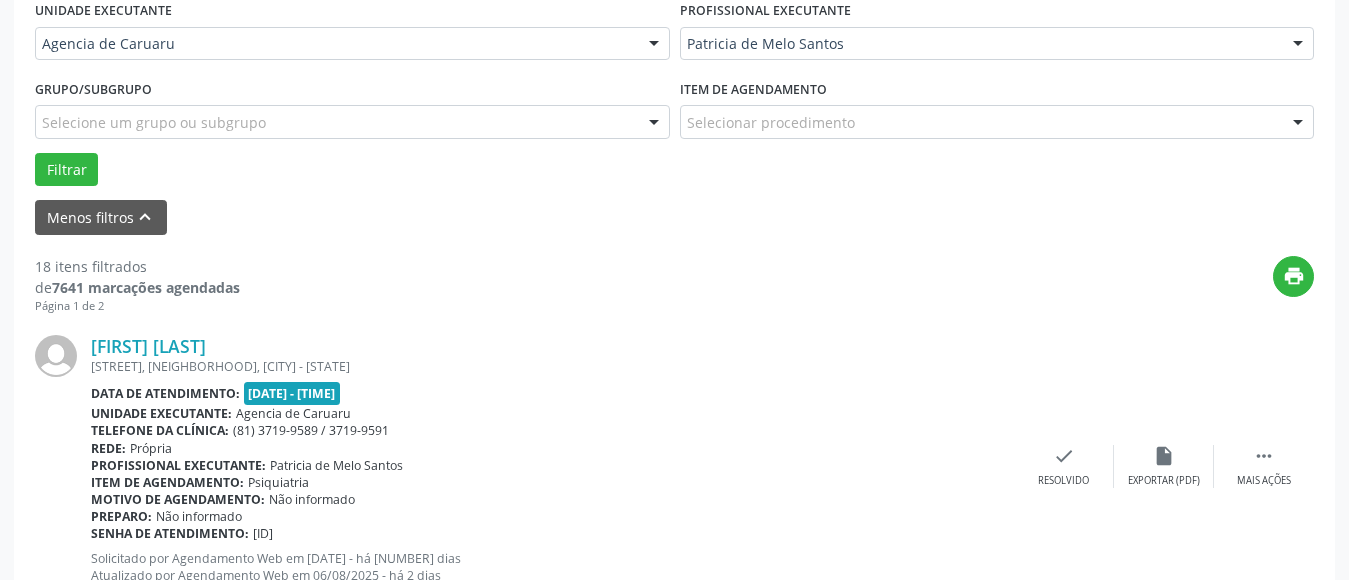 scroll, scrollTop: 493, scrollLeft: 0, axis: vertical 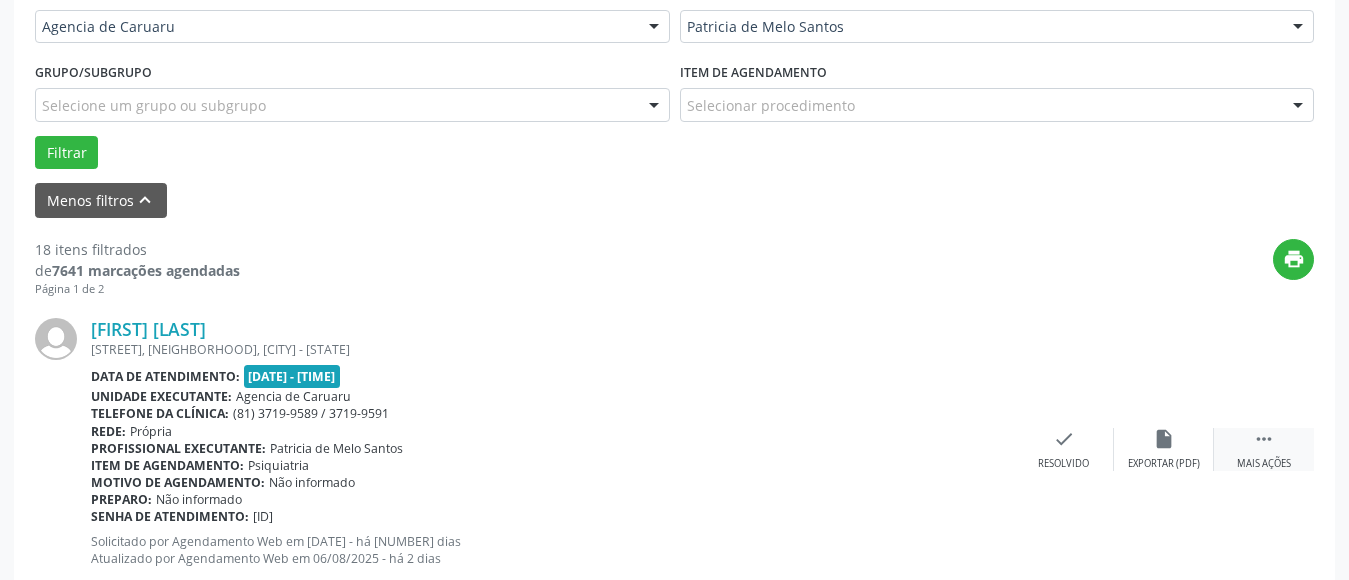 click on "" at bounding box center (1264, 439) 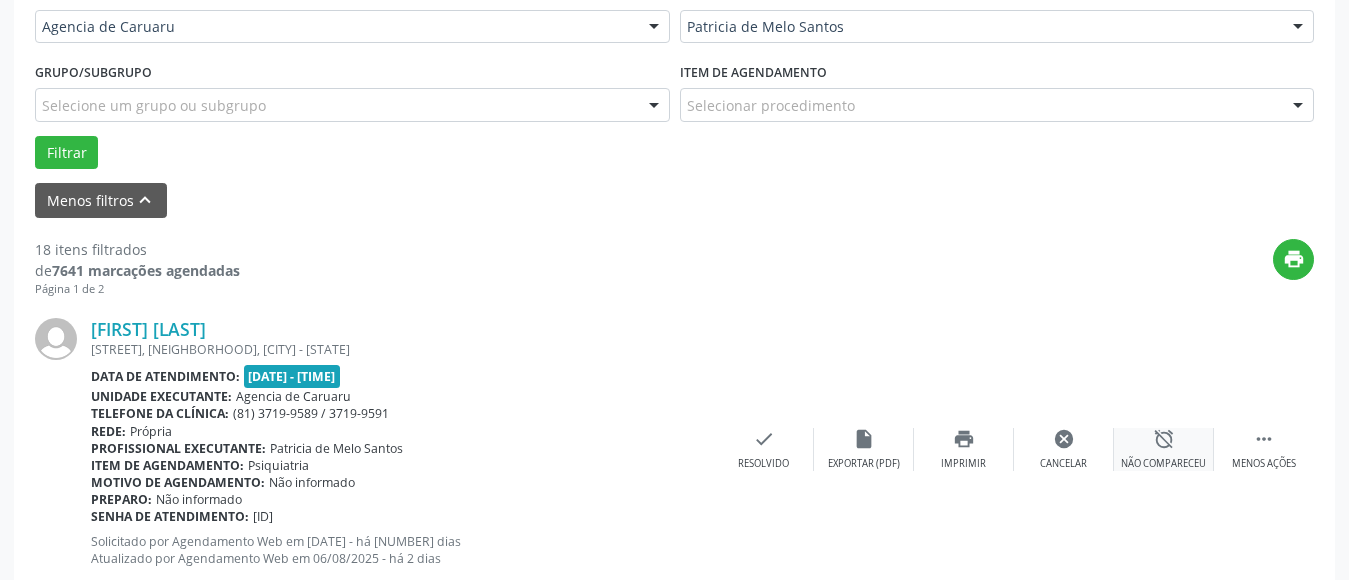 click on "alarm_off
Não compareceu" at bounding box center (1164, 449) 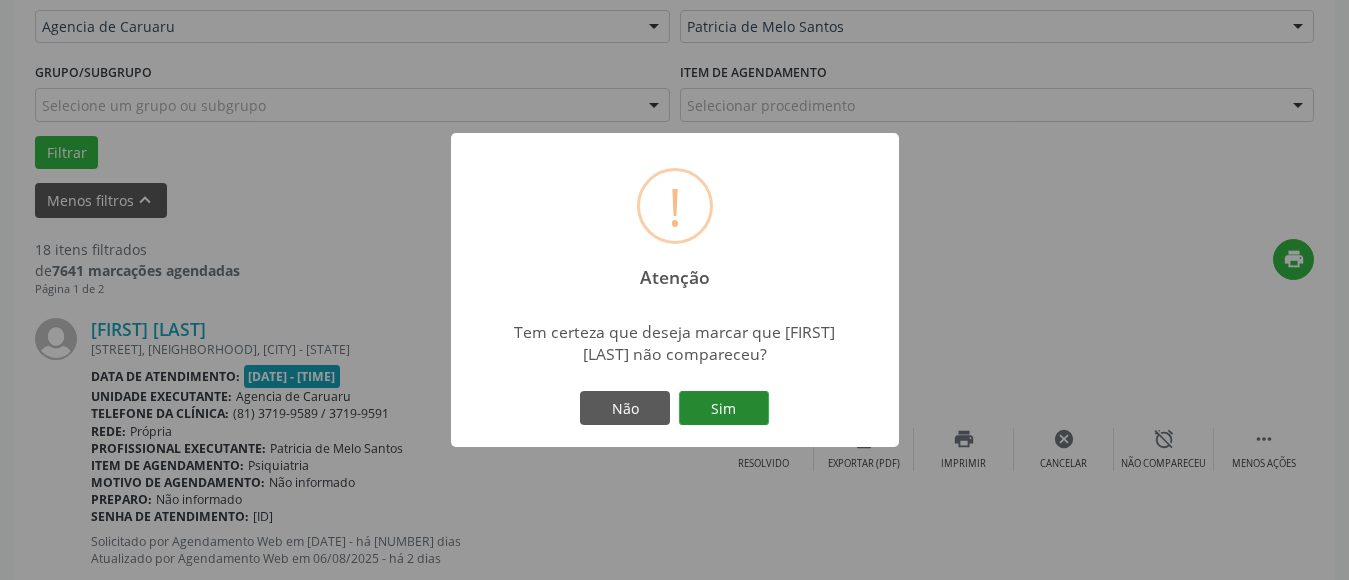 click on "Sim" at bounding box center [724, 408] 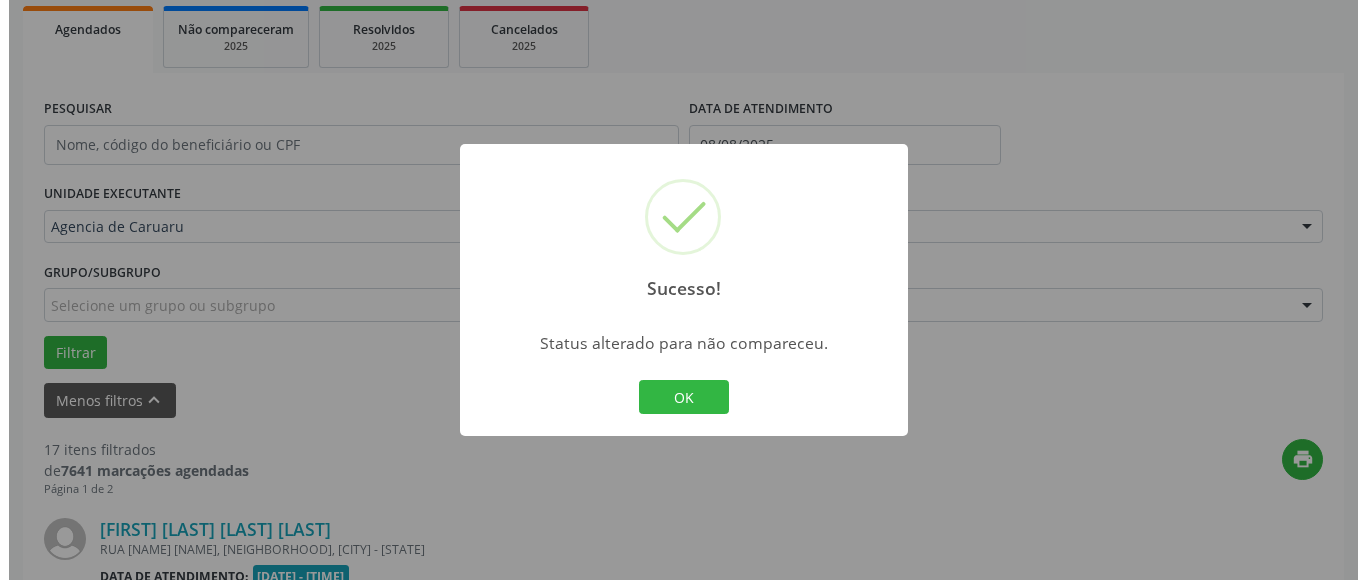 scroll, scrollTop: 493, scrollLeft: 0, axis: vertical 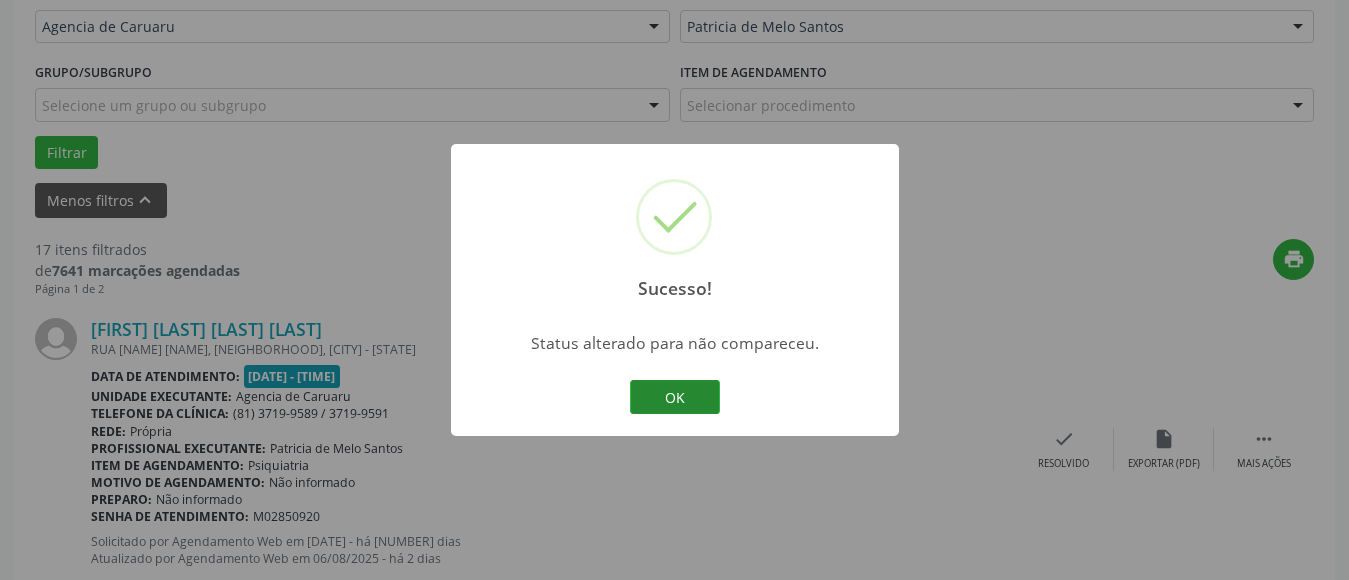 click on "OK" at bounding box center (675, 397) 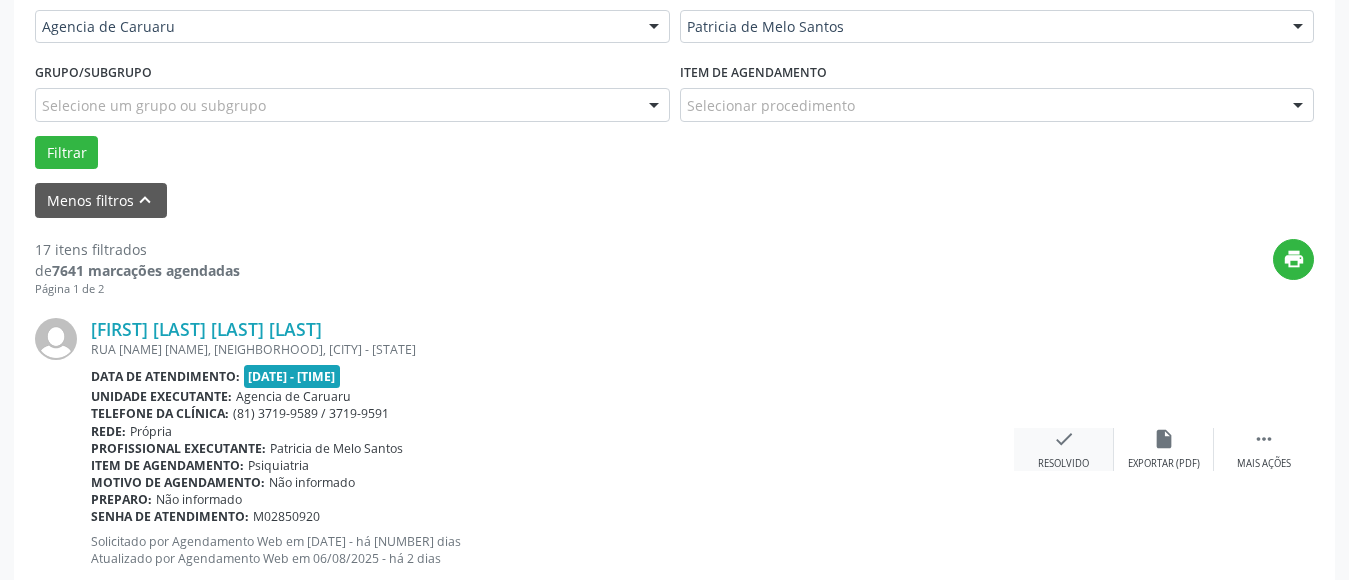 click on "check
Resolvido" at bounding box center [1064, 449] 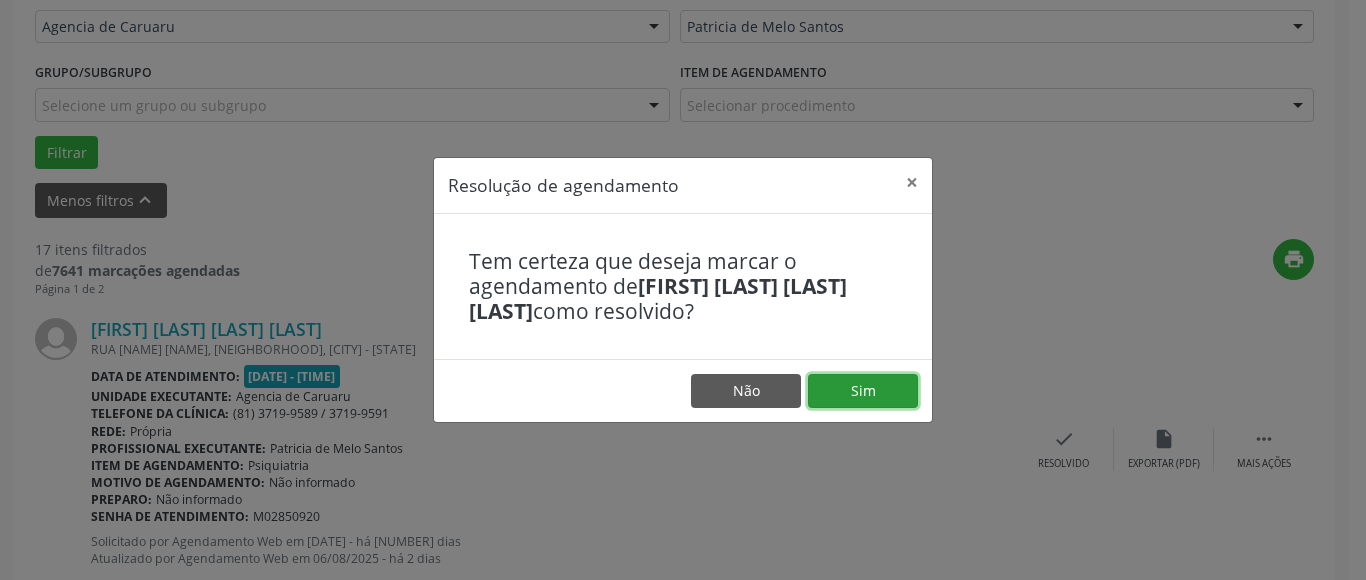 click on "Sim" at bounding box center (863, 391) 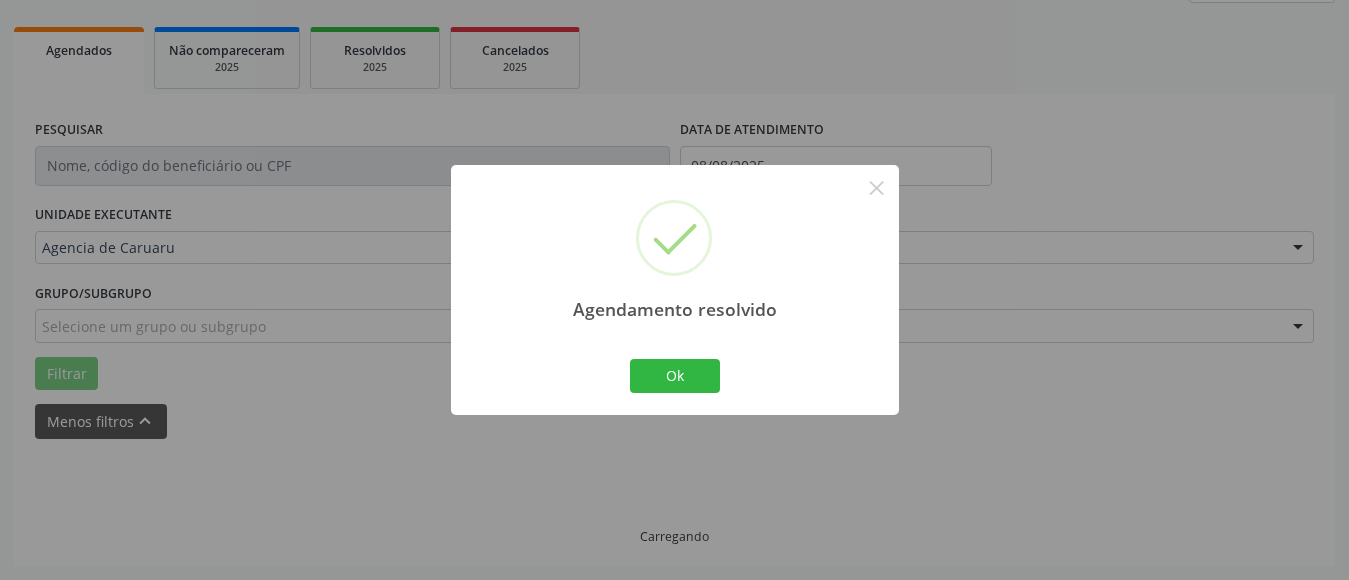 scroll, scrollTop: 293, scrollLeft: 0, axis: vertical 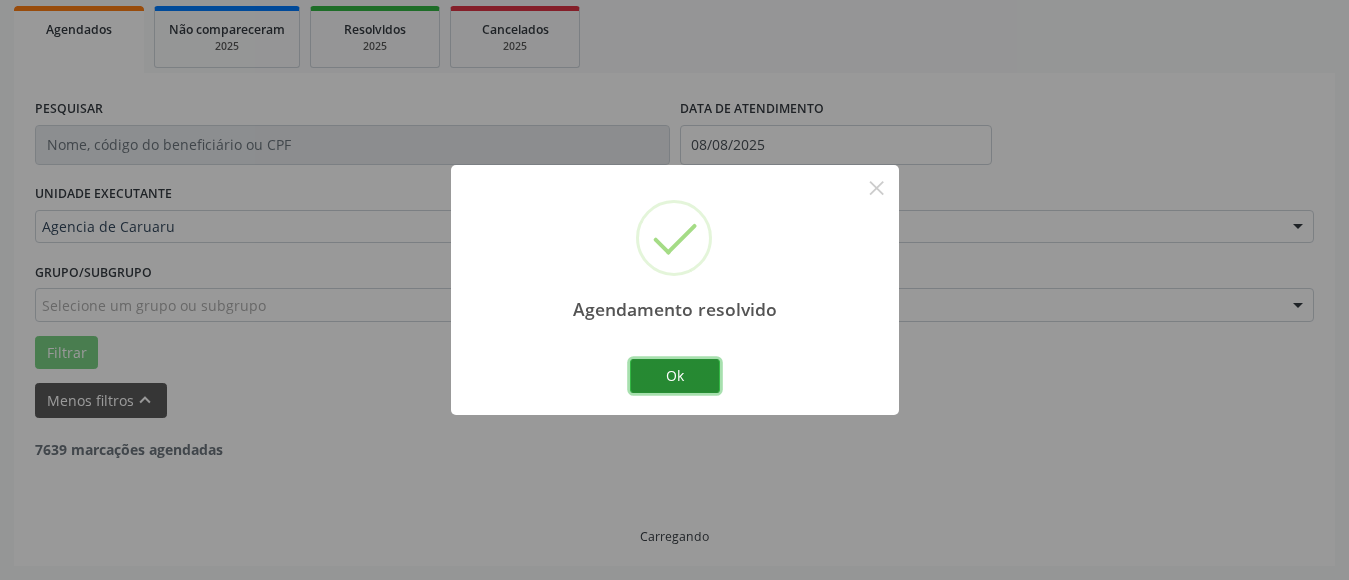 click on "Ok" at bounding box center (675, 376) 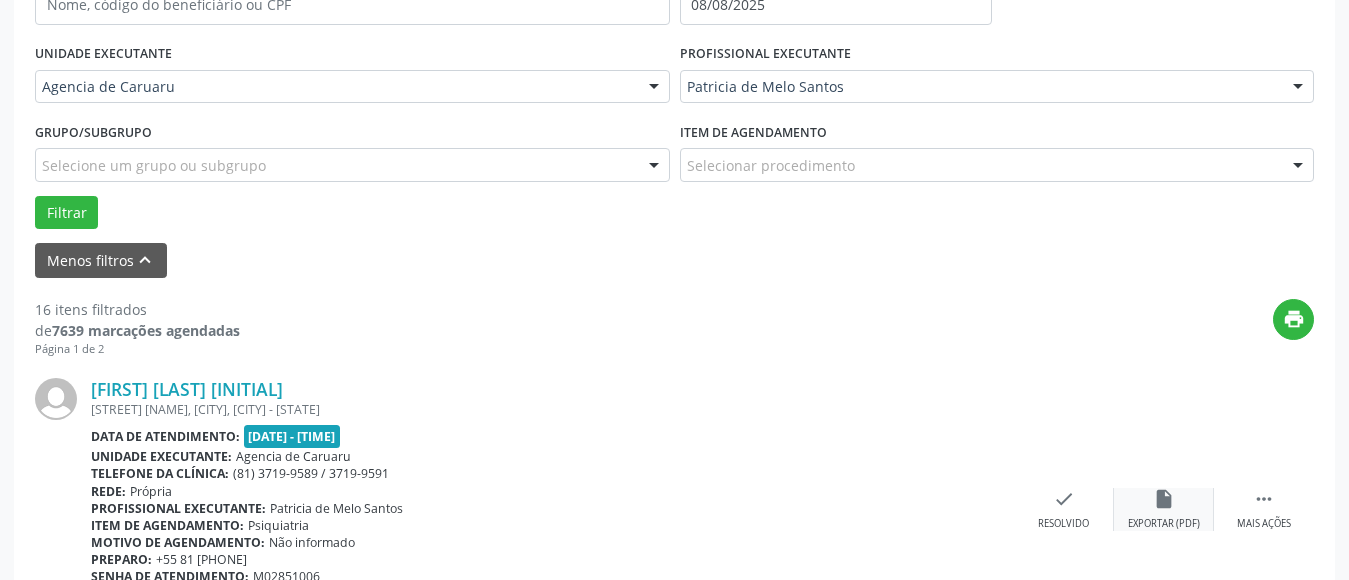 scroll, scrollTop: 493, scrollLeft: 0, axis: vertical 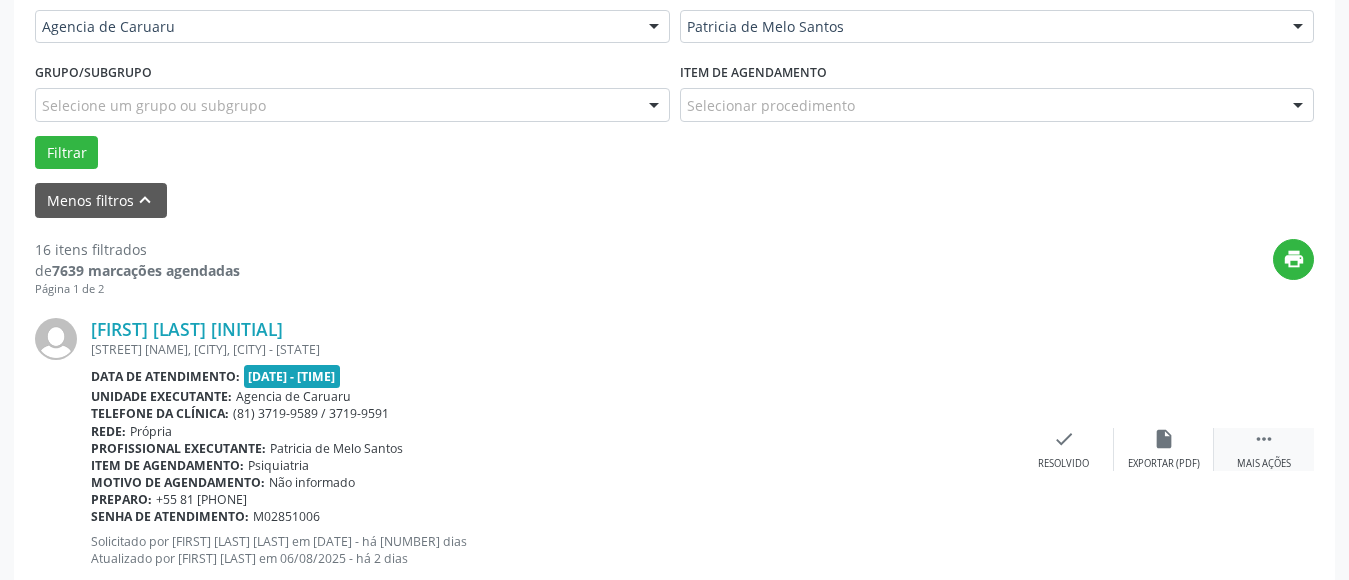 click on "
Mais ações" at bounding box center (1264, 449) 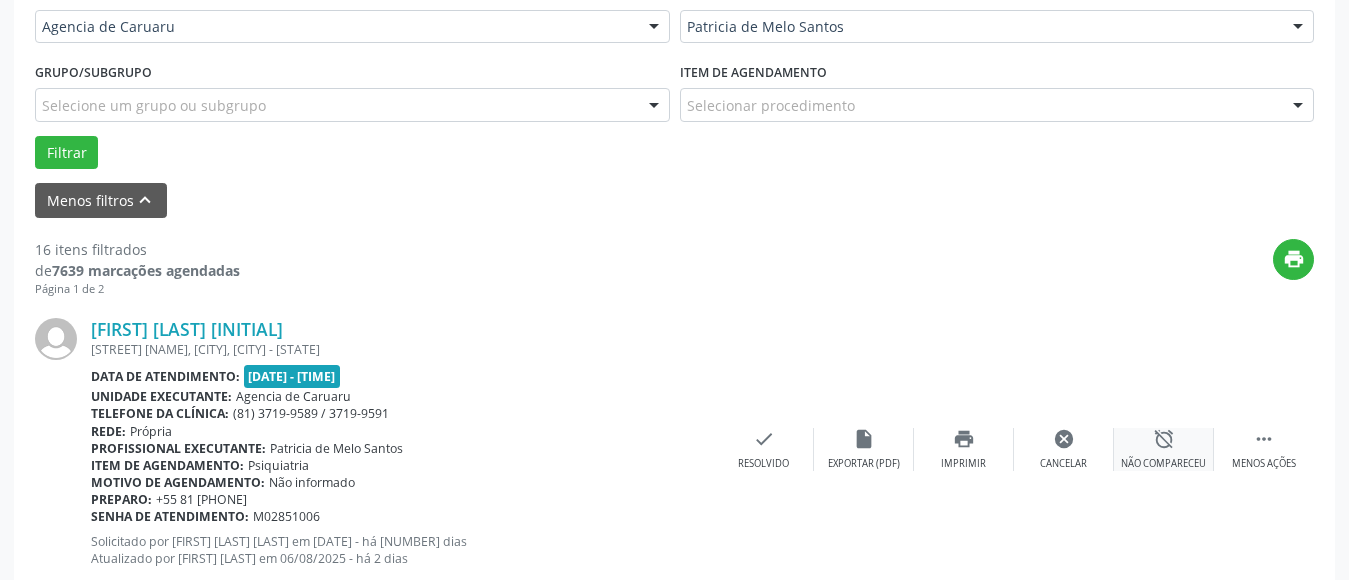 click on "alarm_off" at bounding box center [1164, 439] 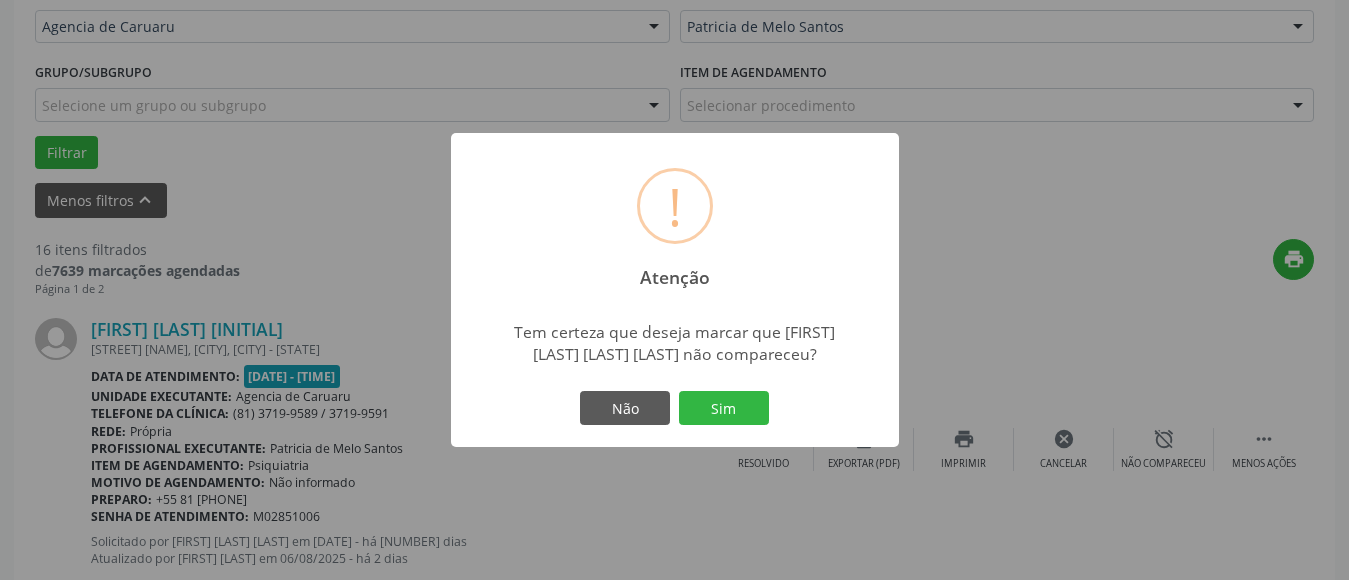 click on "Não Sim" at bounding box center (675, 408) 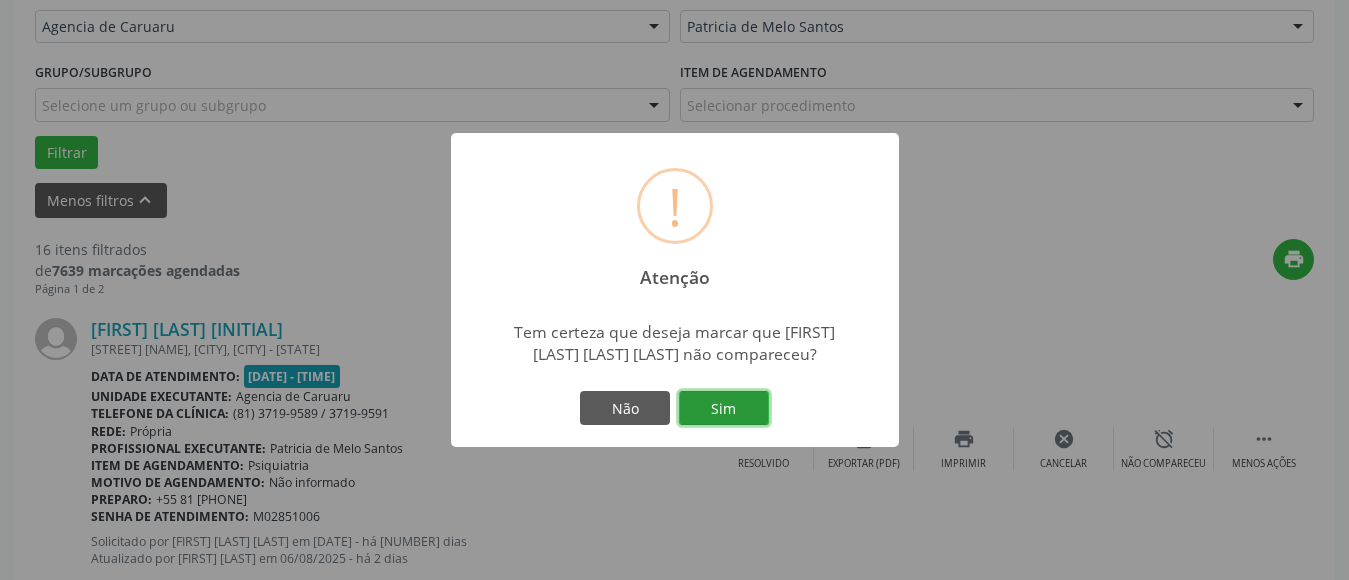 drag, startPoint x: 736, startPoint y: 416, endPoint x: 661, endPoint y: 429, distance: 76.11833 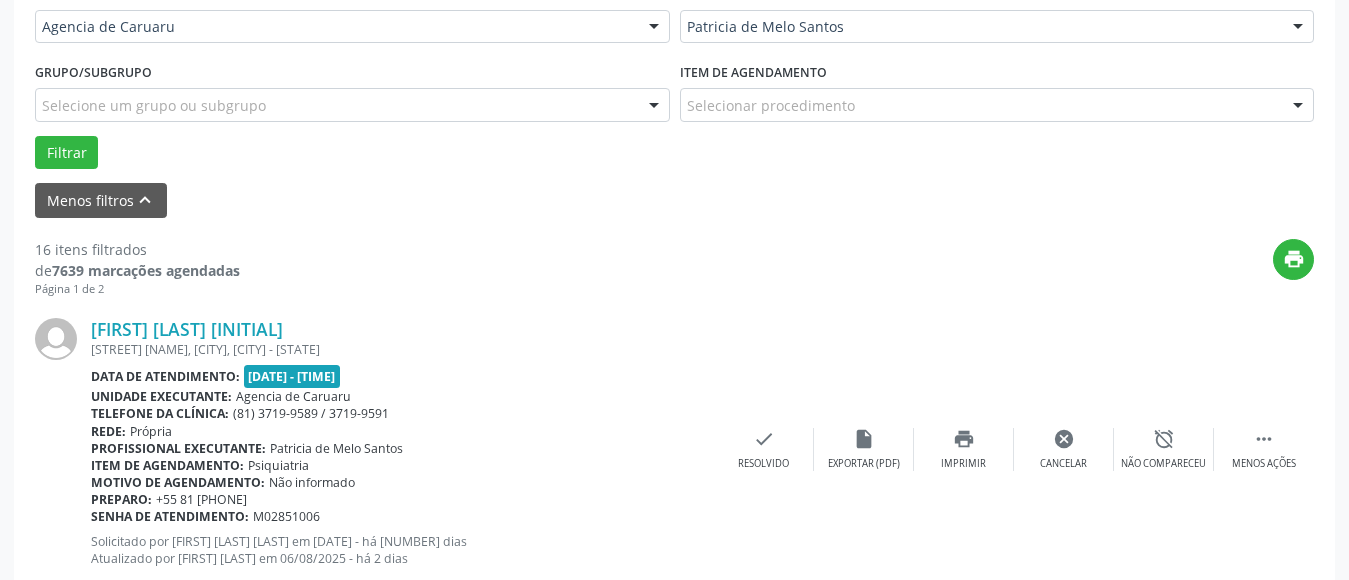 scroll, scrollTop: 293, scrollLeft: 0, axis: vertical 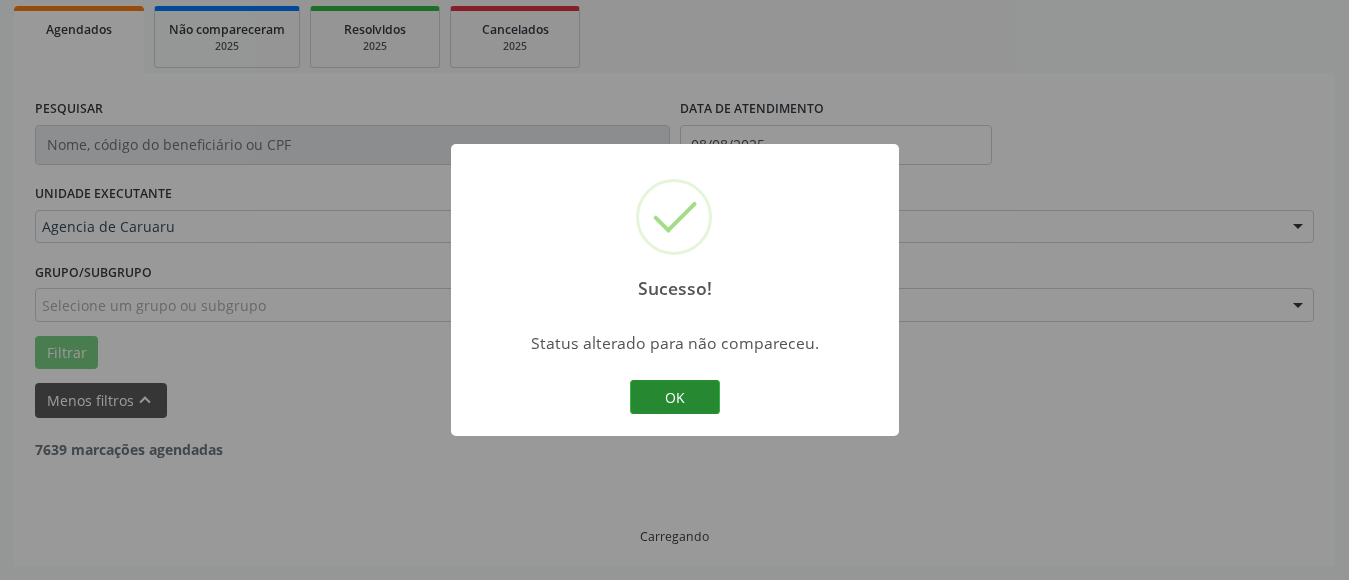 click on "OK" at bounding box center [675, 397] 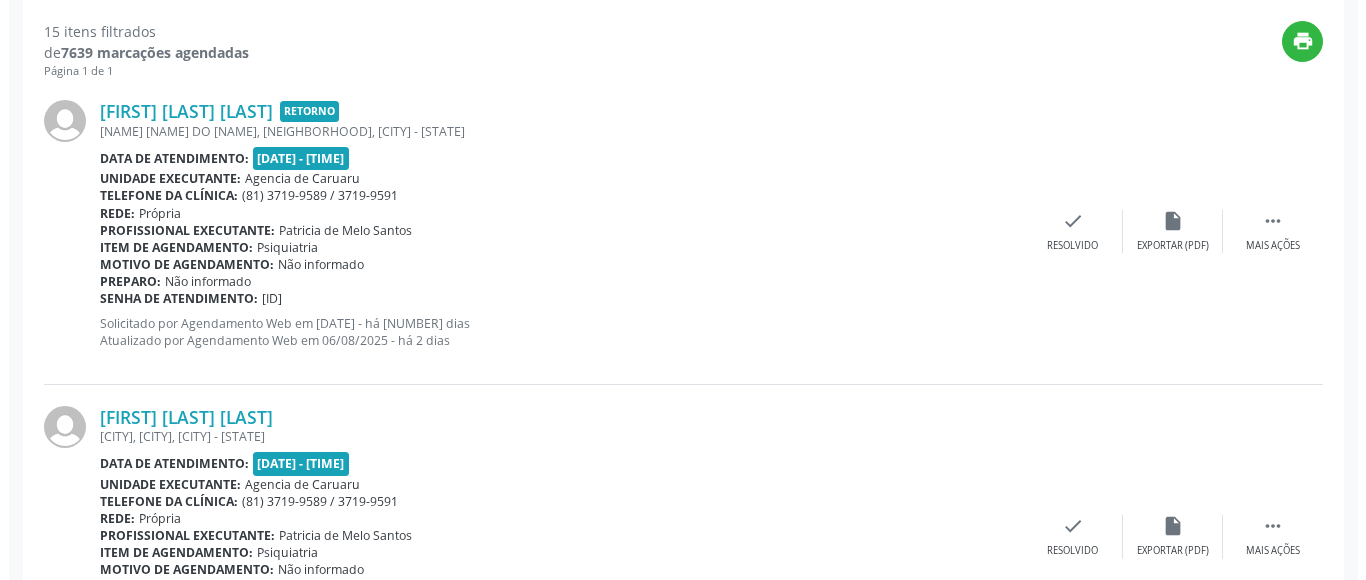 scroll, scrollTop: 793, scrollLeft: 0, axis: vertical 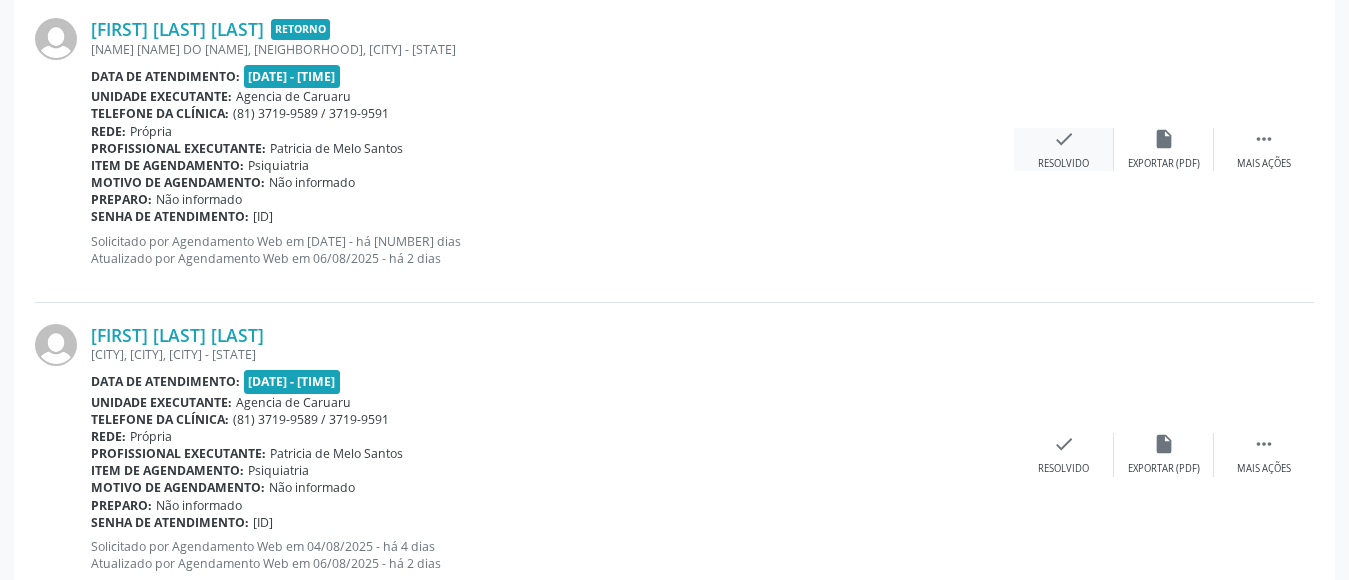 click on "check
Resolvido" at bounding box center [1064, 149] 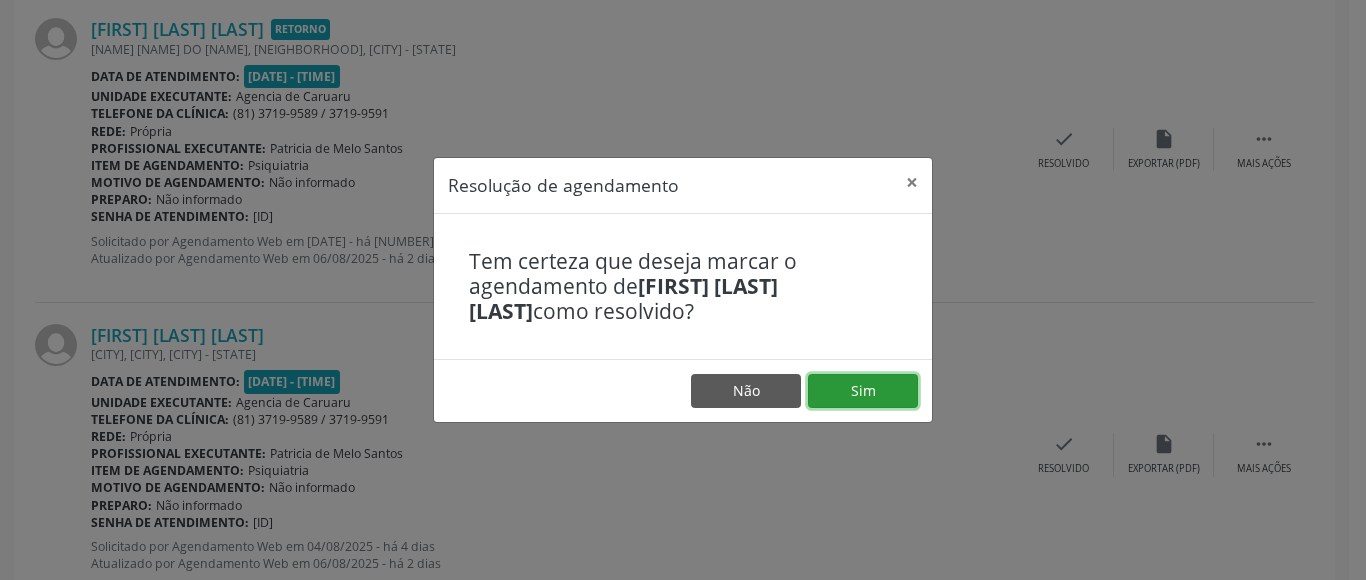 click on "Sim" at bounding box center (863, 391) 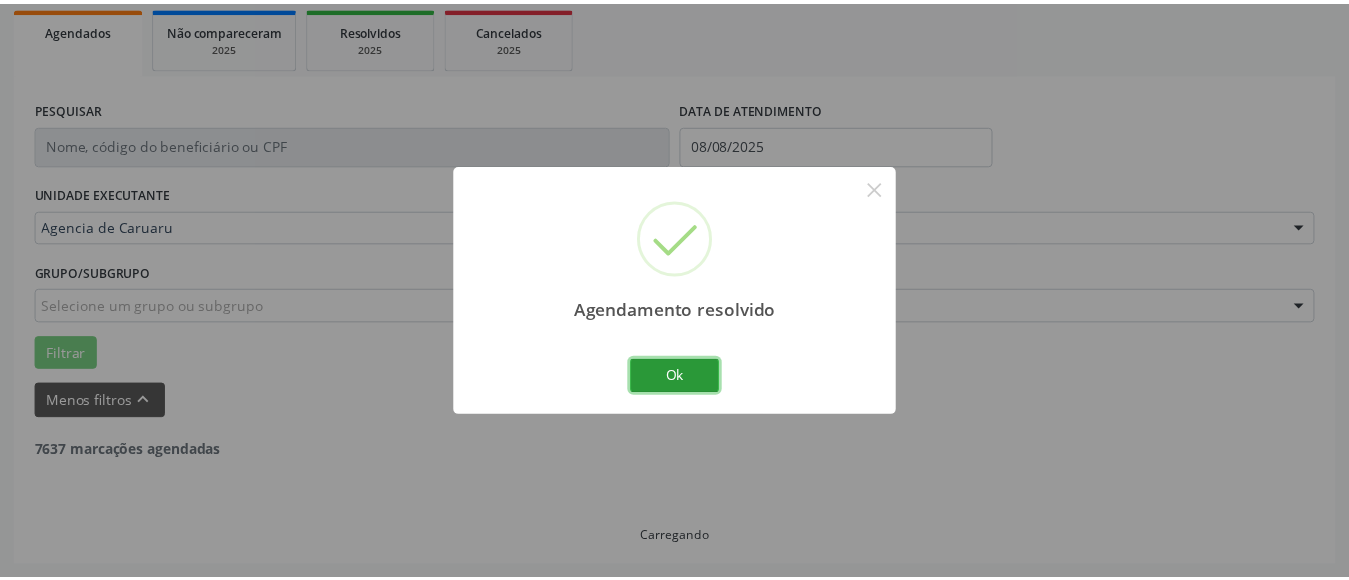 scroll, scrollTop: 293, scrollLeft: 0, axis: vertical 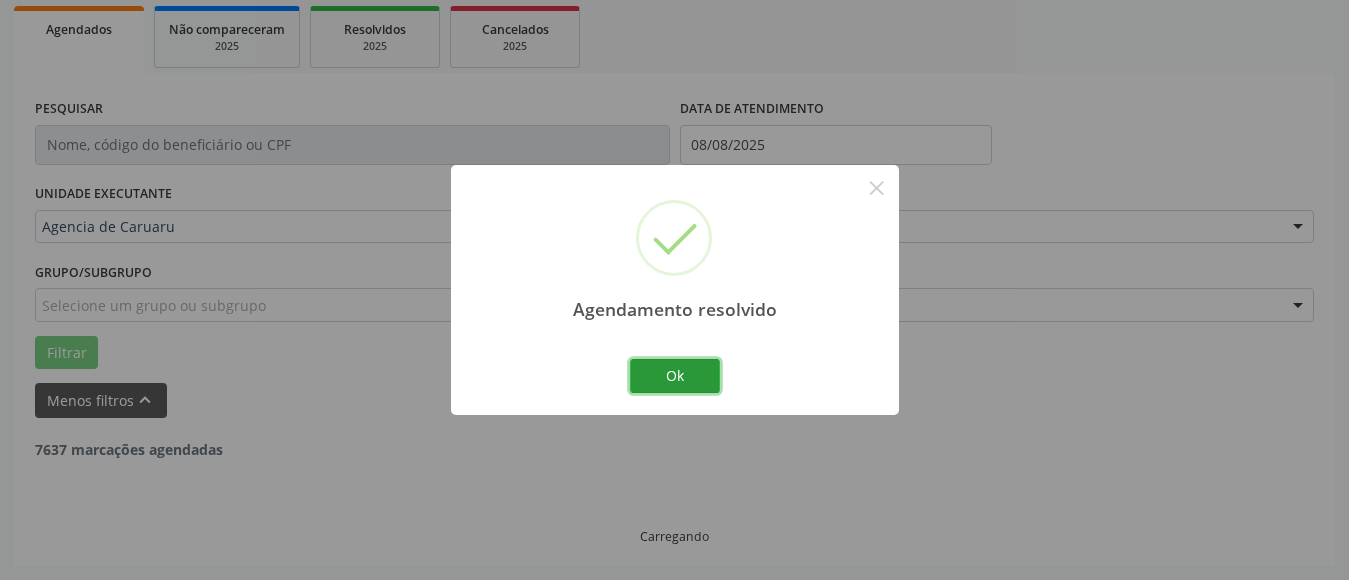 click on "Ok" at bounding box center (675, 376) 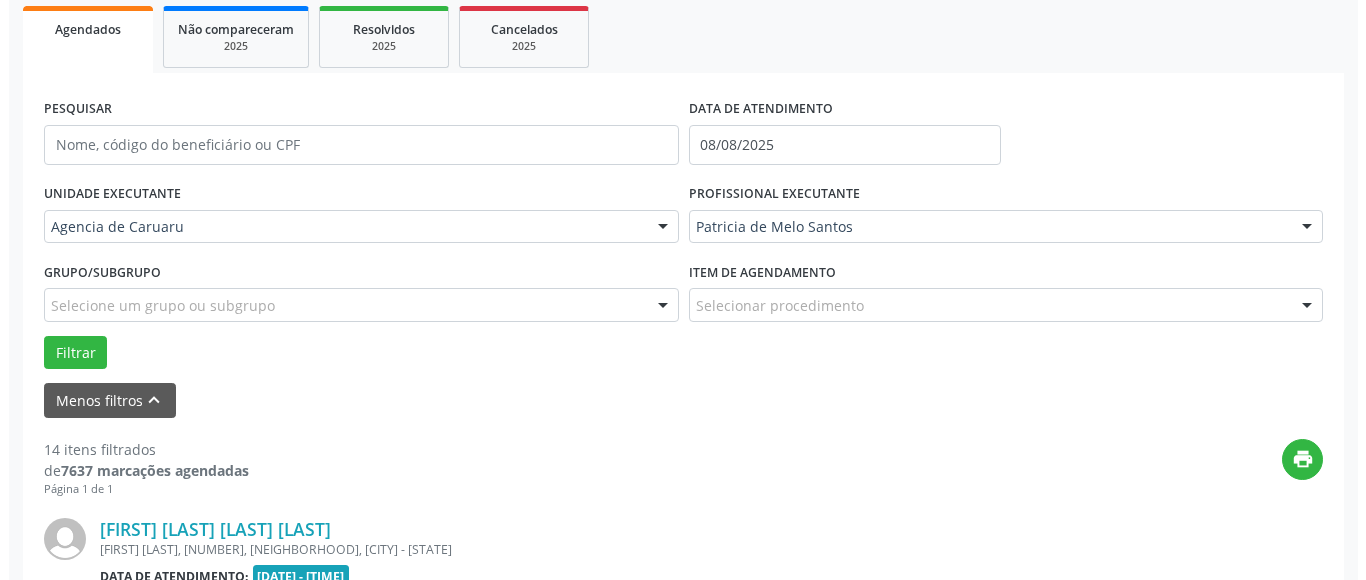 scroll, scrollTop: 393, scrollLeft: 0, axis: vertical 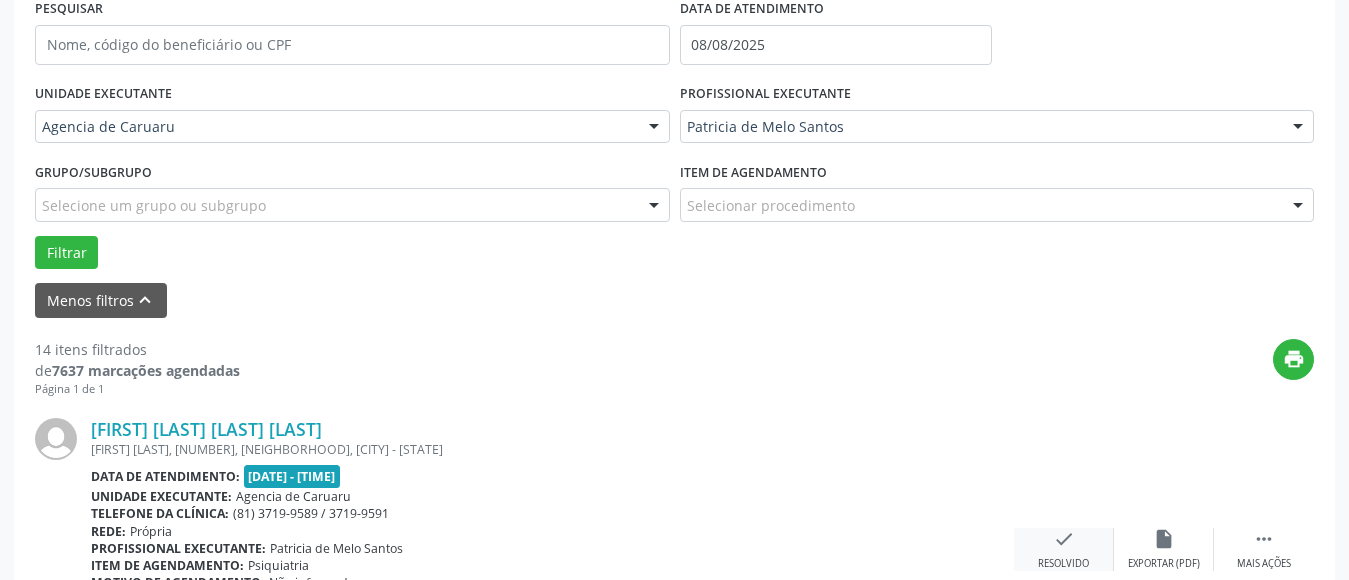 click on "check" at bounding box center (1064, 539) 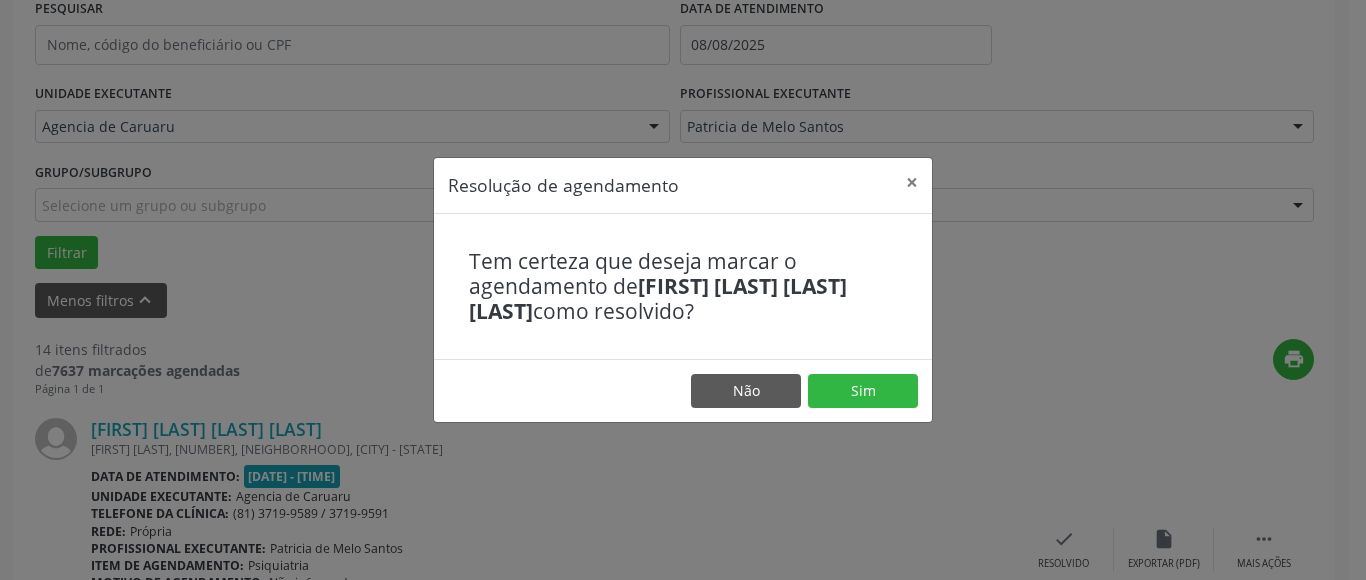 click on "Não Sim" at bounding box center (683, 390) 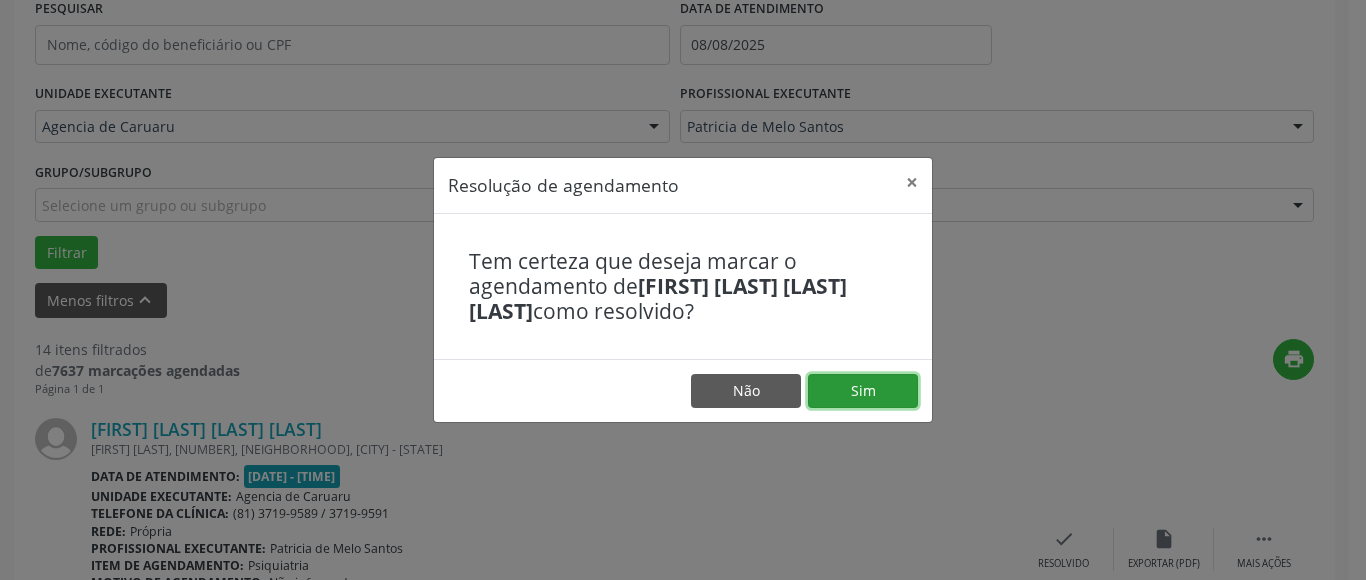 click on "Sim" at bounding box center (863, 391) 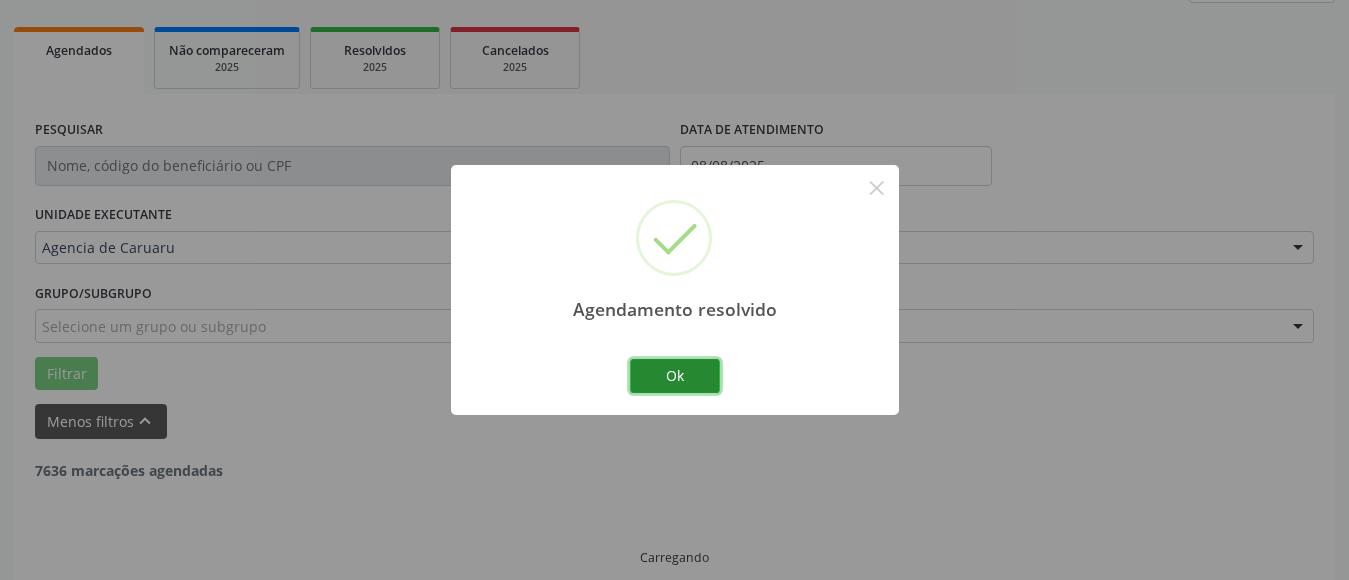 scroll, scrollTop: 293, scrollLeft: 0, axis: vertical 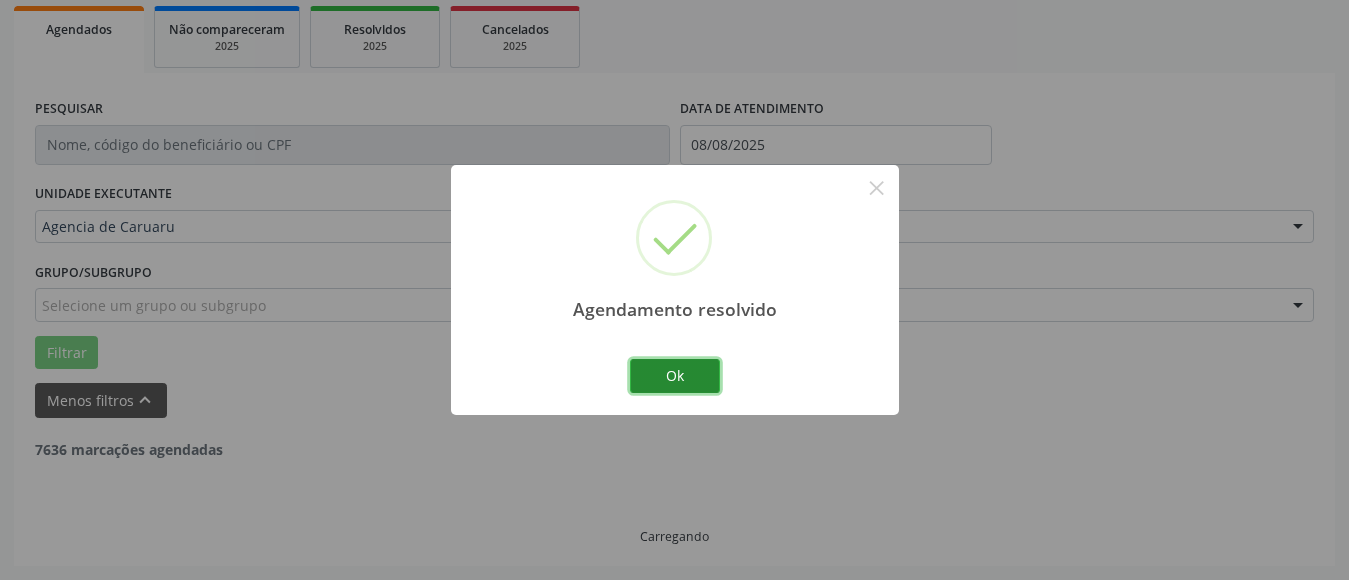 click on "Ok" at bounding box center [675, 376] 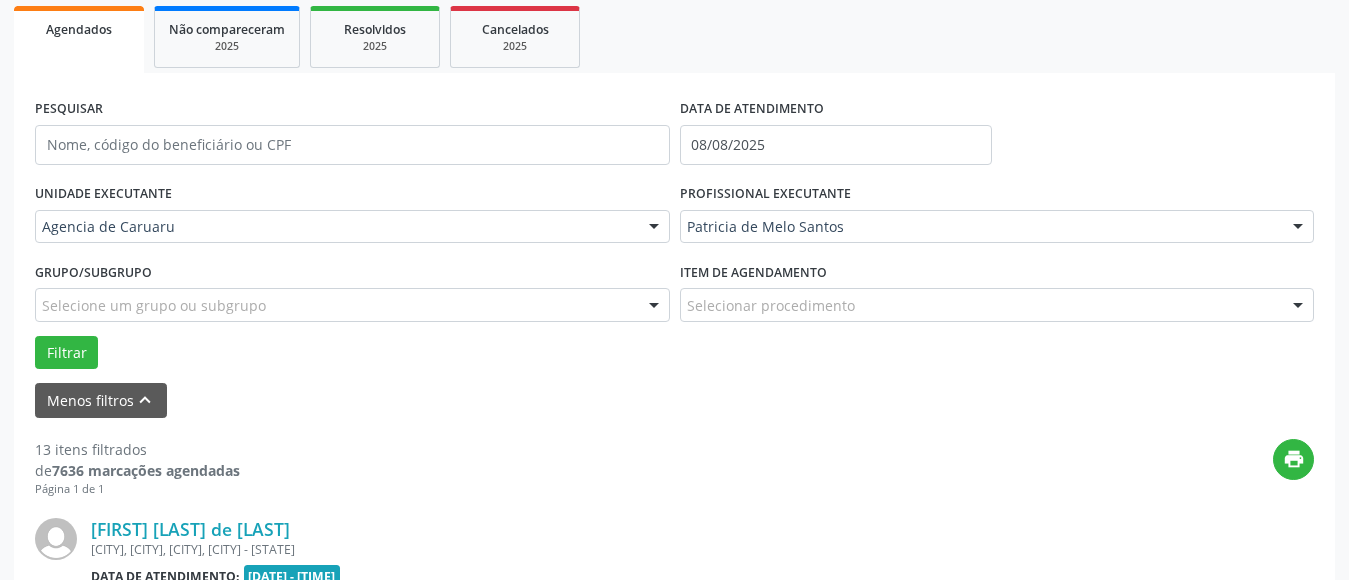 scroll, scrollTop: 493, scrollLeft: 0, axis: vertical 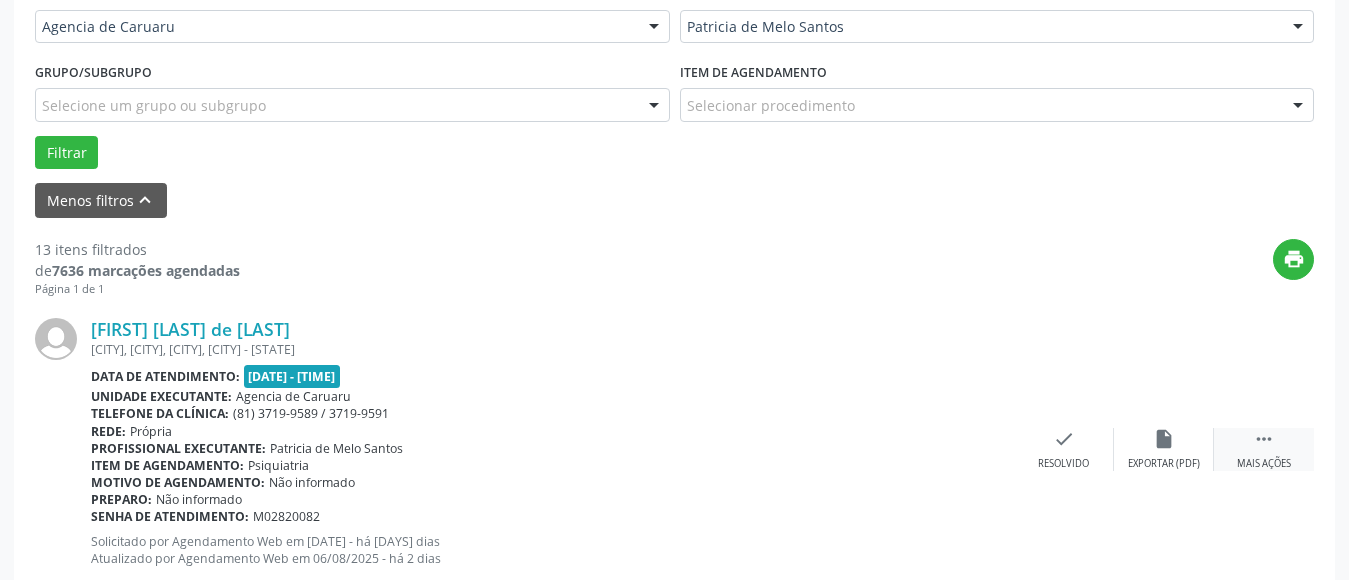 click on "" at bounding box center [1264, 439] 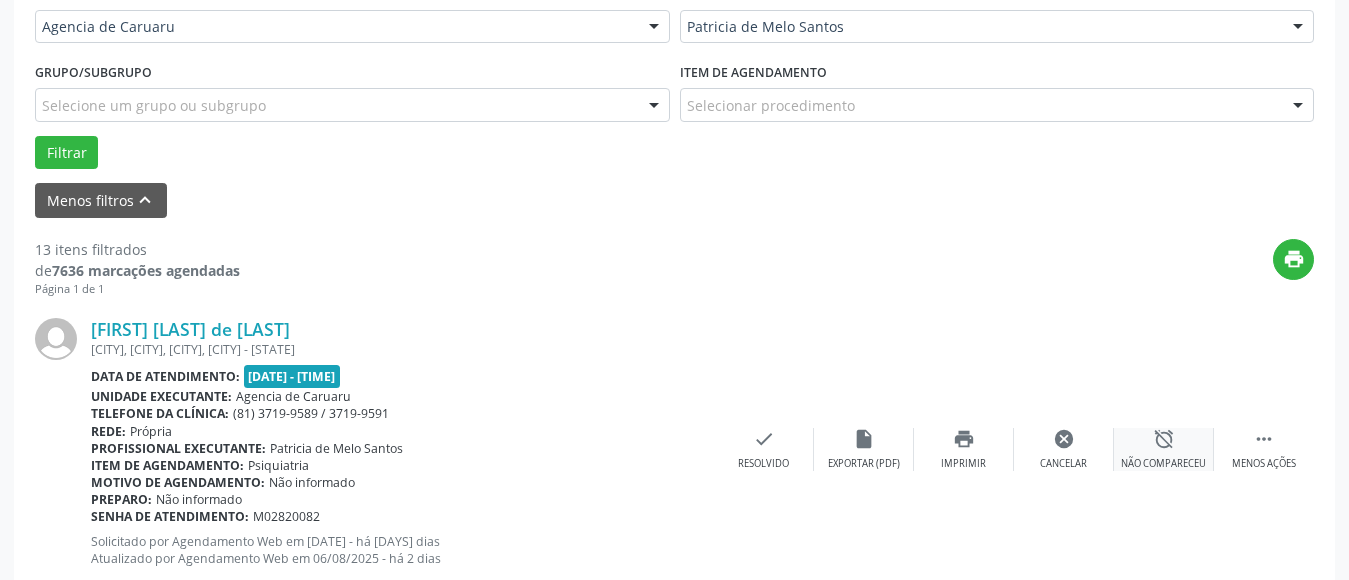 click on "alarm_off
Não compareceu" at bounding box center (1164, 449) 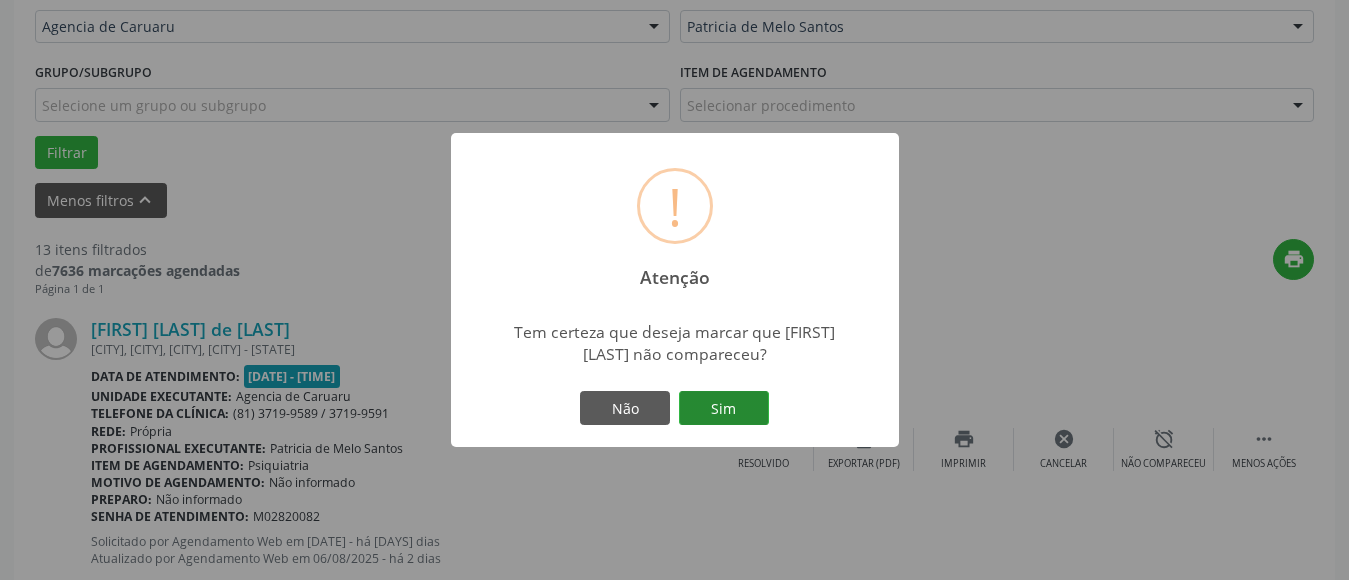 click on "Sim" at bounding box center (724, 408) 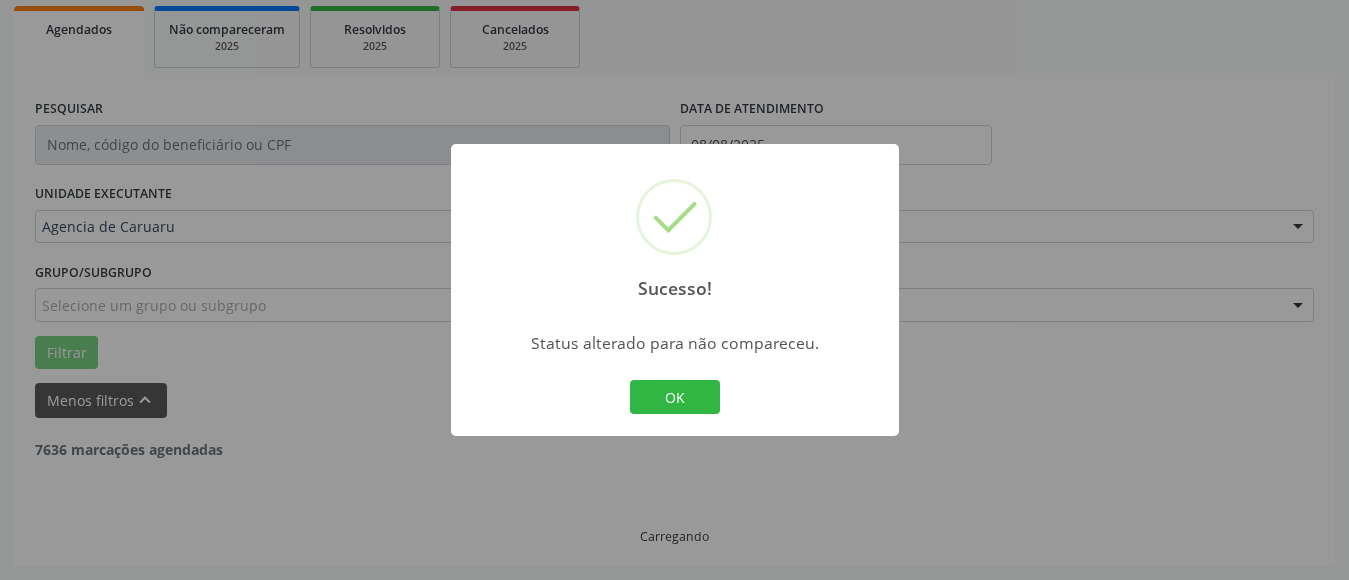 scroll, scrollTop: 293, scrollLeft: 0, axis: vertical 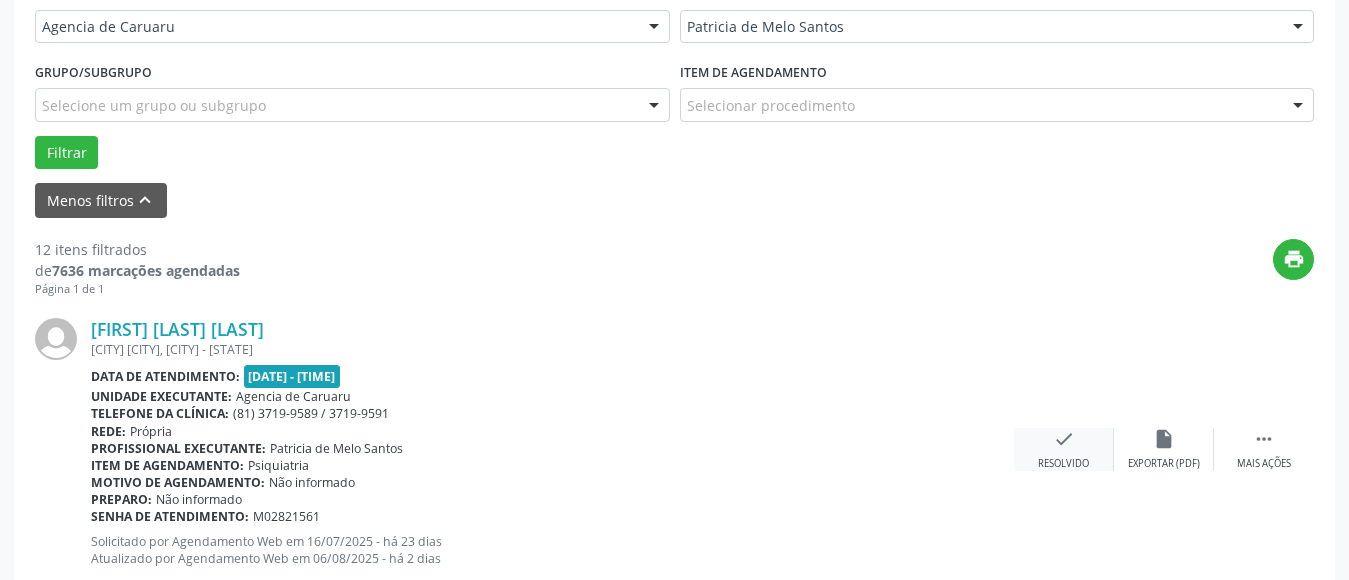 click on "check
Resolvido" at bounding box center (1064, 449) 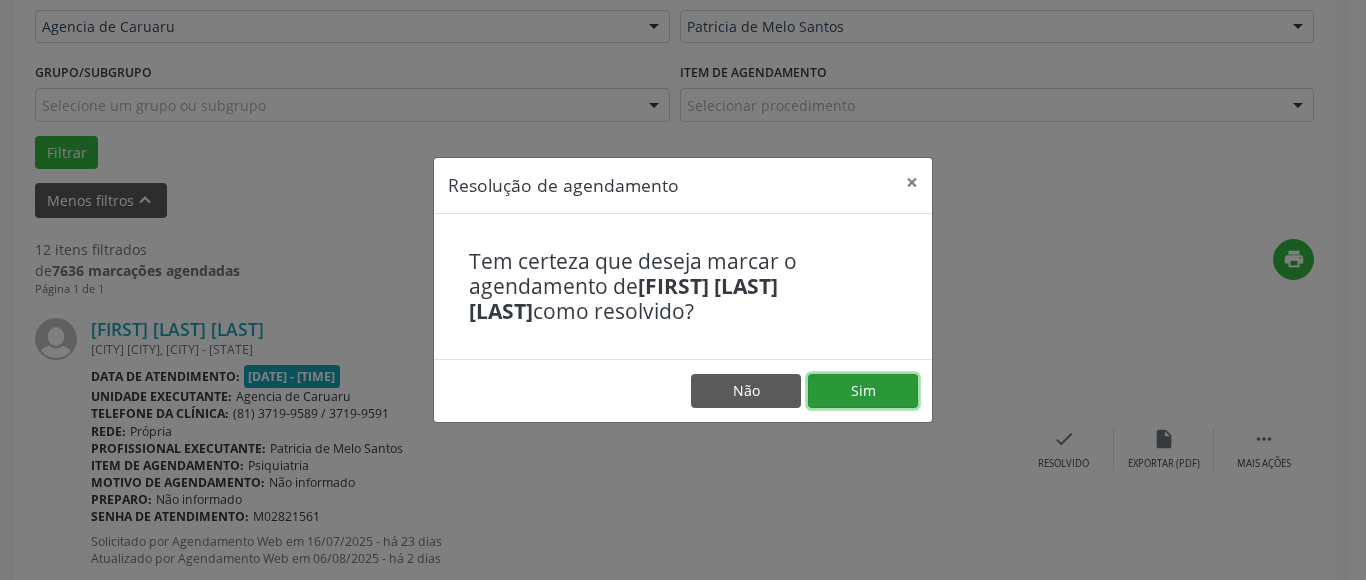 click on "Sim" at bounding box center (863, 391) 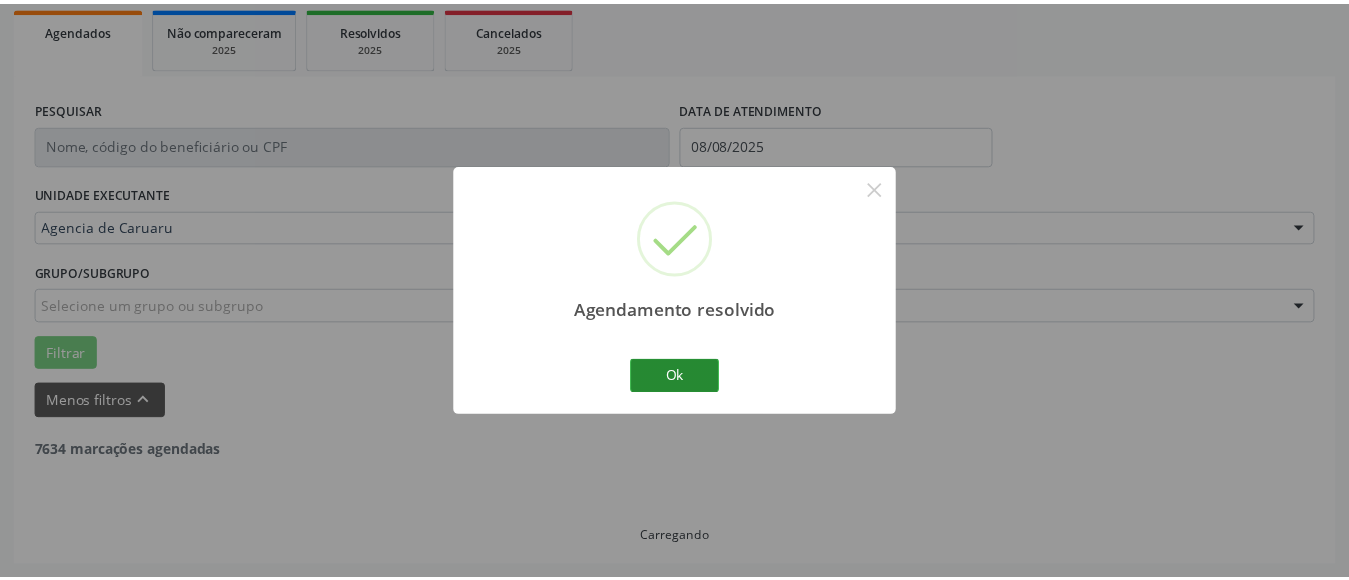 scroll, scrollTop: 293, scrollLeft: 0, axis: vertical 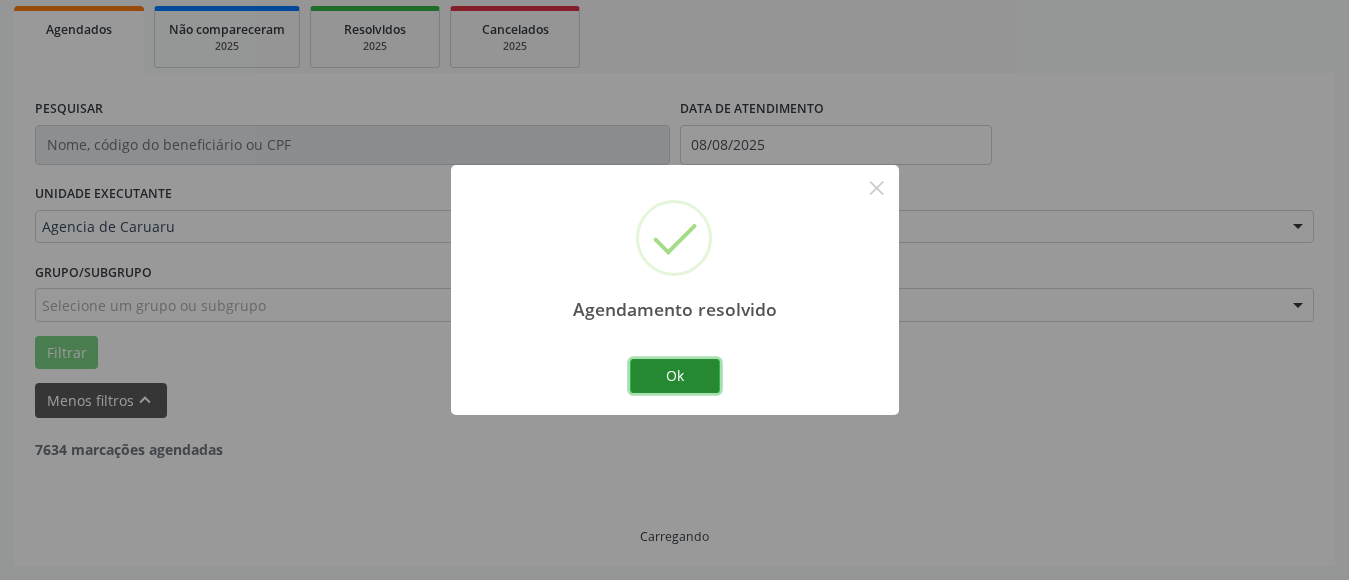 click on "Ok" at bounding box center (675, 376) 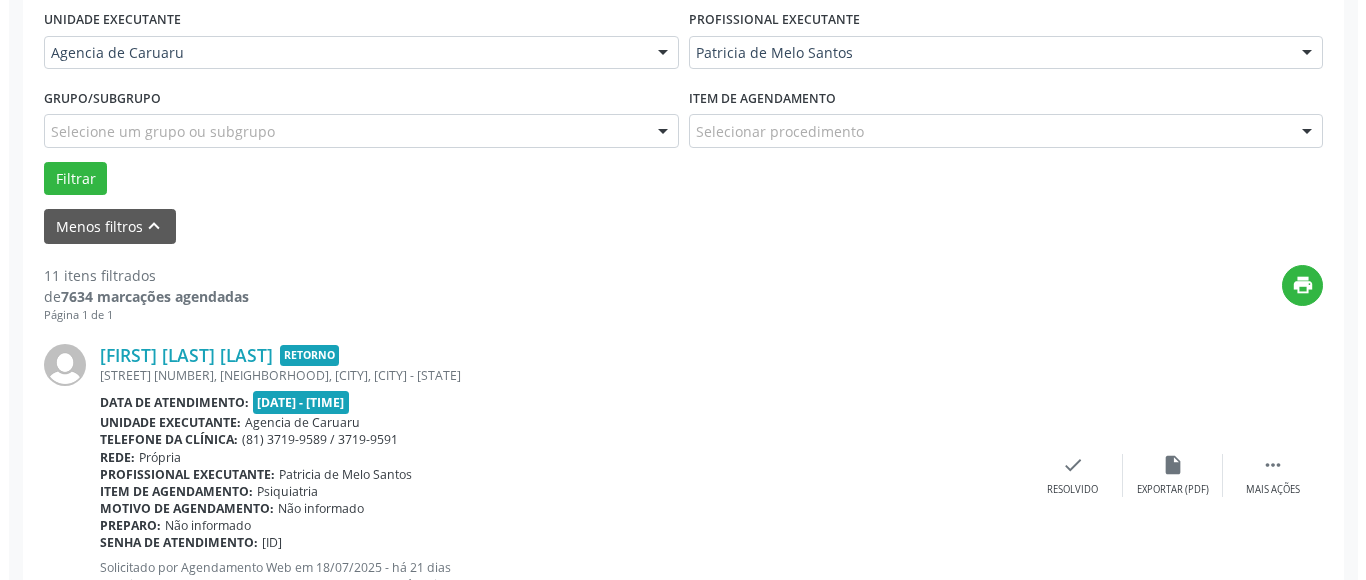 scroll, scrollTop: 493, scrollLeft: 0, axis: vertical 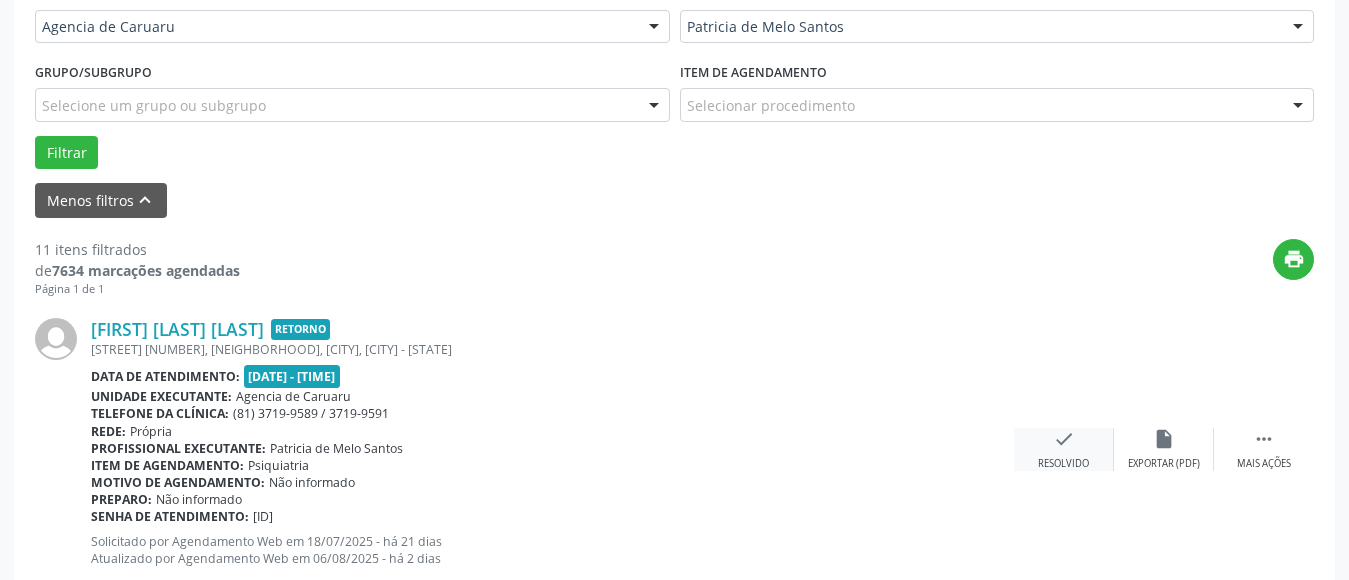 click on "Resolvido" at bounding box center (1063, 464) 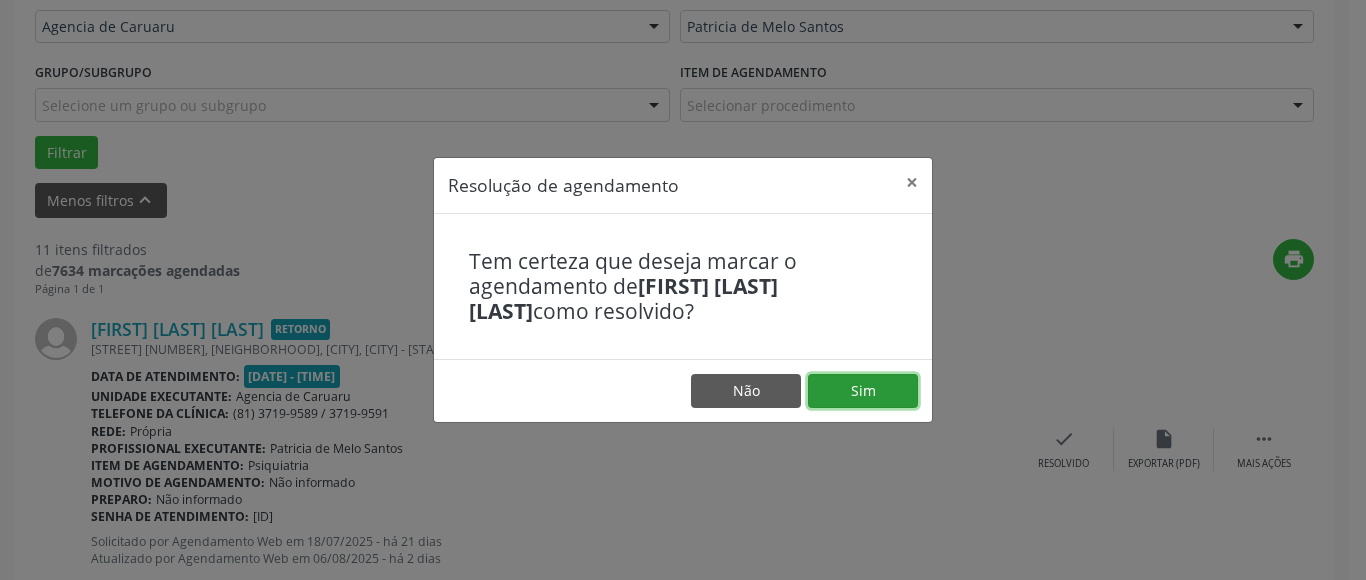 click on "Sim" at bounding box center [863, 391] 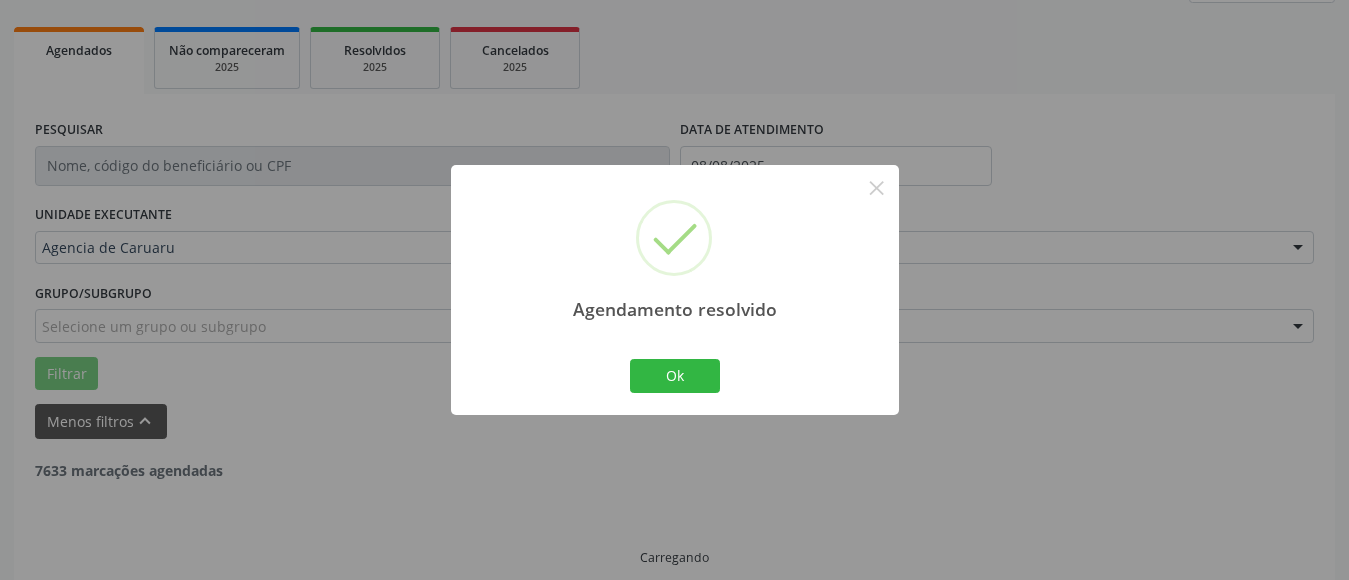 scroll, scrollTop: 293, scrollLeft: 0, axis: vertical 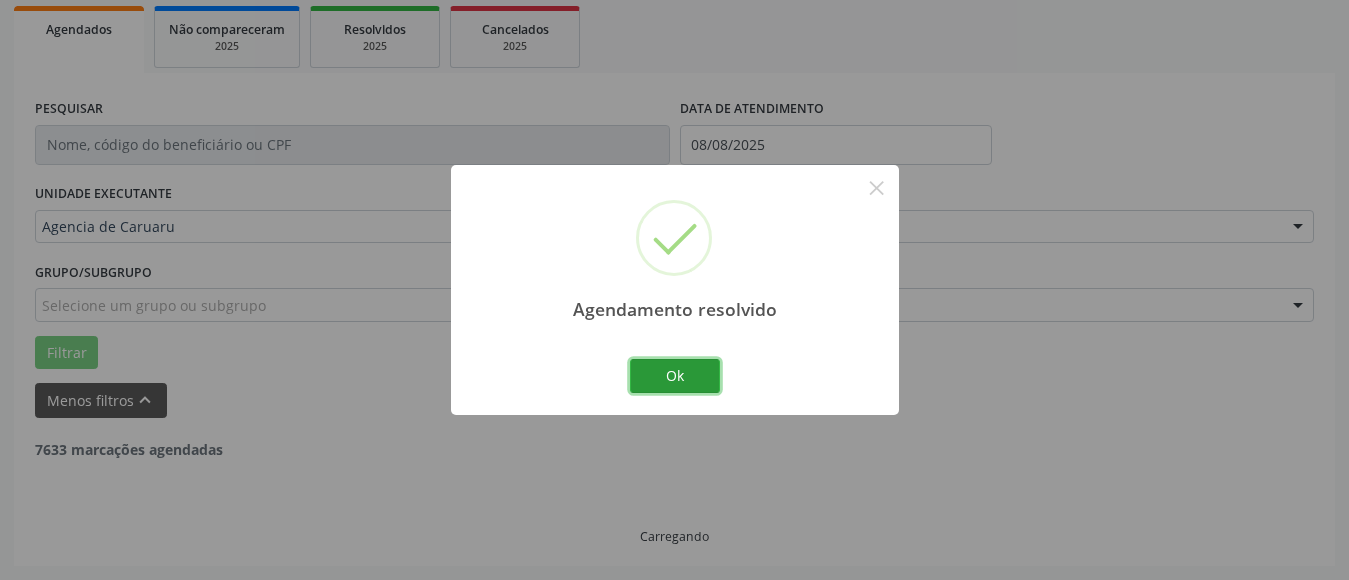 click on "Ok" at bounding box center (675, 376) 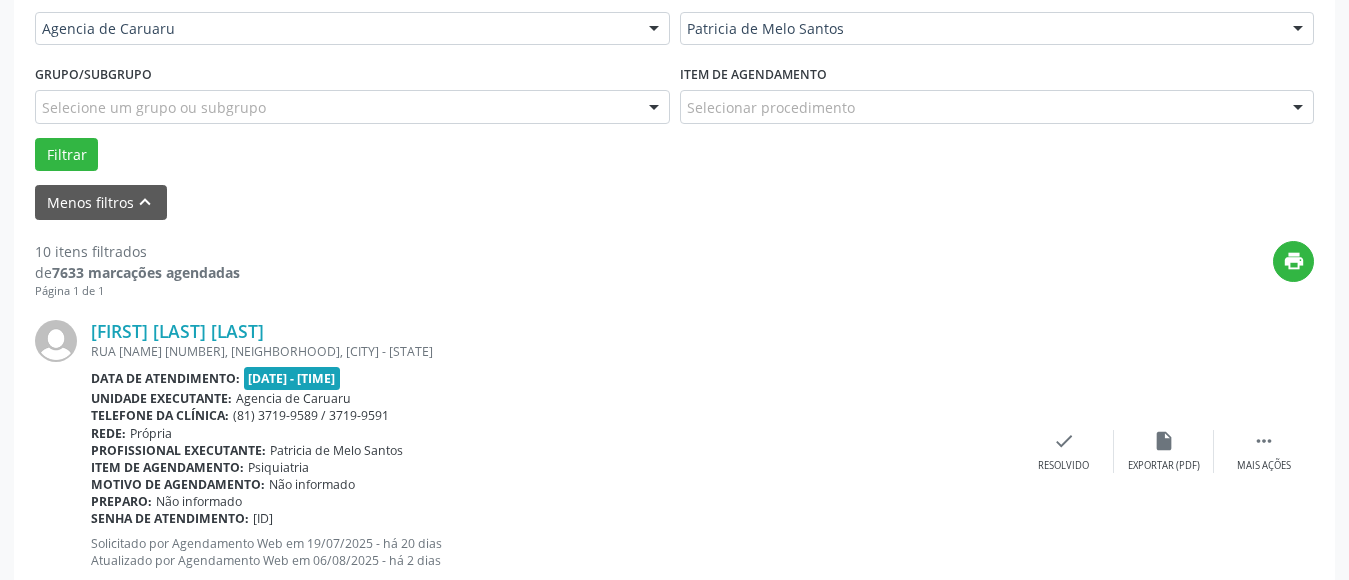 scroll, scrollTop: 493, scrollLeft: 0, axis: vertical 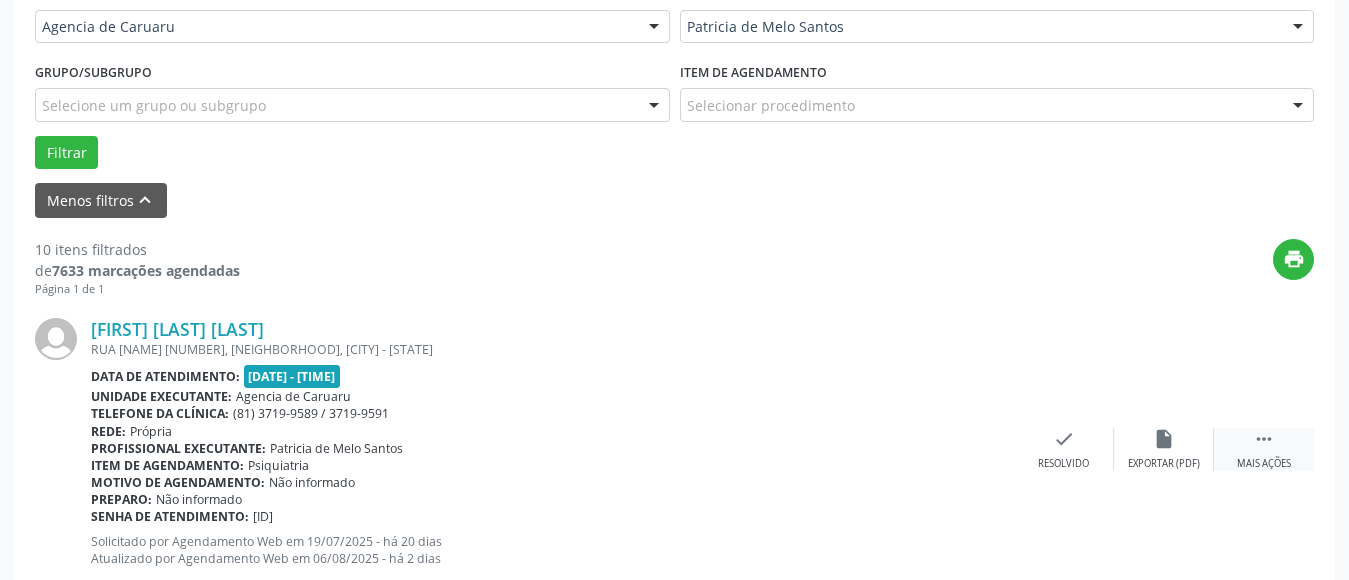 click on "" at bounding box center (1264, 439) 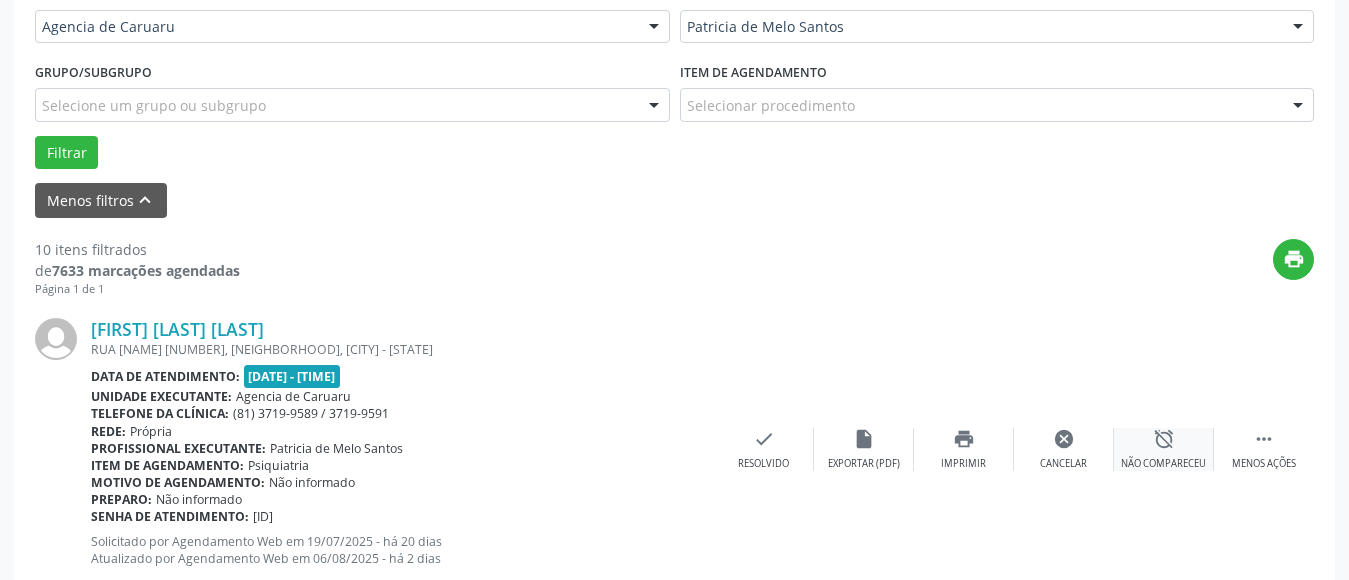click on "alarm_off
Não compareceu" at bounding box center (1164, 449) 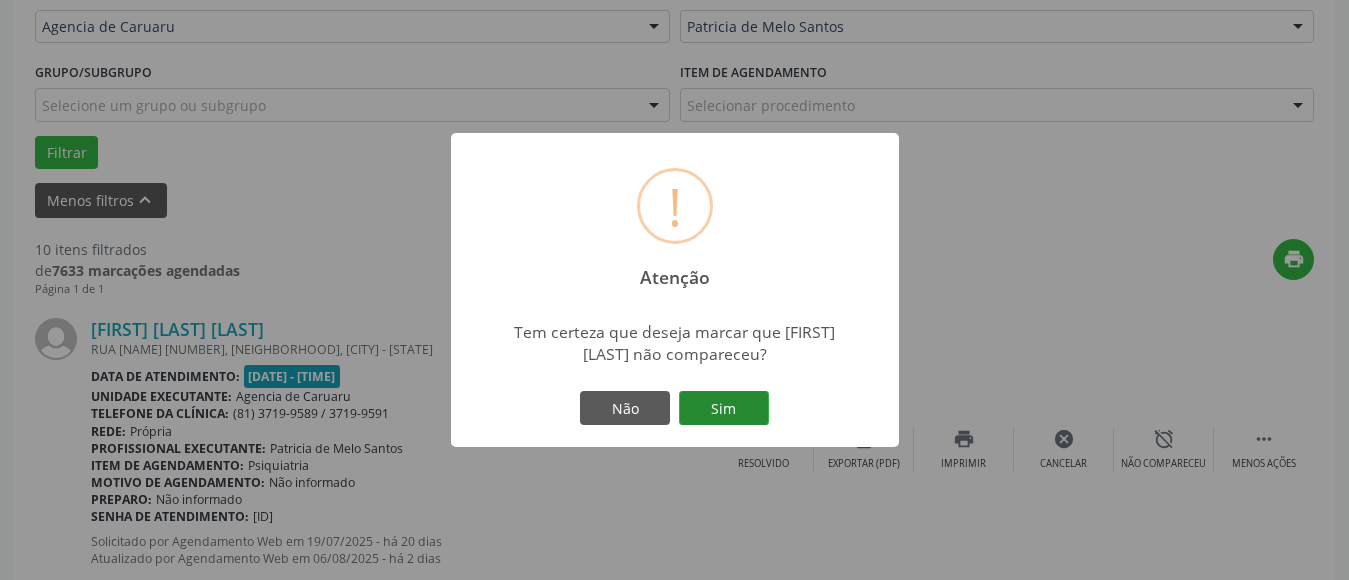 click on "Sim" at bounding box center (724, 408) 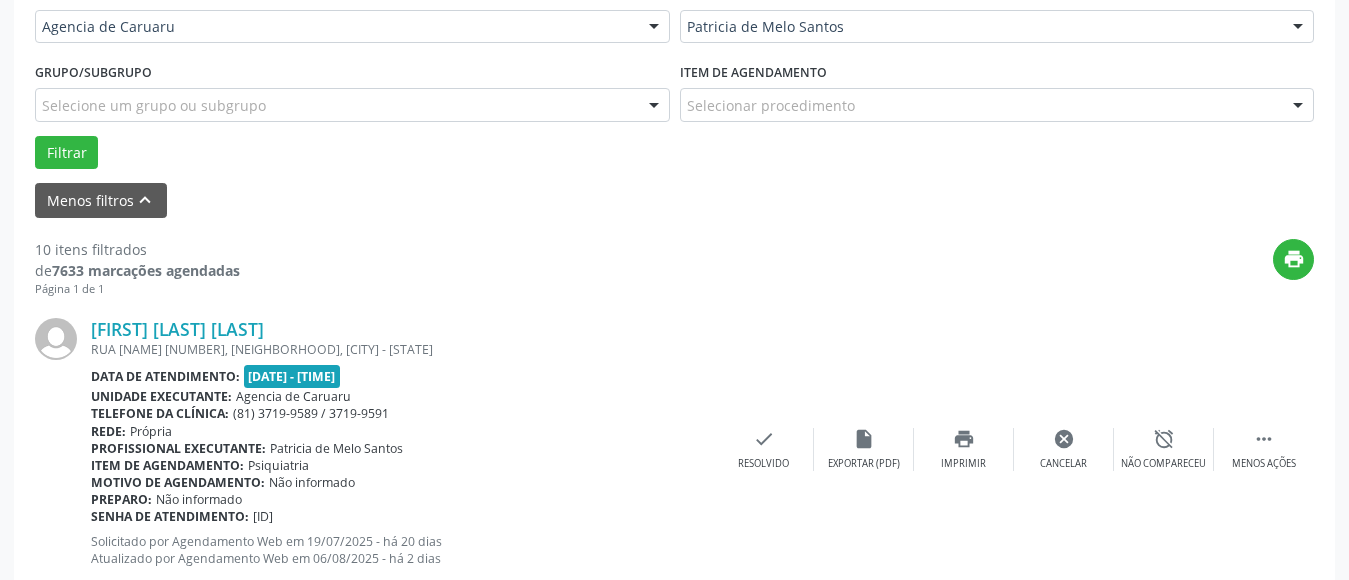 scroll, scrollTop: 293, scrollLeft: 0, axis: vertical 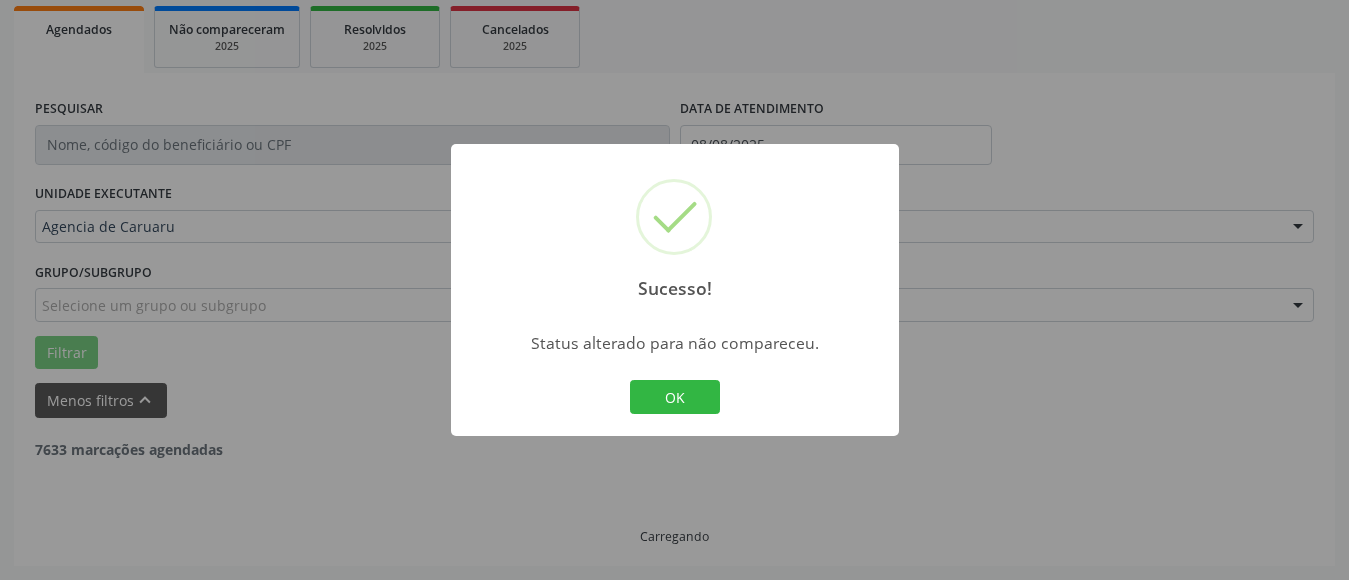 click on "OK" at bounding box center (675, 397) 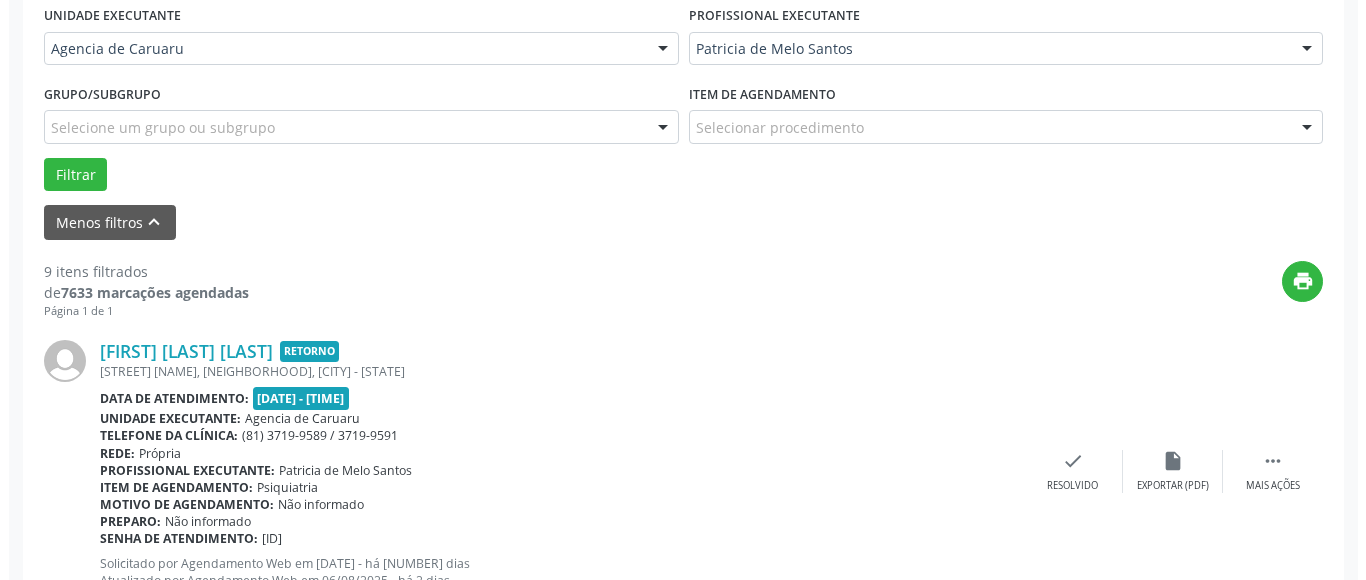 scroll, scrollTop: 493, scrollLeft: 0, axis: vertical 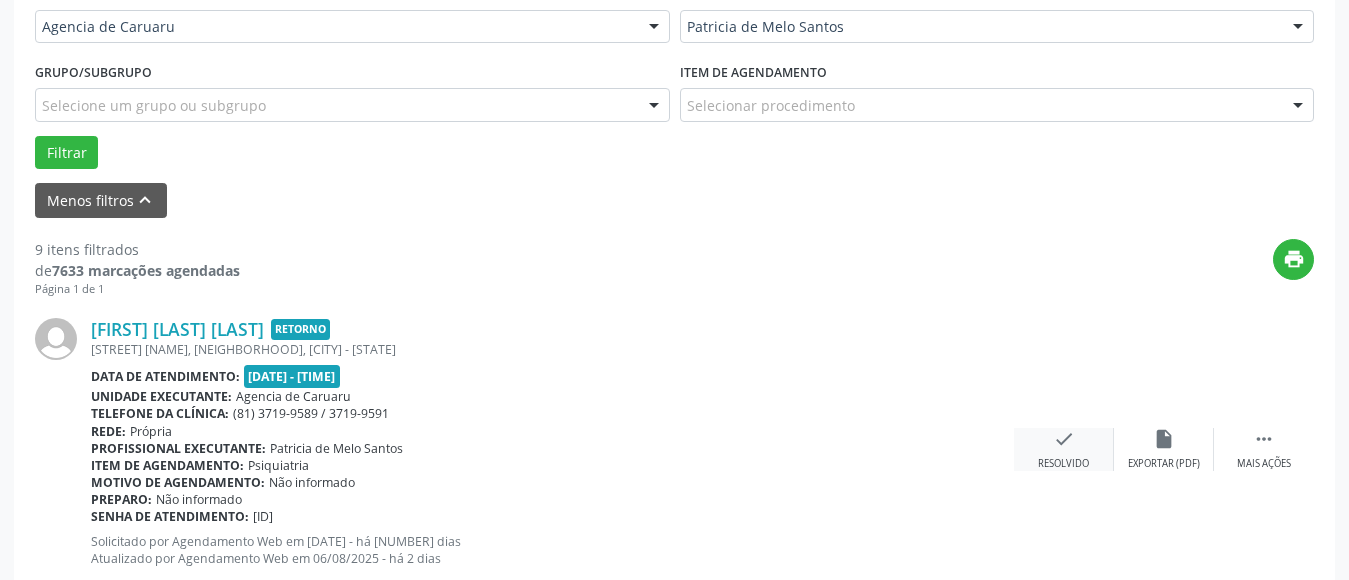 click on "check
Resolvido" at bounding box center (1064, 449) 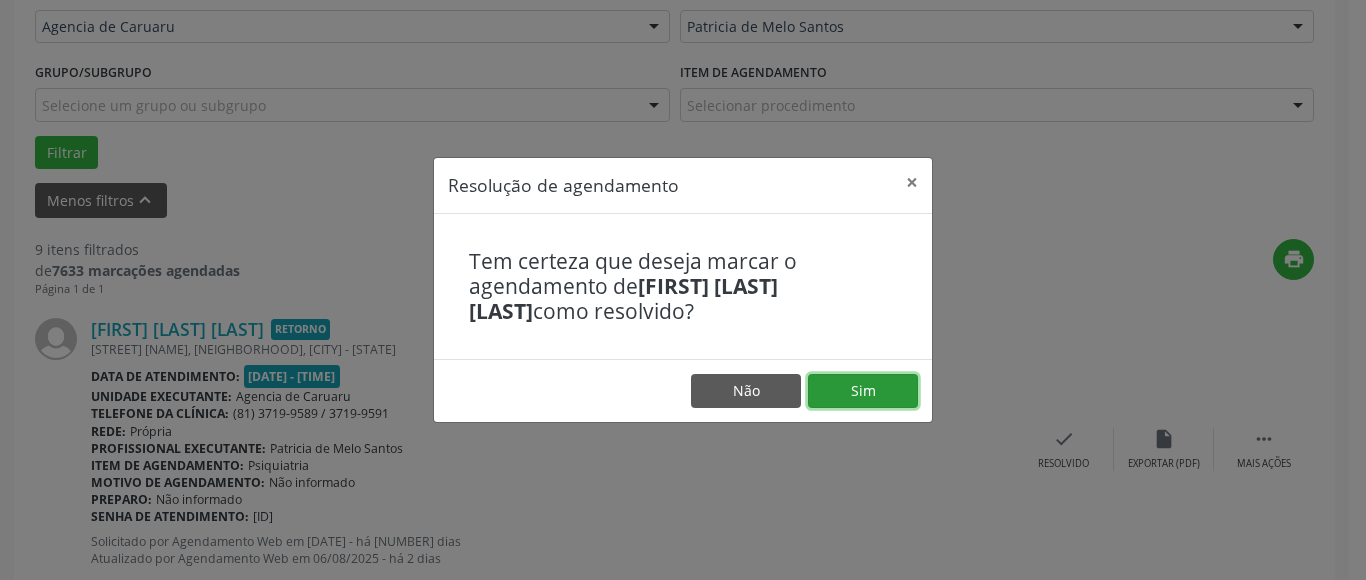 click on "Sim" at bounding box center (863, 391) 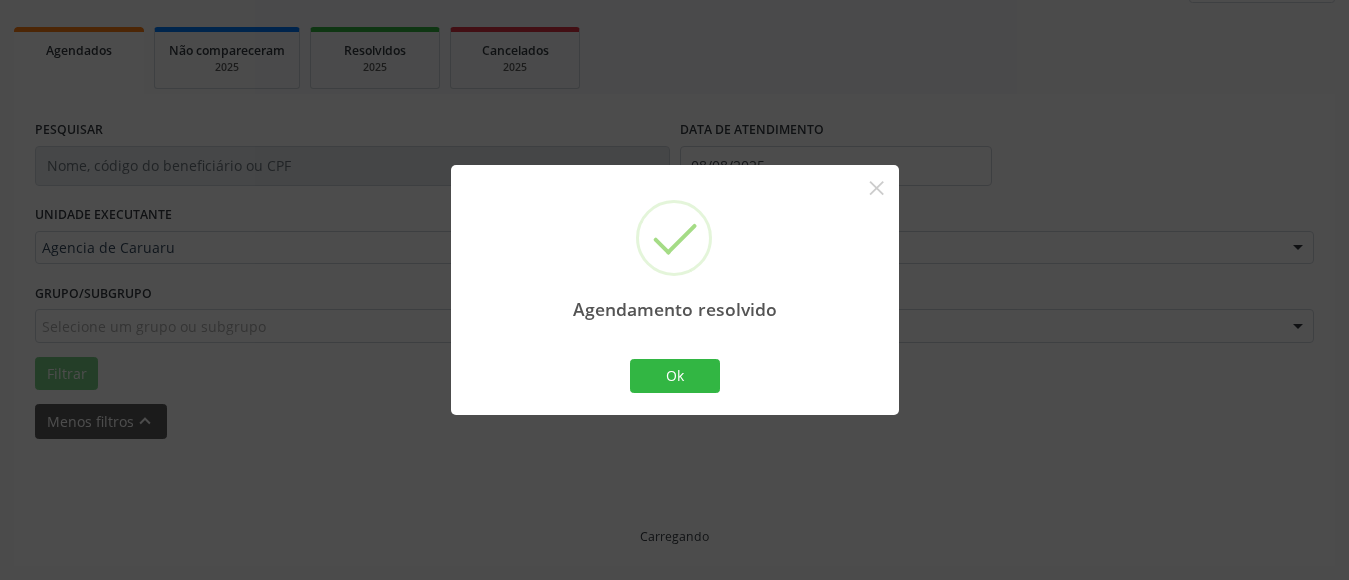 scroll, scrollTop: 293, scrollLeft: 0, axis: vertical 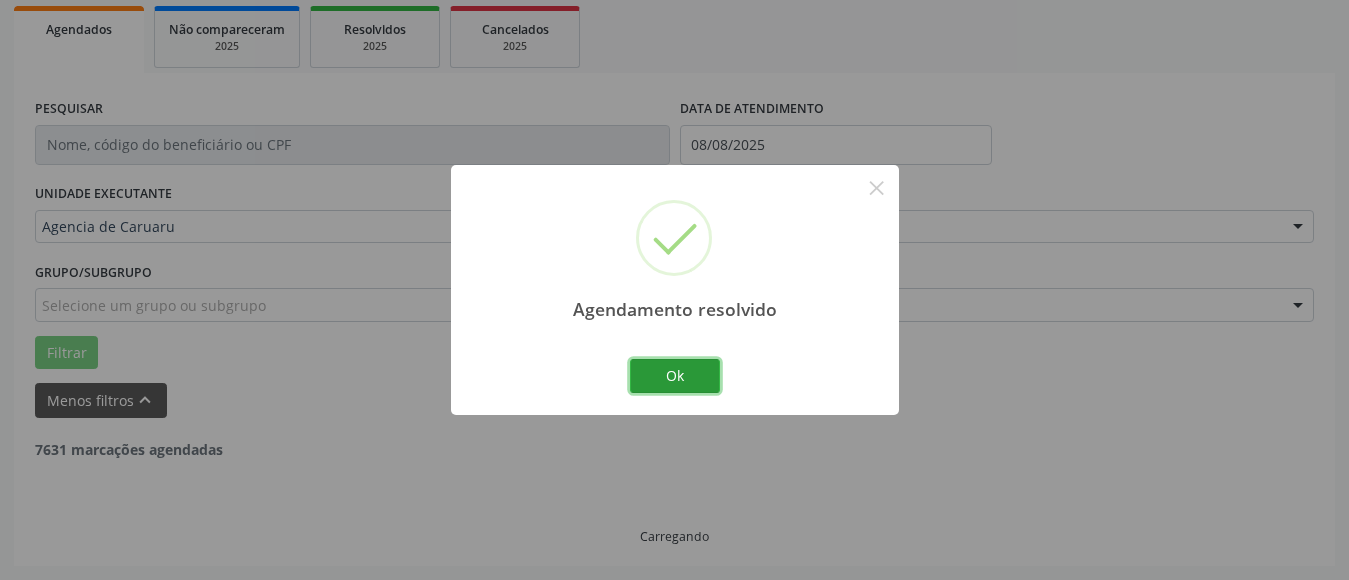 click on "Ok" at bounding box center [675, 376] 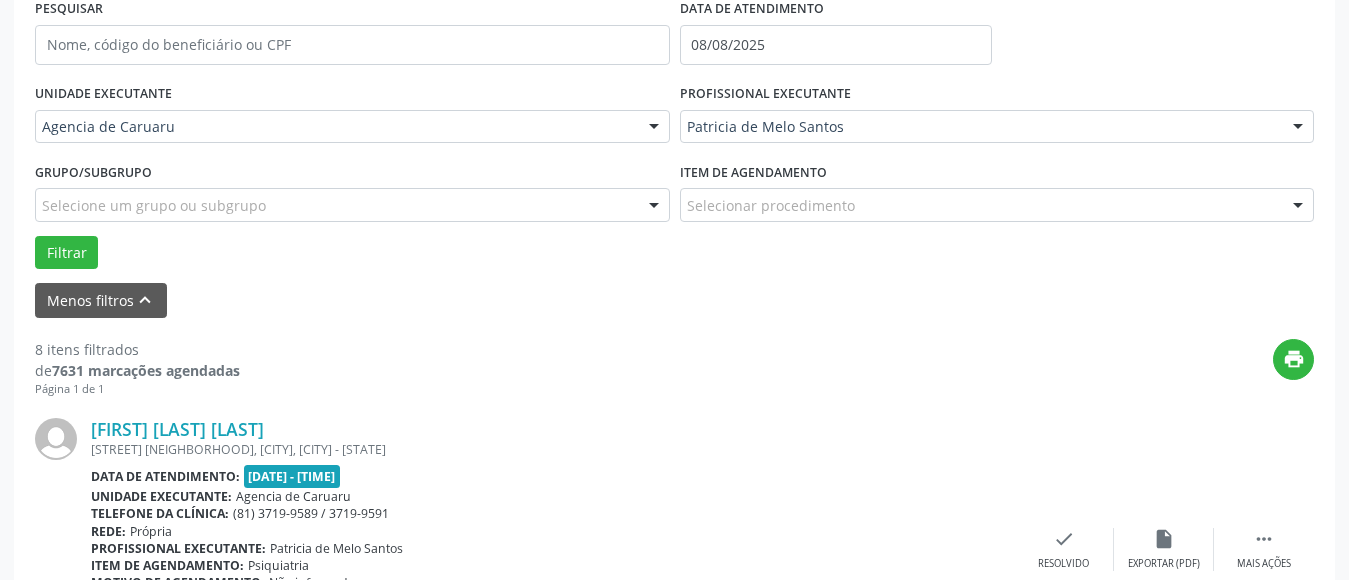 scroll, scrollTop: 593, scrollLeft: 0, axis: vertical 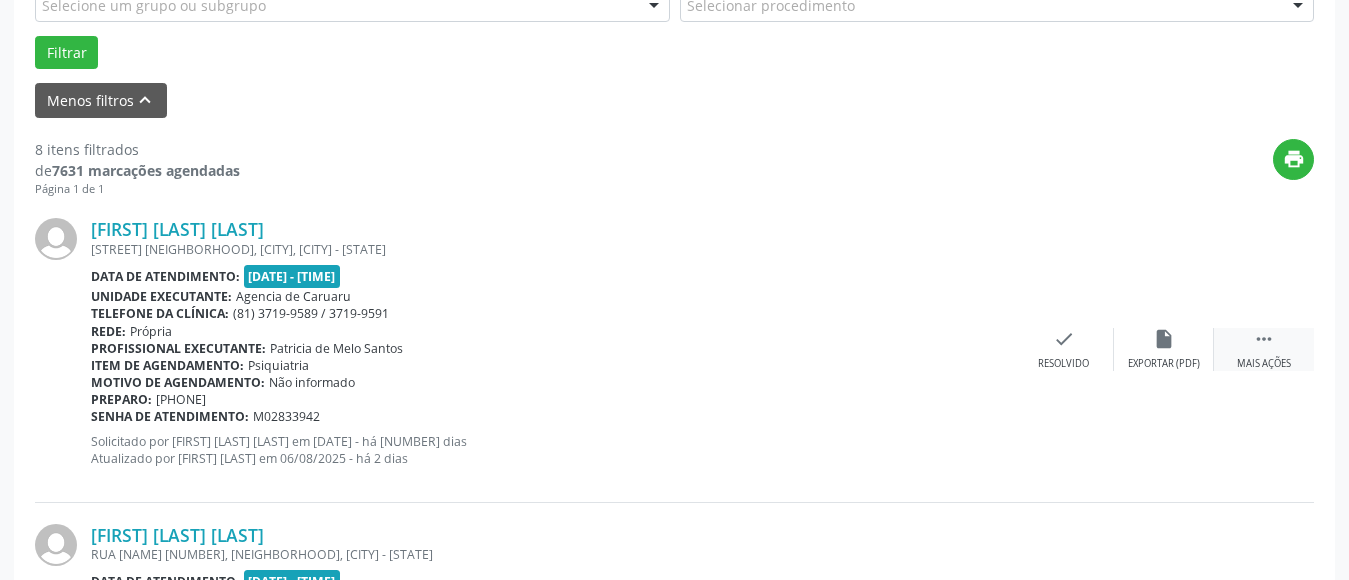 click on "
Mais ações" at bounding box center [1264, 349] 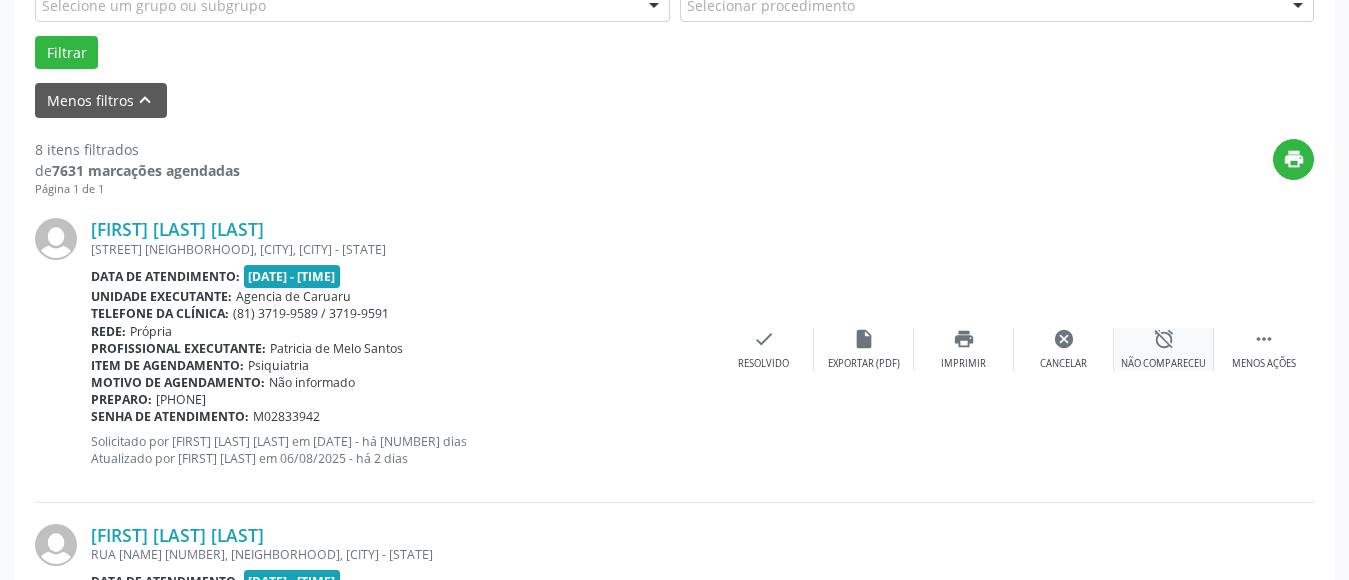 click on "Não compareceu" at bounding box center [1163, 364] 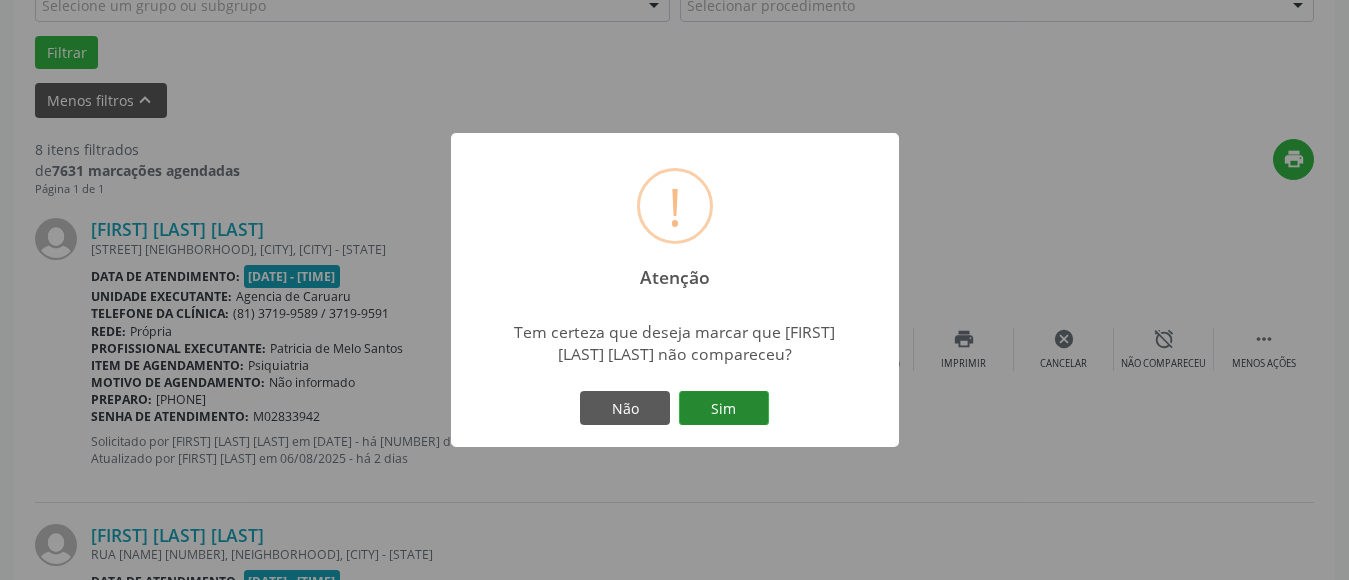 click on "Sim" at bounding box center [724, 408] 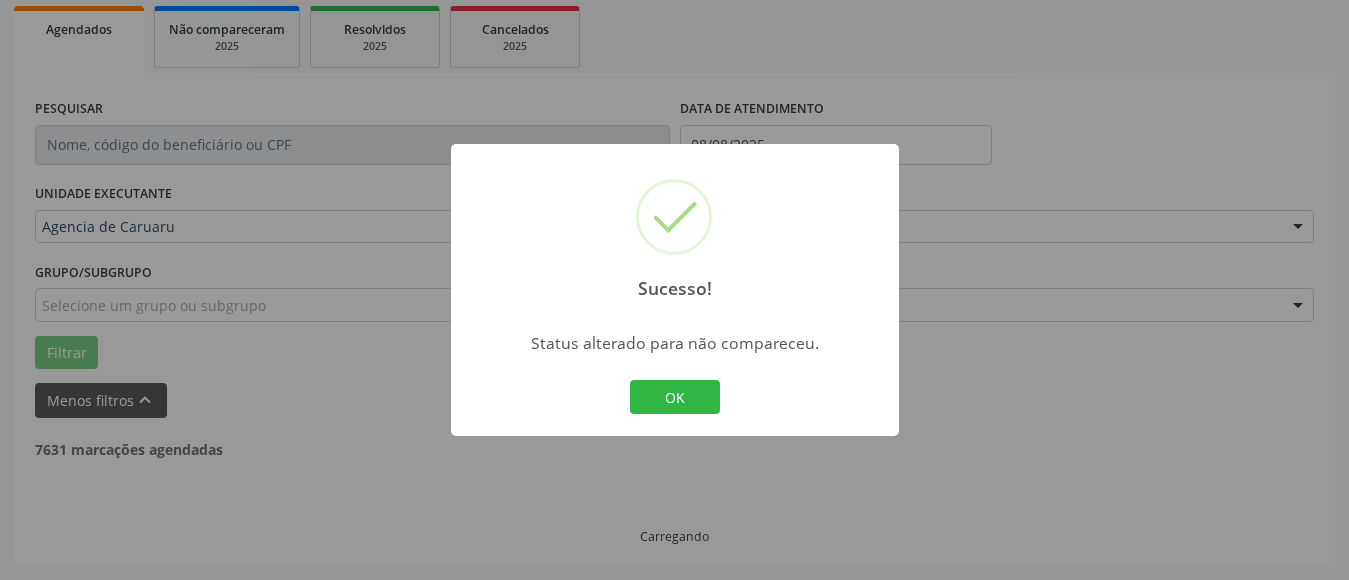 scroll, scrollTop: 293, scrollLeft: 0, axis: vertical 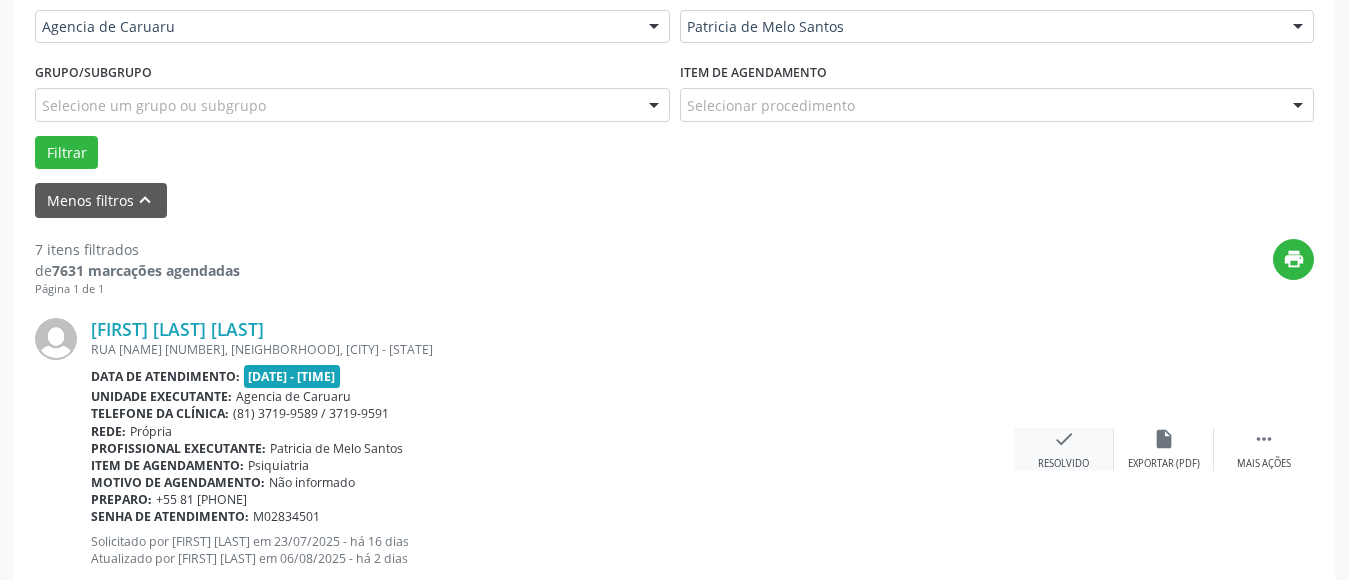 click on "Resolvido" at bounding box center [1063, 464] 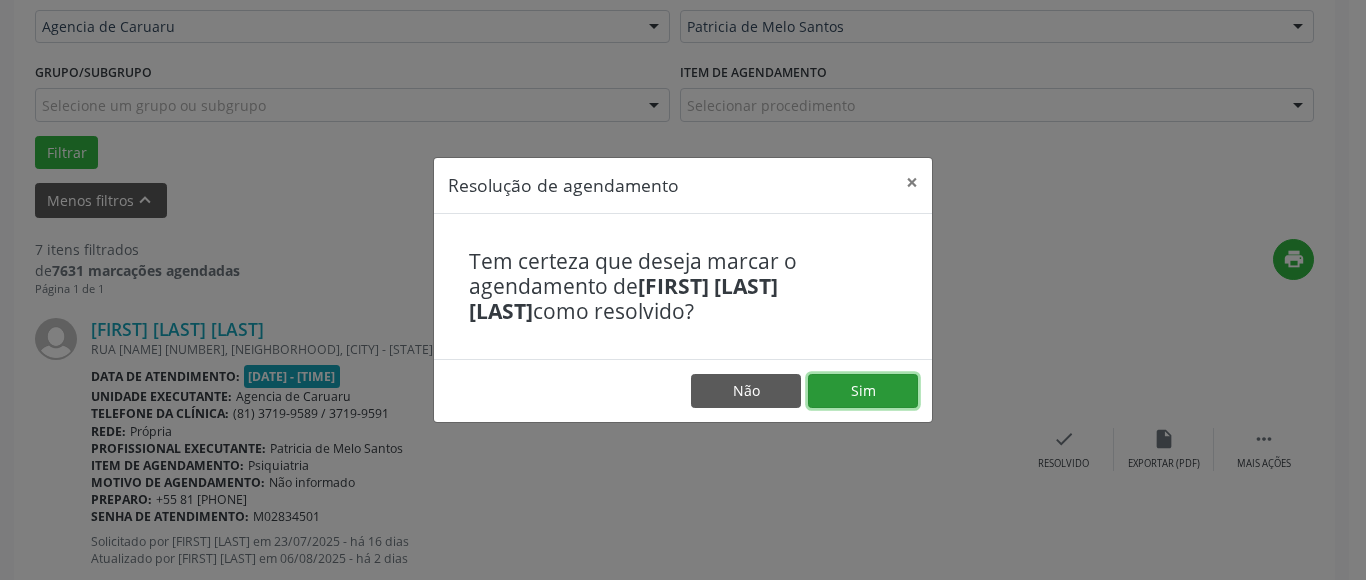 click on "Sim" at bounding box center (863, 391) 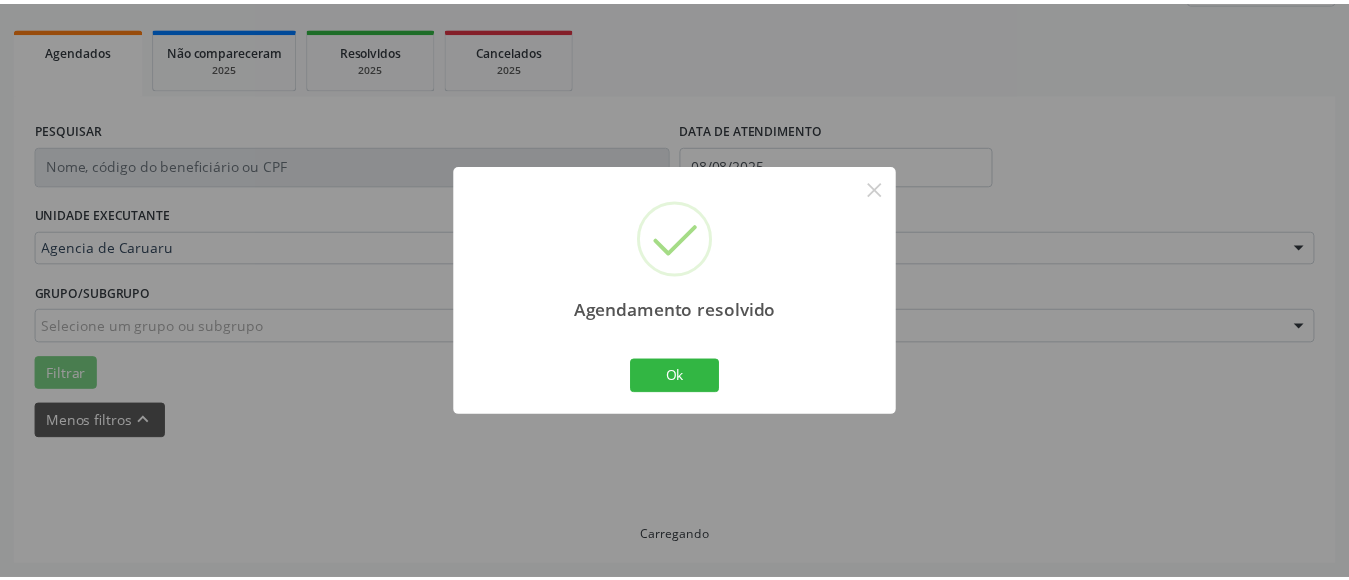 scroll, scrollTop: 293, scrollLeft: 0, axis: vertical 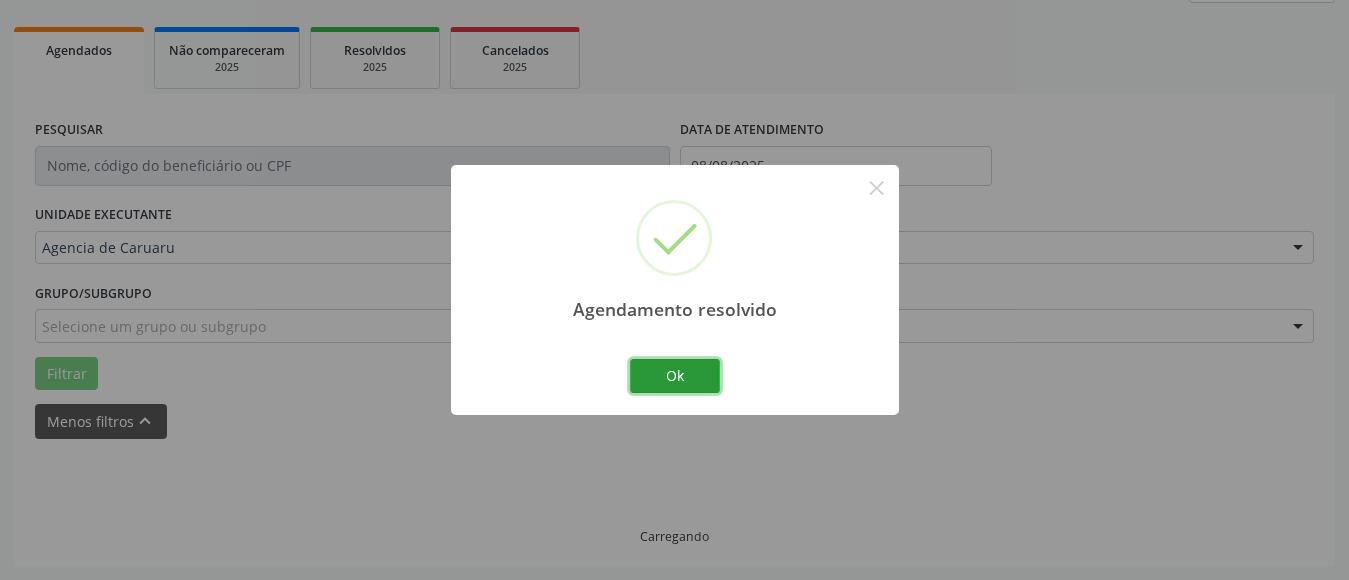 click on "Ok" at bounding box center (675, 376) 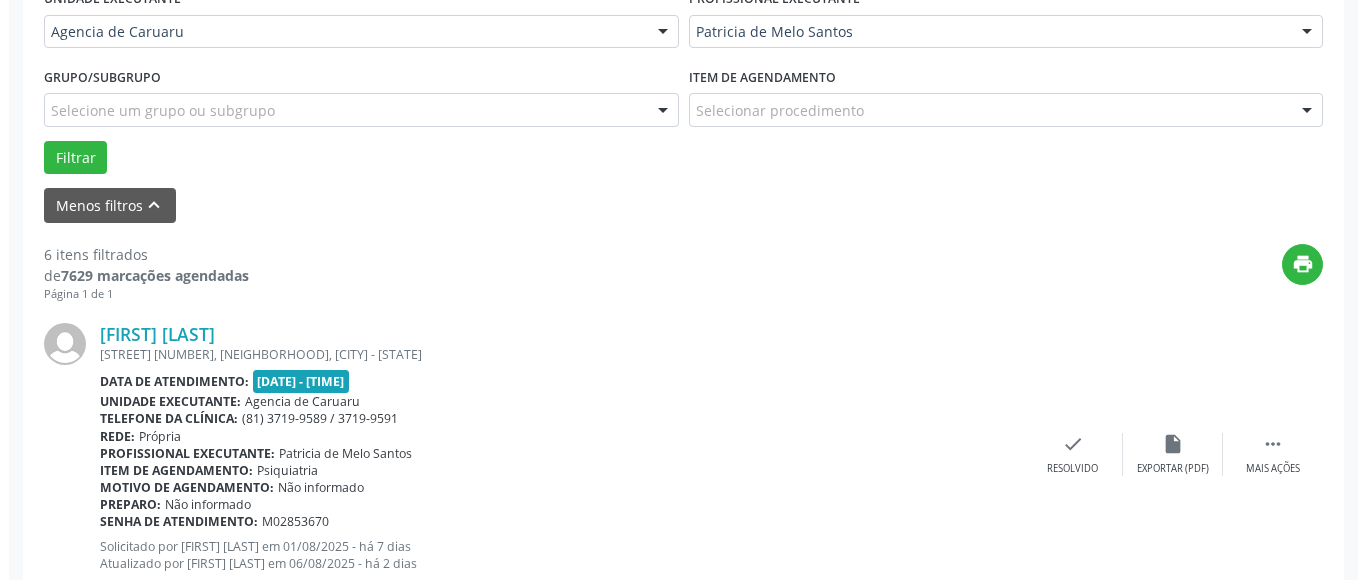 scroll, scrollTop: 493, scrollLeft: 0, axis: vertical 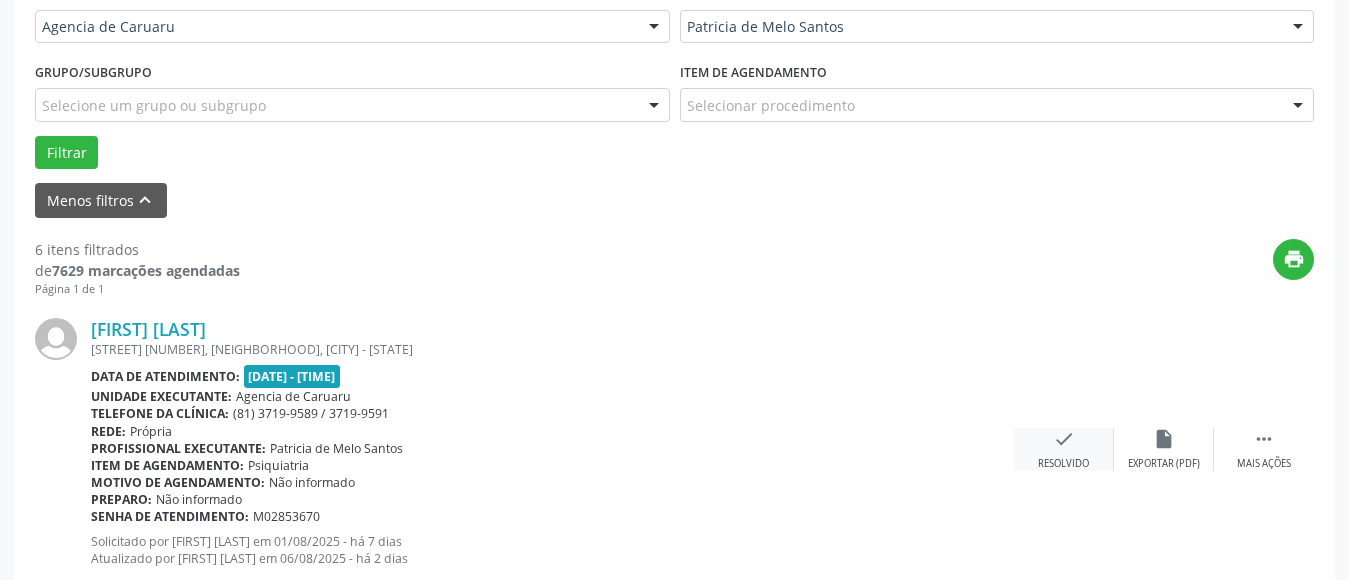 click on "Resolvido" at bounding box center [1063, 464] 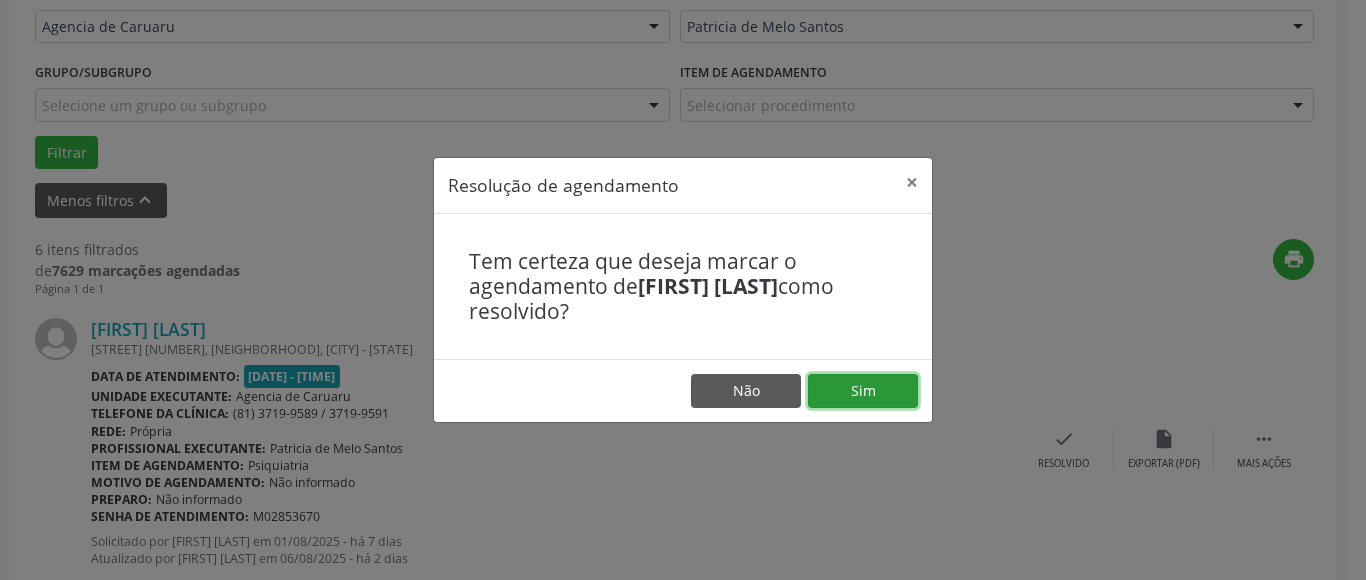 click on "Sim" at bounding box center [863, 391] 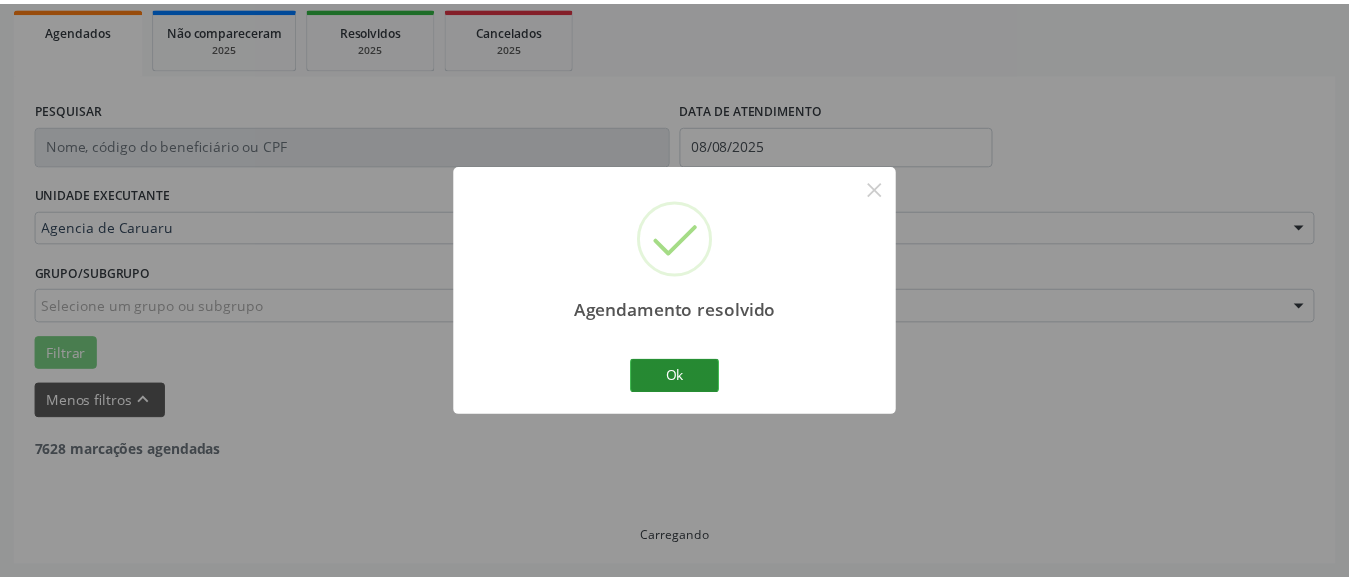 scroll, scrollTop: 293, scrollLeft: 0, axis: vertical 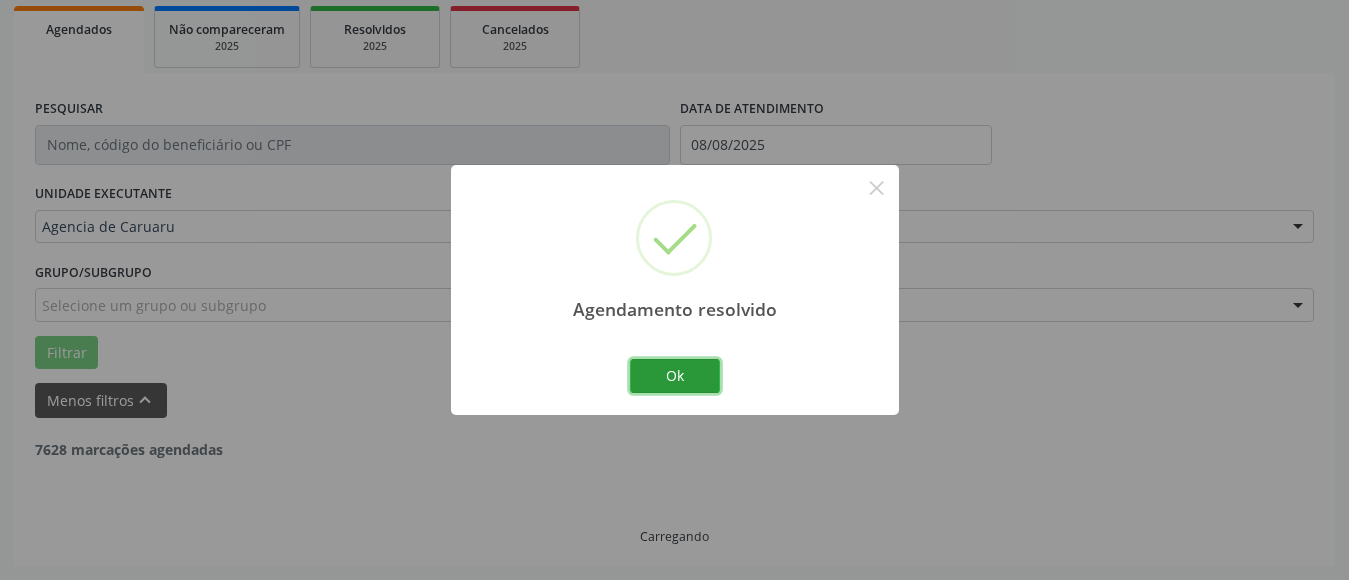 click on "Ok" at bounding box center [675, 376] 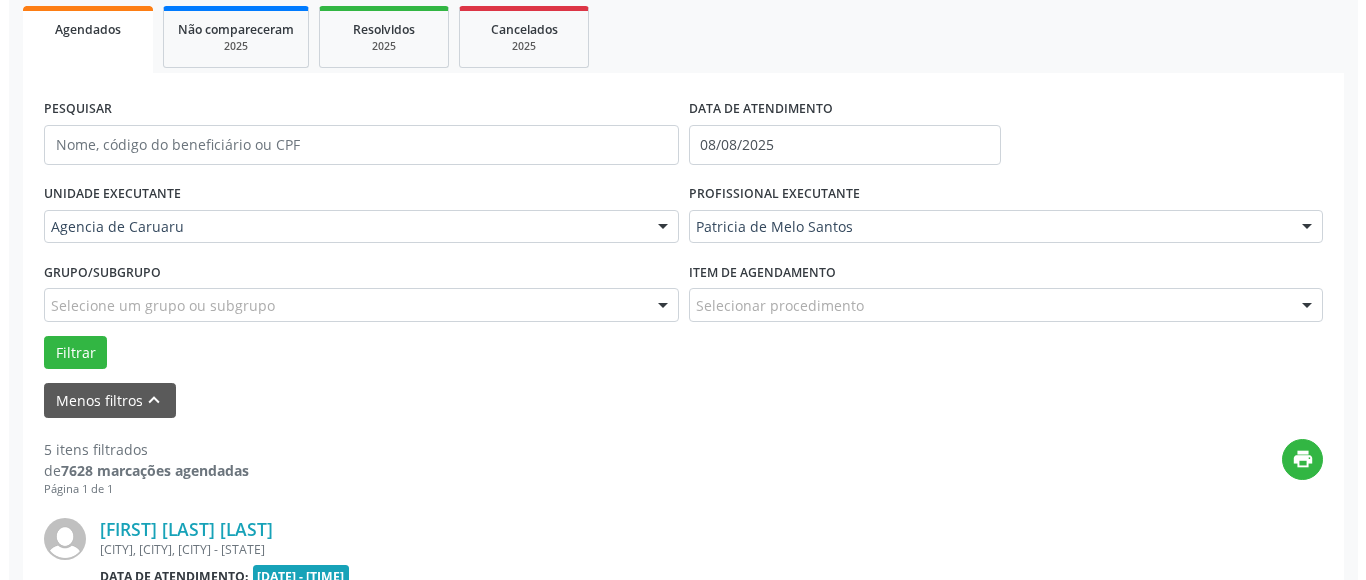scroll, scrollTop: 493, scrollLeft: 0, axis: vertical 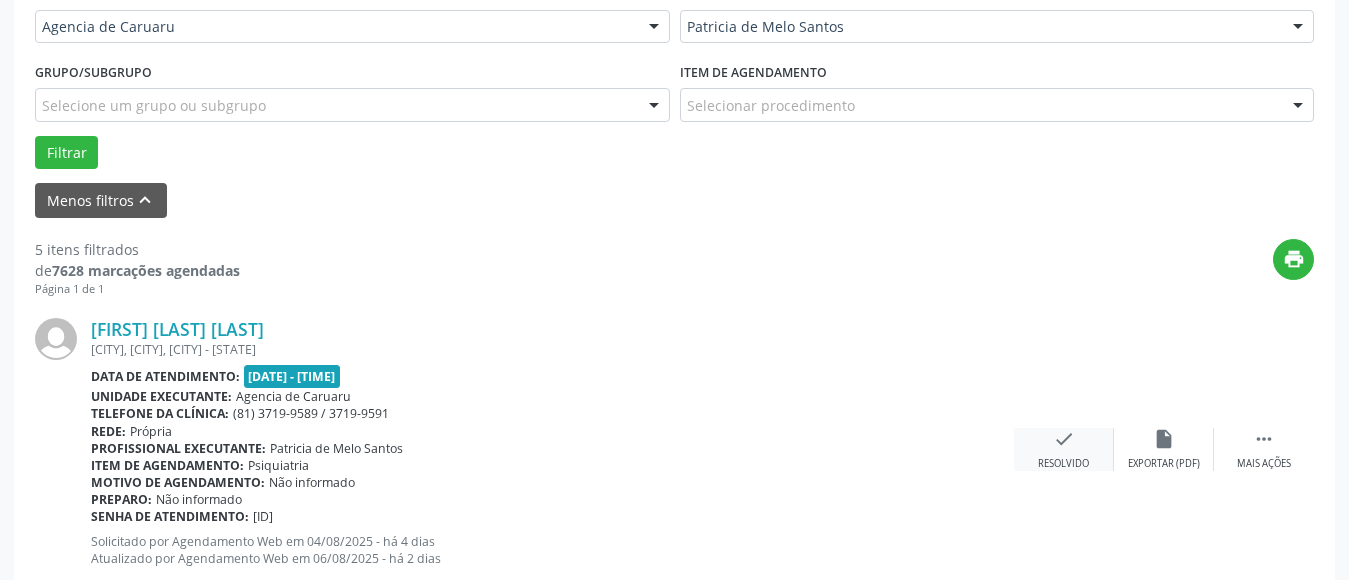 click on "check" at bounding box center (1064, 439) 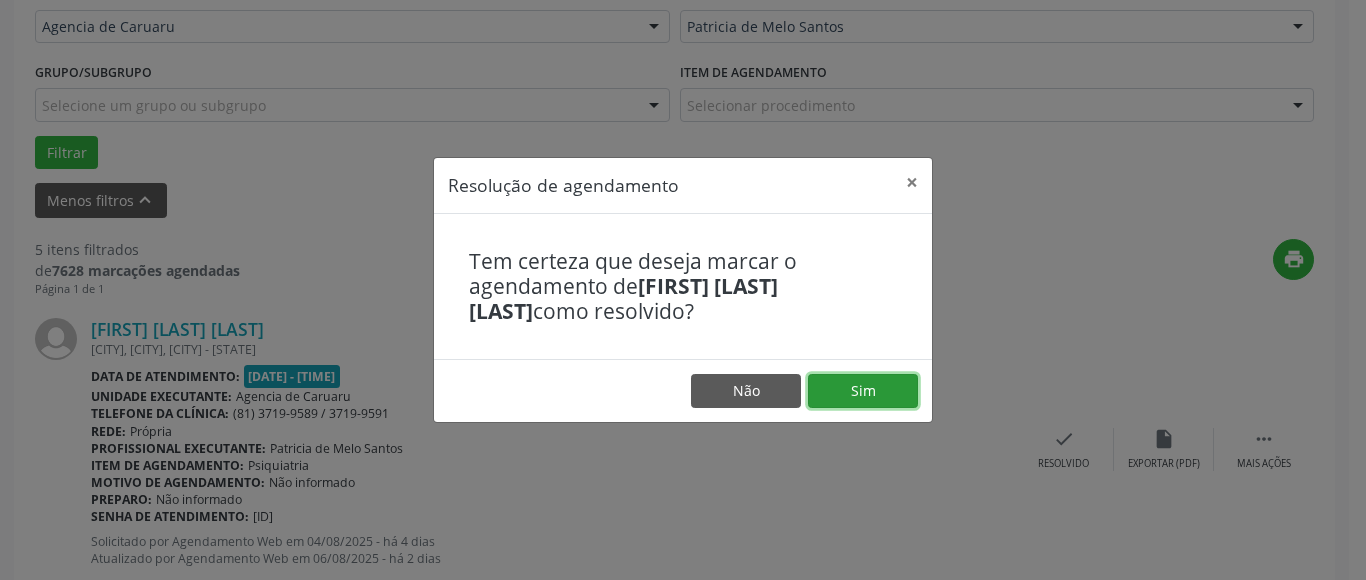click on "Sim" at bounding box center (863, 391) 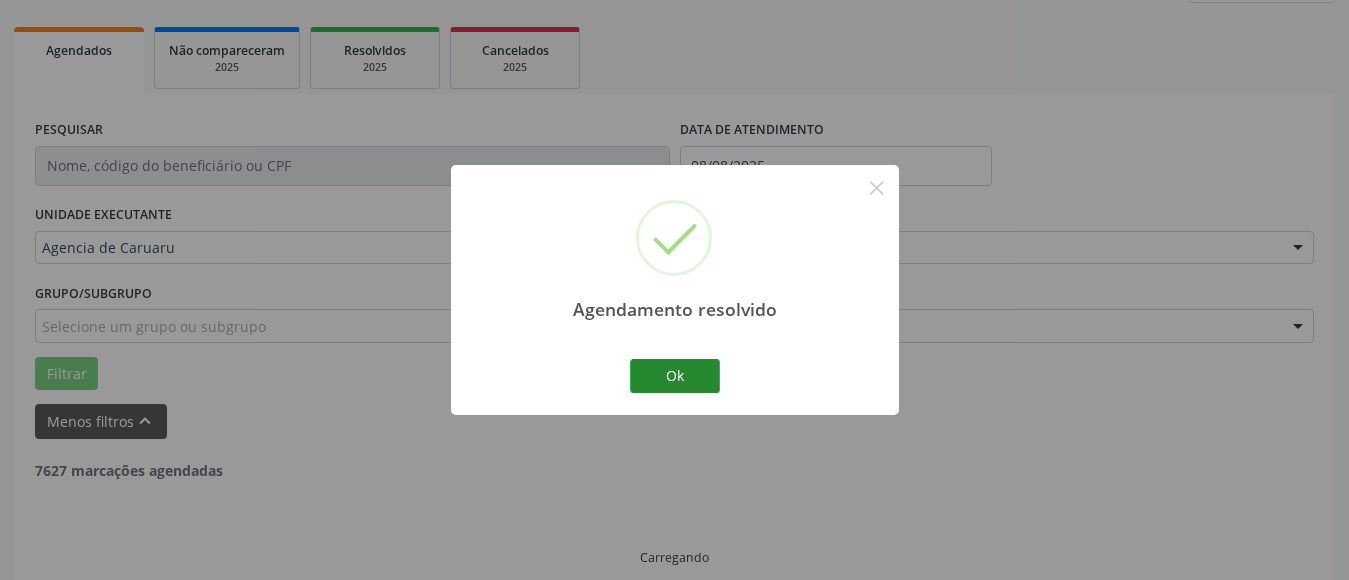 scroll, scrollTop: 293, scrollLeft: 0, axis: vertical 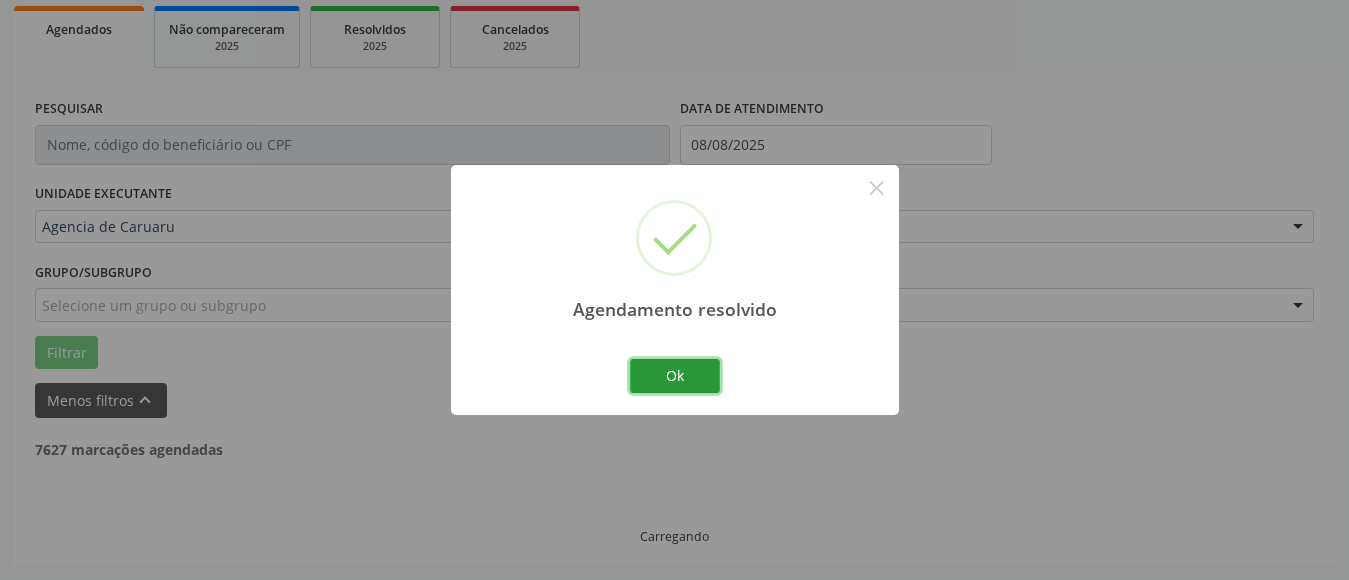 click on "Ok" at bounding box center [675, 376] 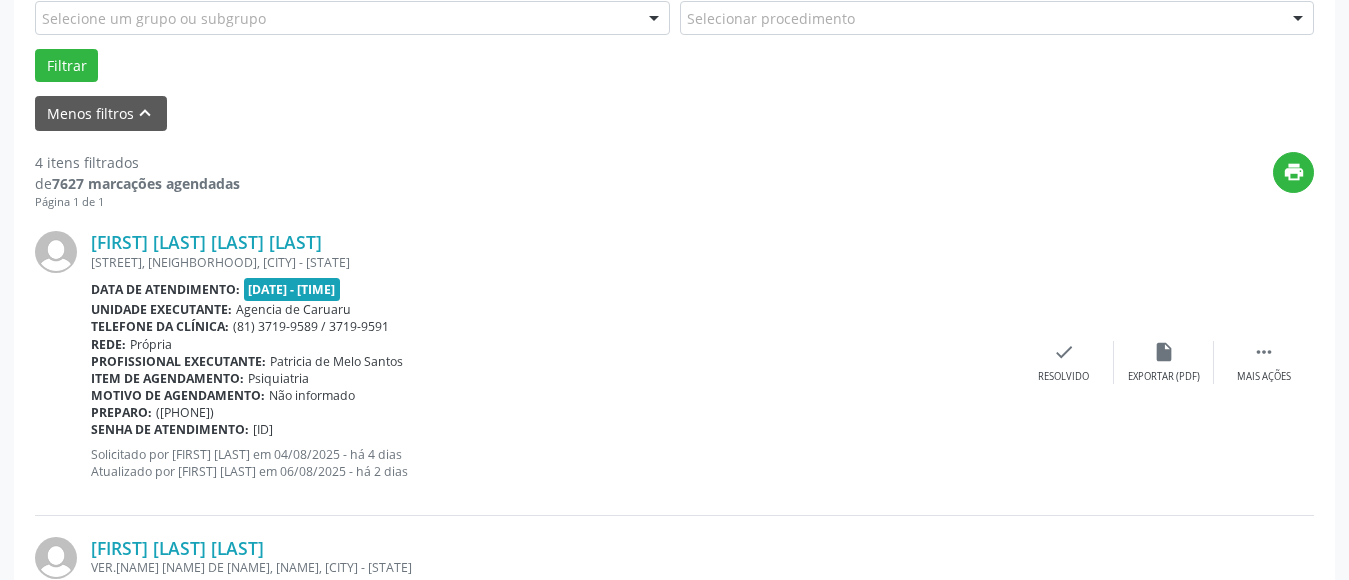 scroll, scrollTop: 593, scrollLeft: 0, axis: vertical 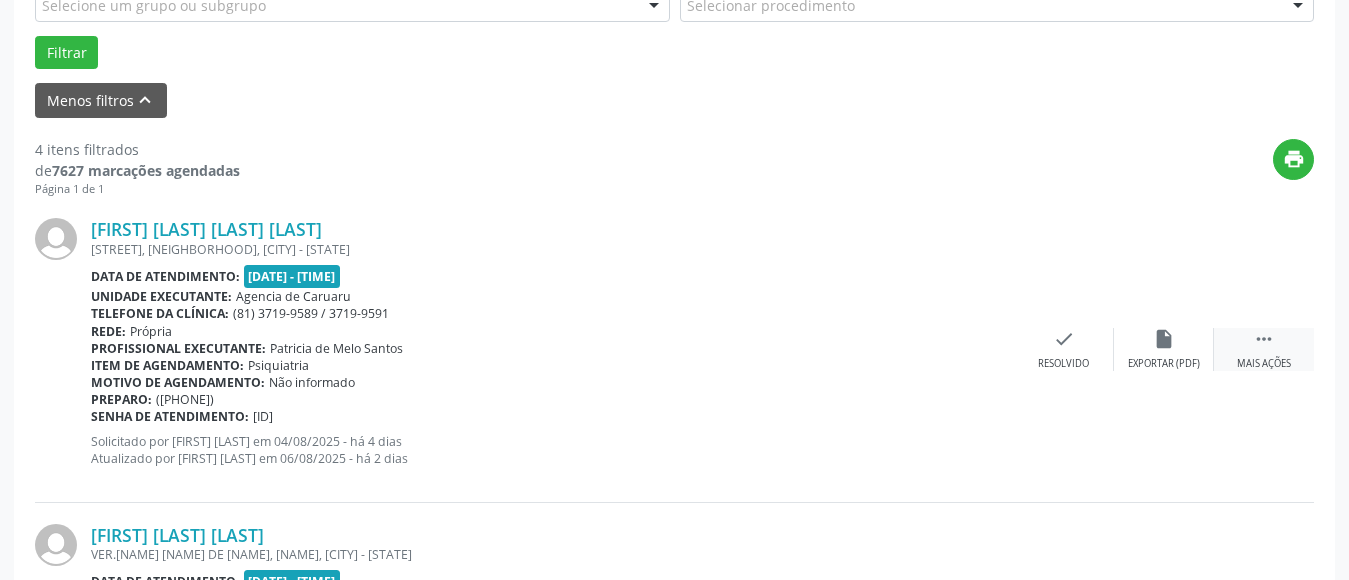 click on "" at bounding box center [1264, 339] 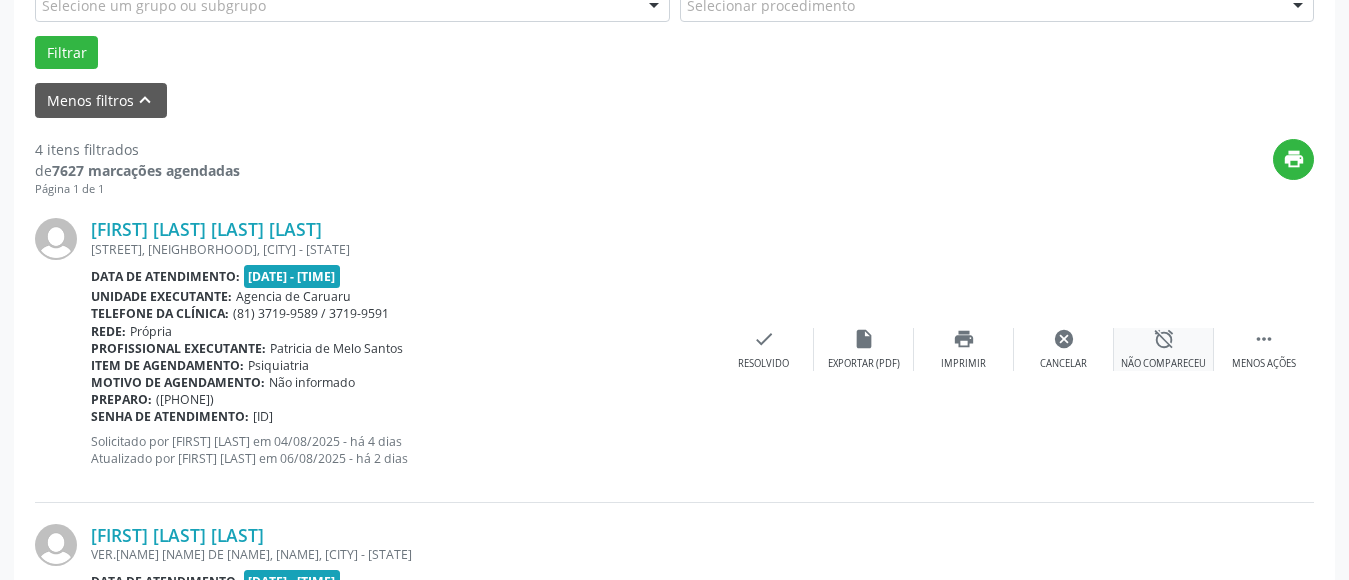click on "alarm_off" at bounding box center (1164, 339) 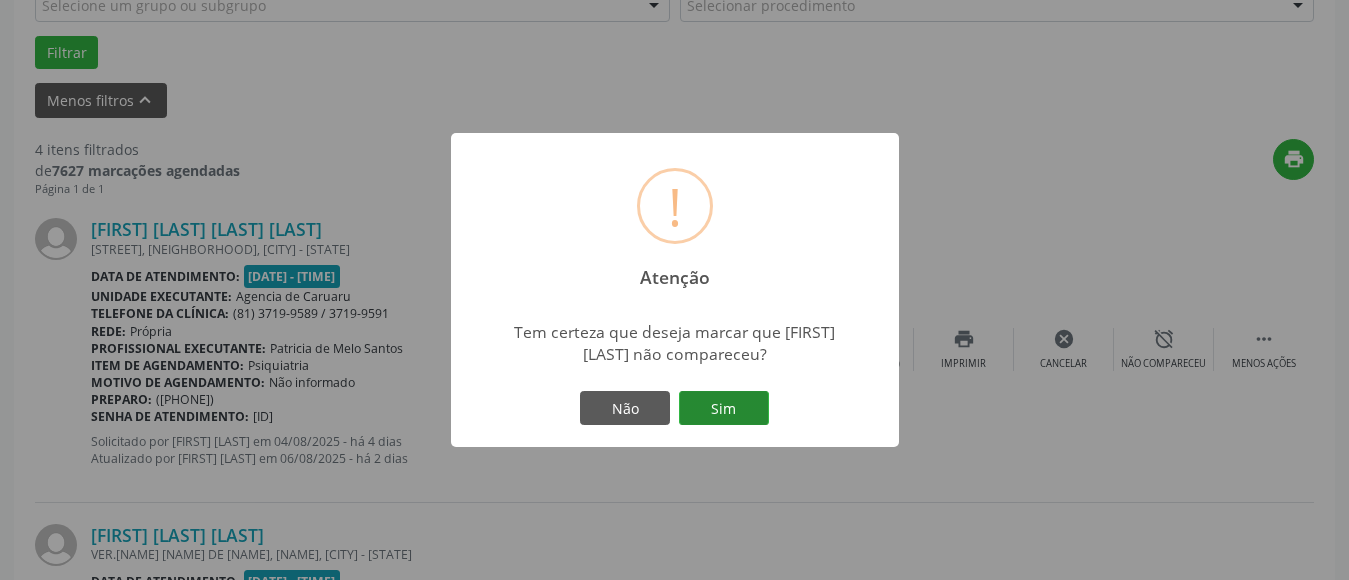 click on "Sim" at bounding box center [724, 408] 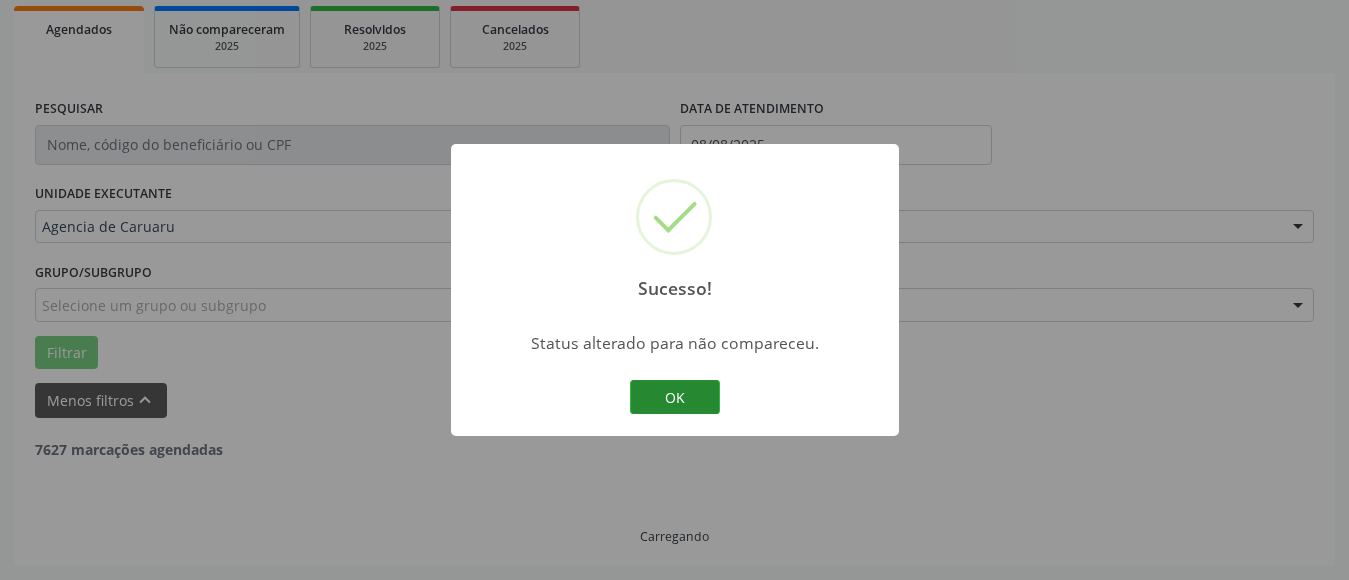 click on "OK" at bounding box center [675, 397] 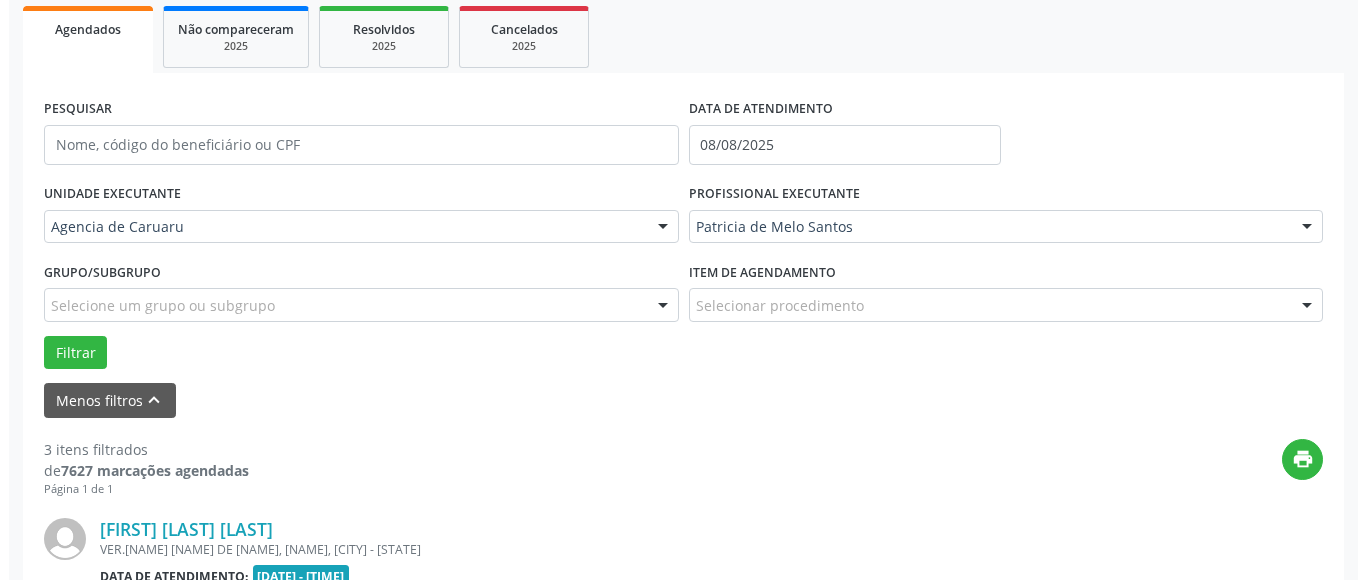 scroll, scrollTop: 593, scrollLeft: 0, axis: vertical 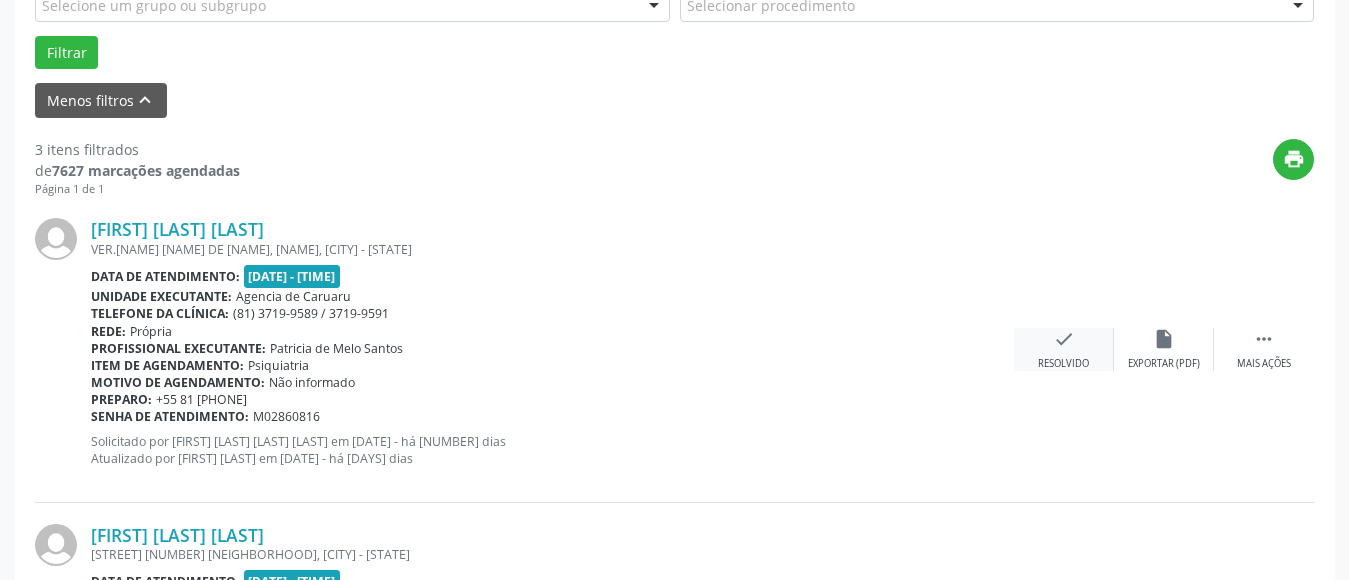click on "Resolvido" at bounding box center [1063, 364] 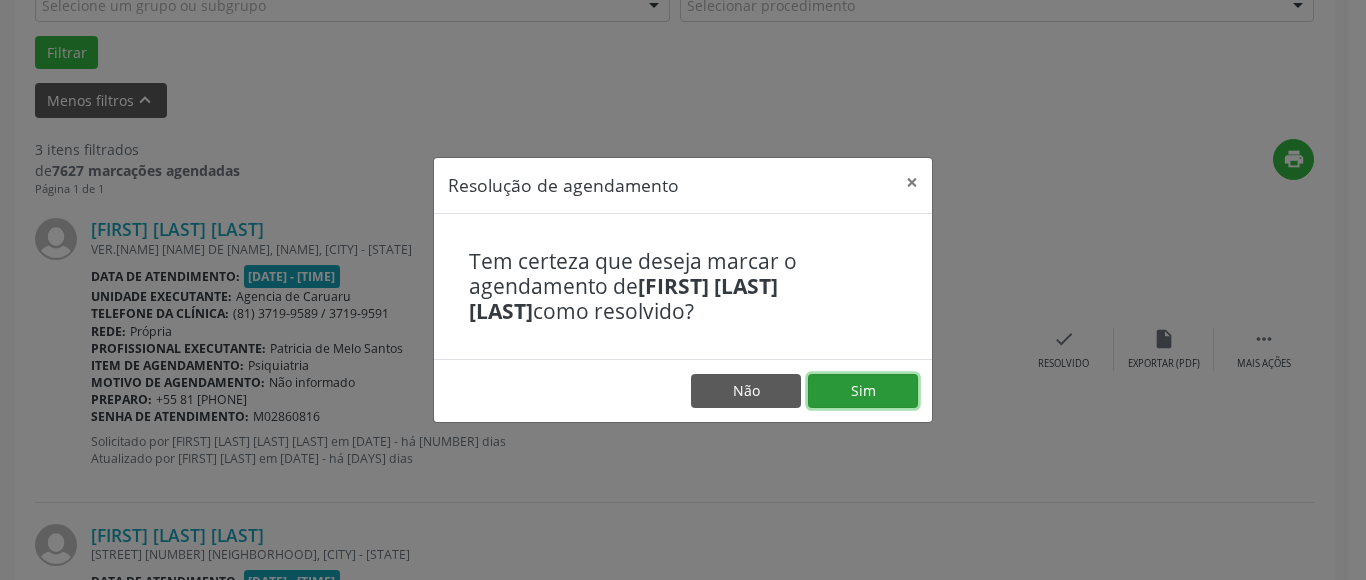 click on "Sim" at bounding box center (863, 391) 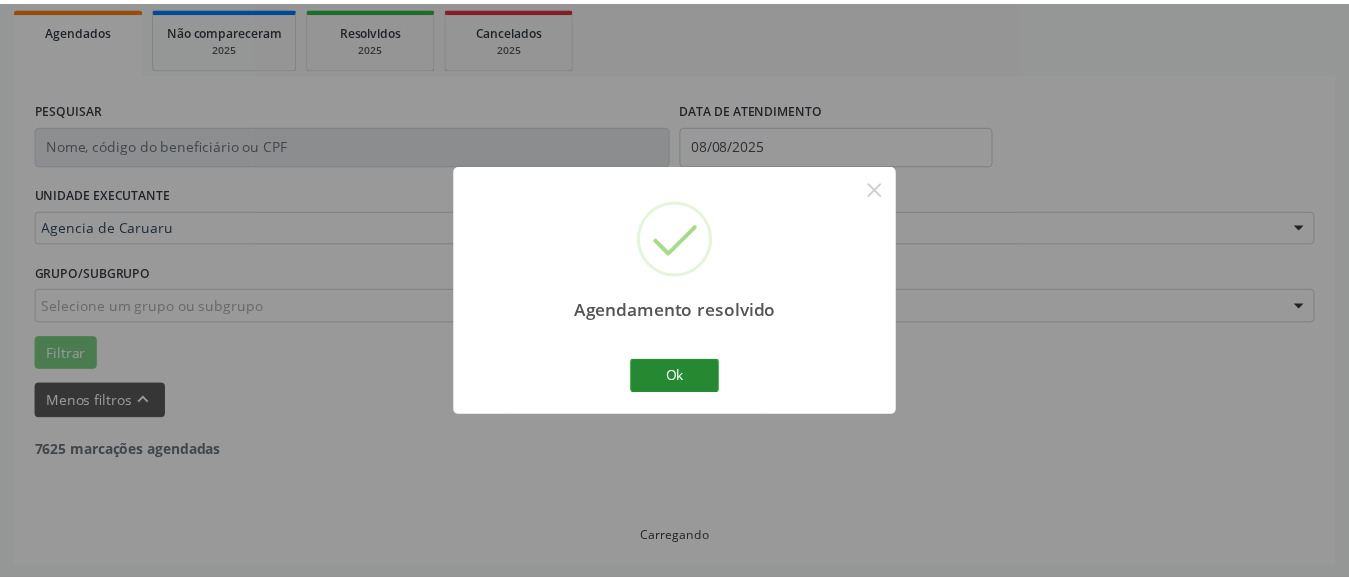 scroll, scrollTop: 293, scrollLeft: 0, axis: vertical 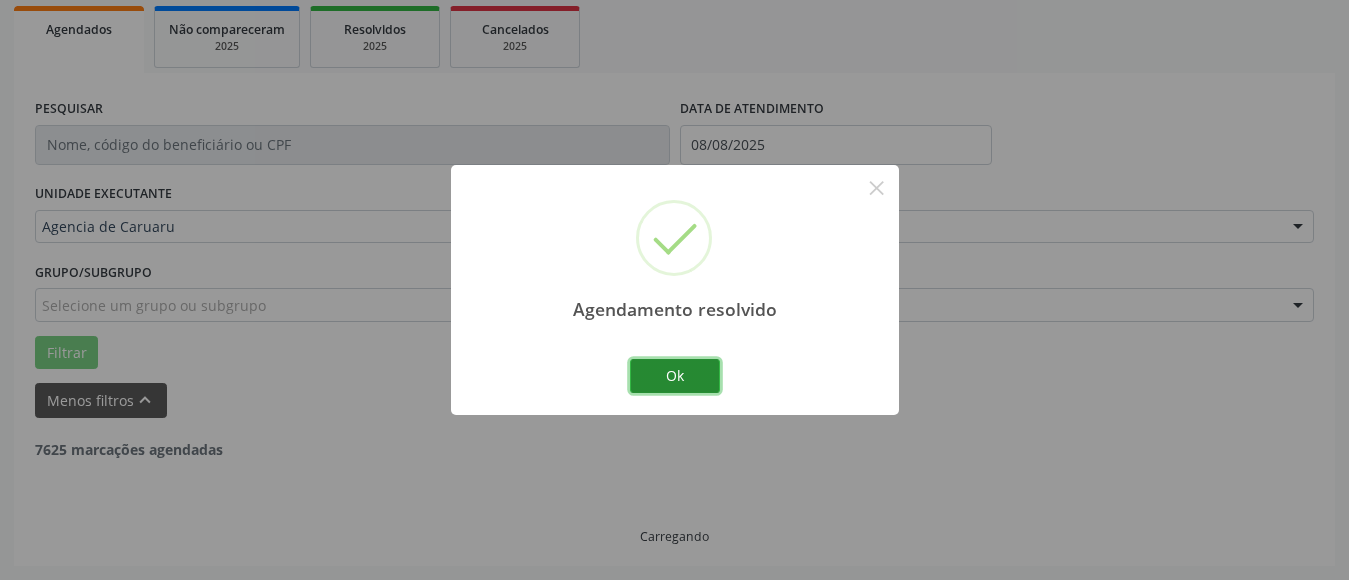 click on "Ok" at bounding box center [675, 376] 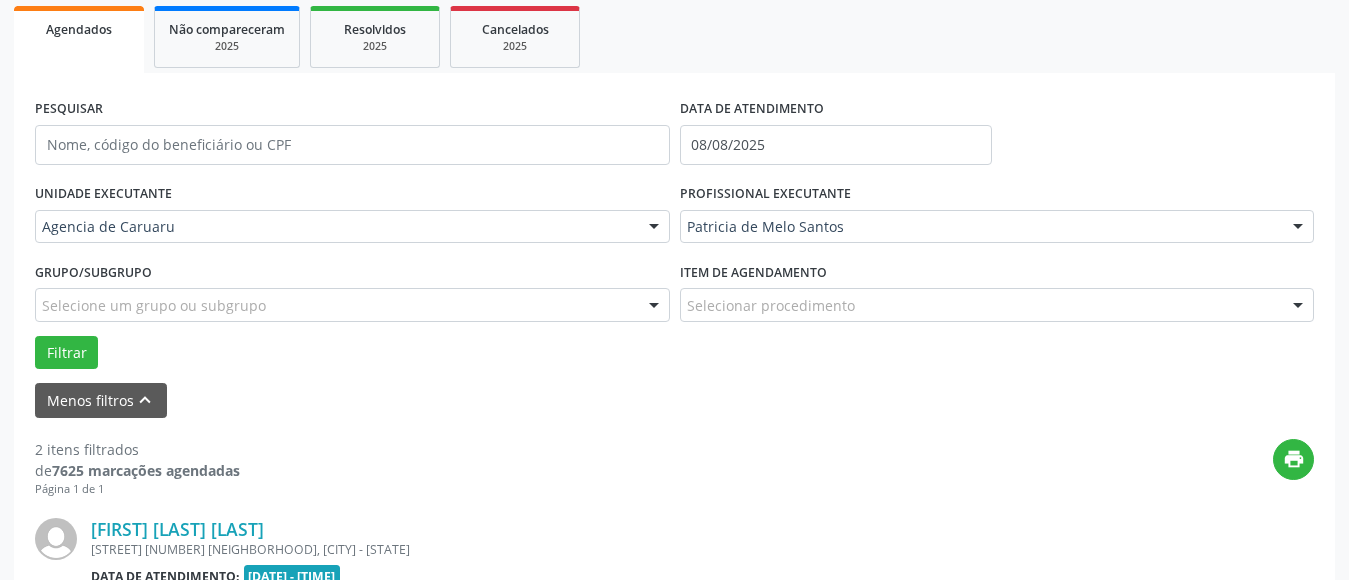 scroll, scrollTop: 393, scrollLeft: 0, axis: vertical 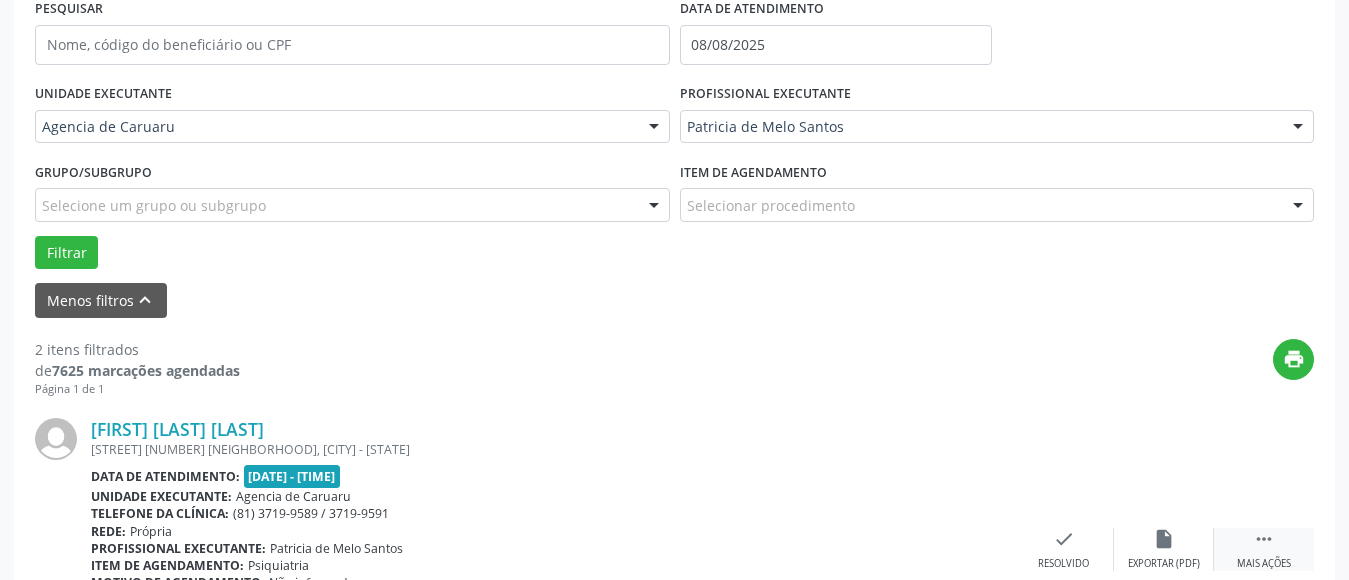 click on "" at bounding box center [1264, 539] 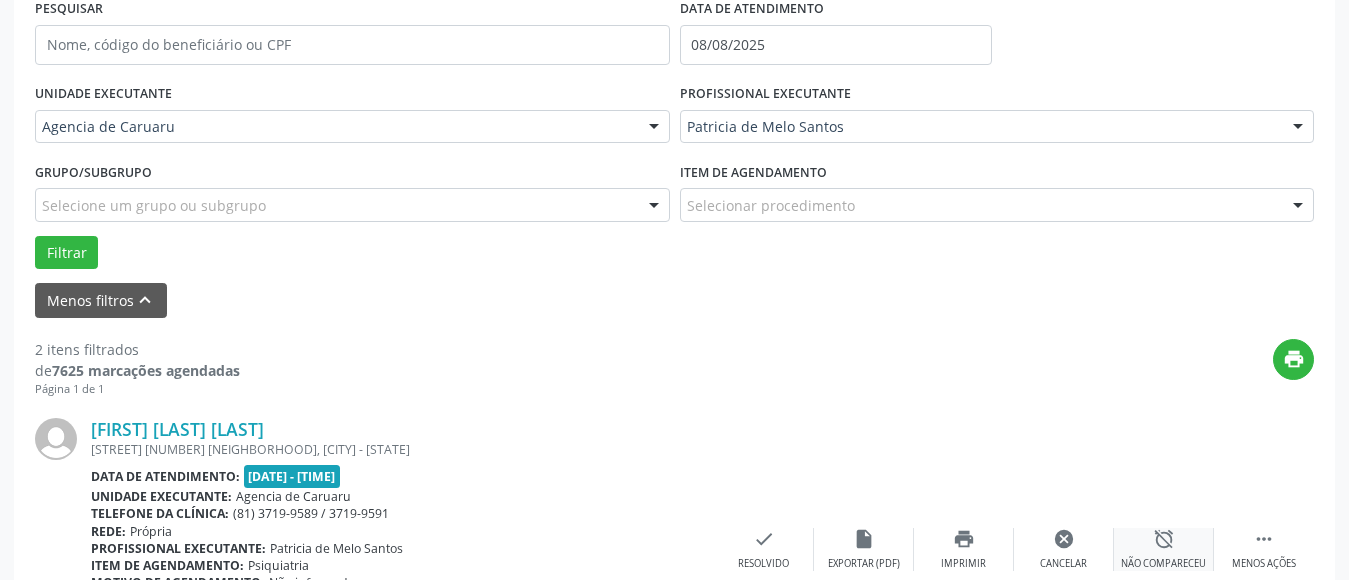 click on "alarm_off" at bounding box center [1164, 539] 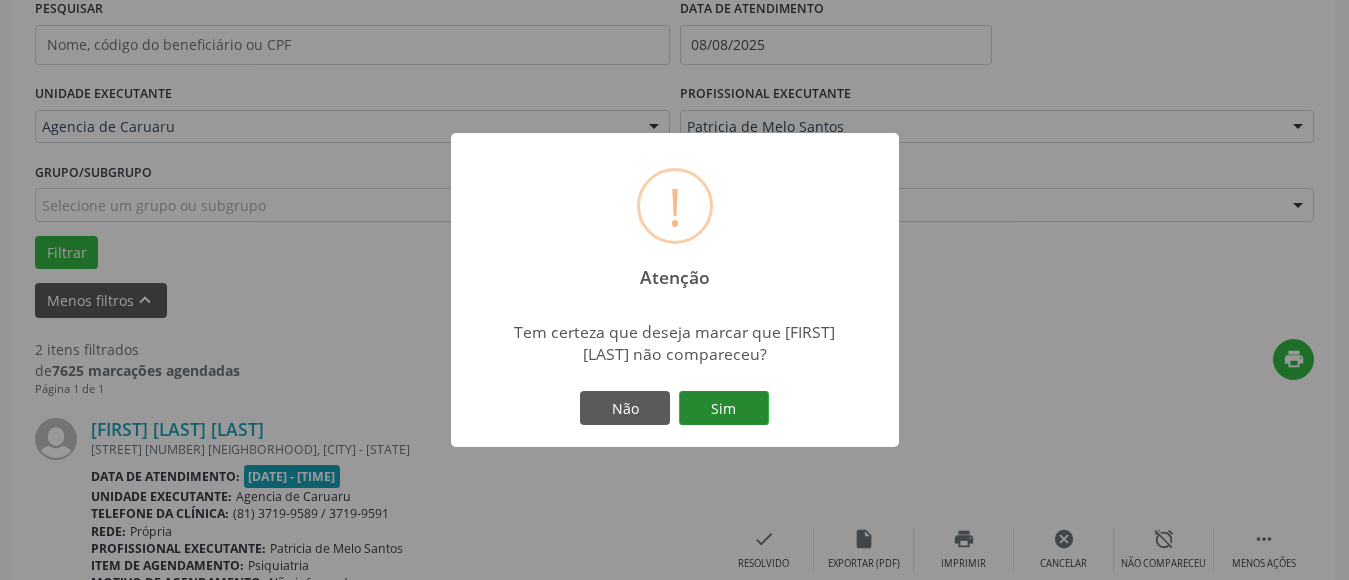 click on "Sim" at bounding box center (724, 408) 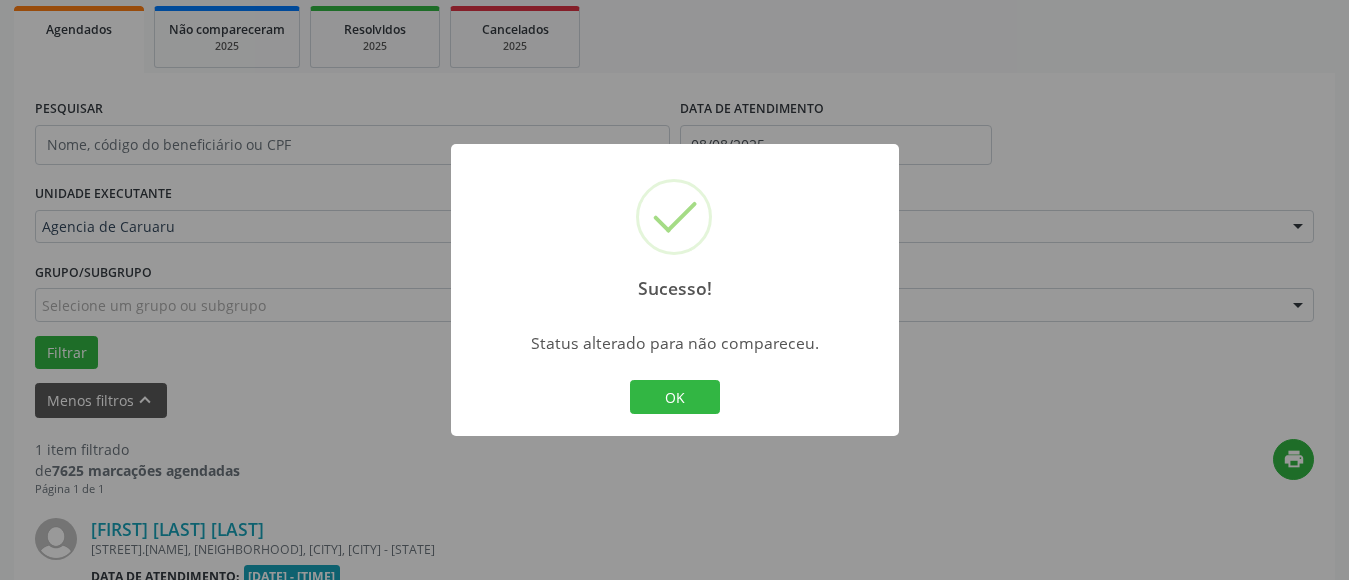 scroll, scrollTop: 393, scrollLeft: 0, axis: vertical 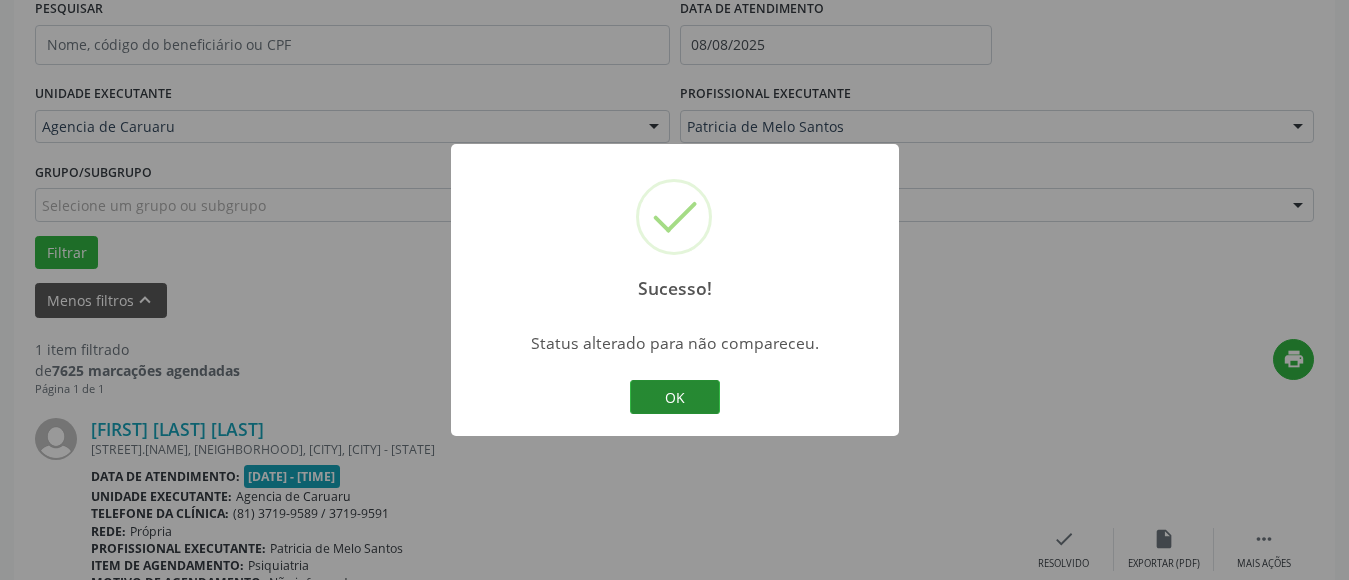 click on "OK" at bounding box center [675, 397] 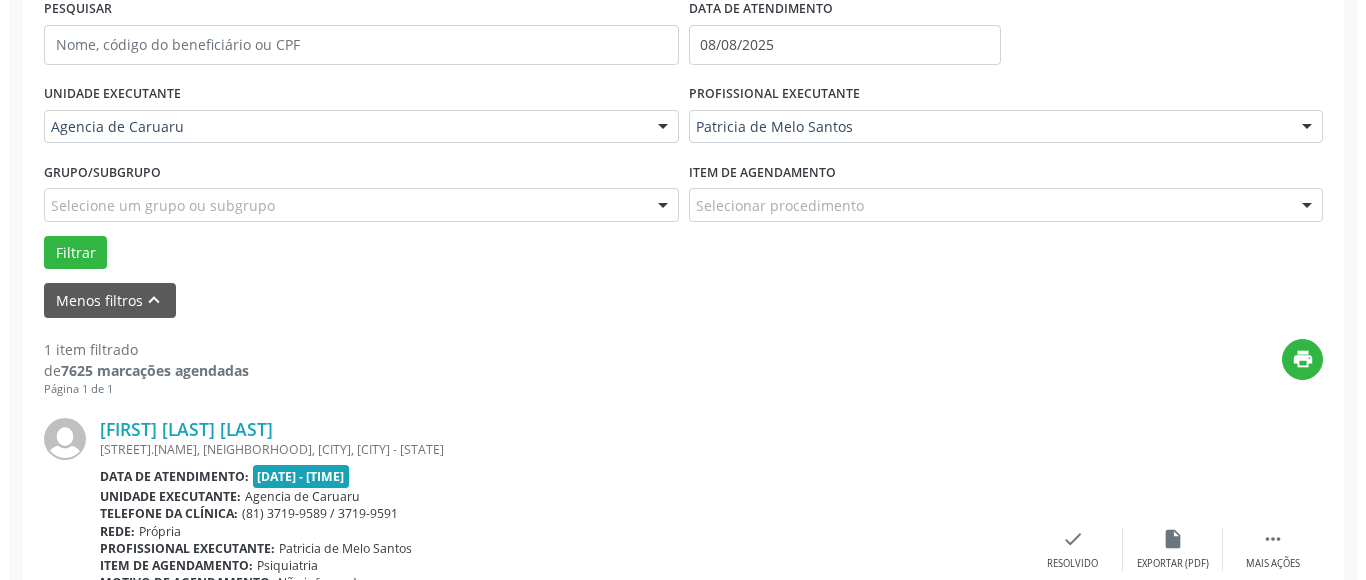 scroll, scrollTop: 493, scrollLeft: 0, axis: vertical 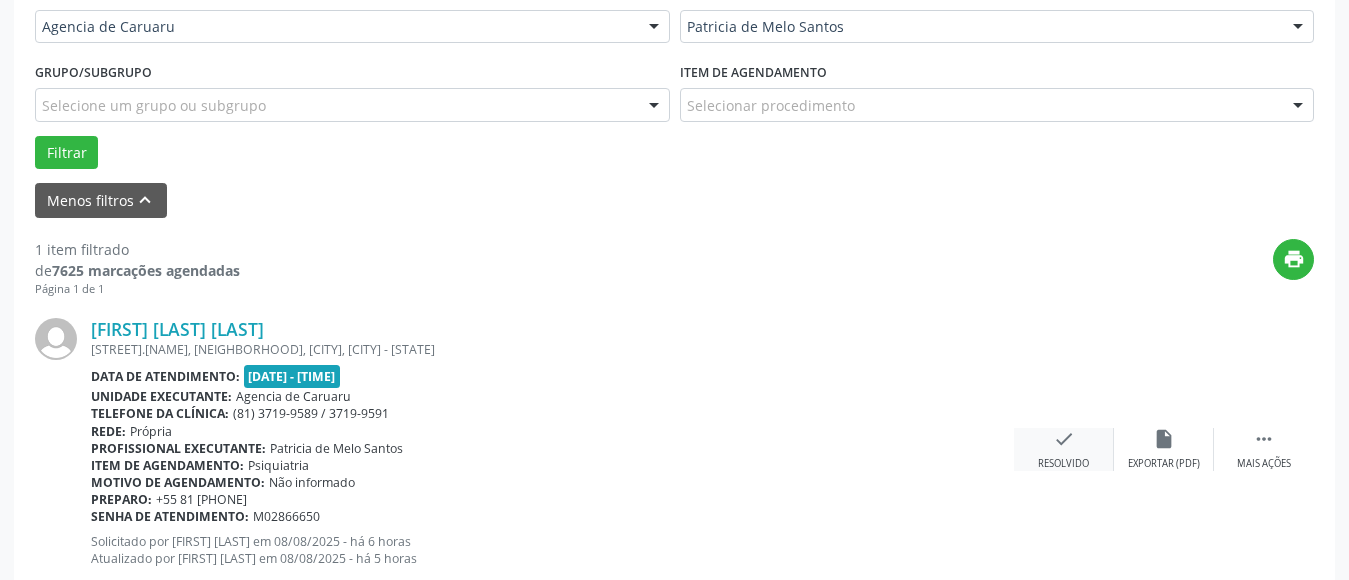 click on "check
Resolvido" at bounding box center (1064, 449) 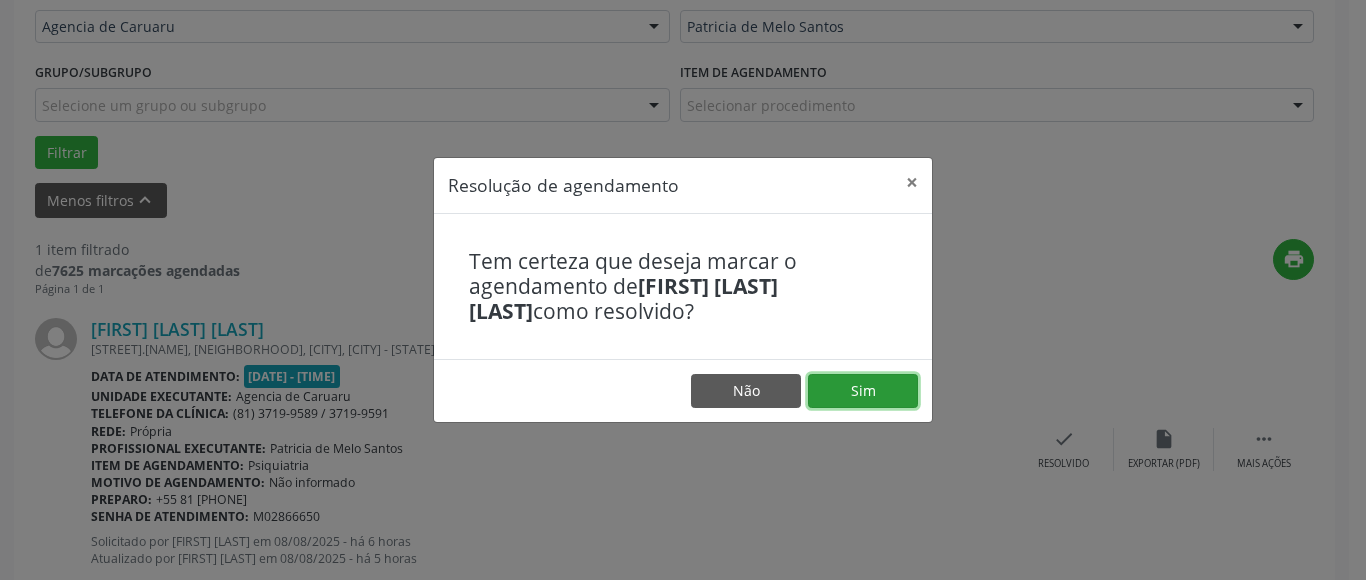 click on "Sim" at bounding box center (863, 391) 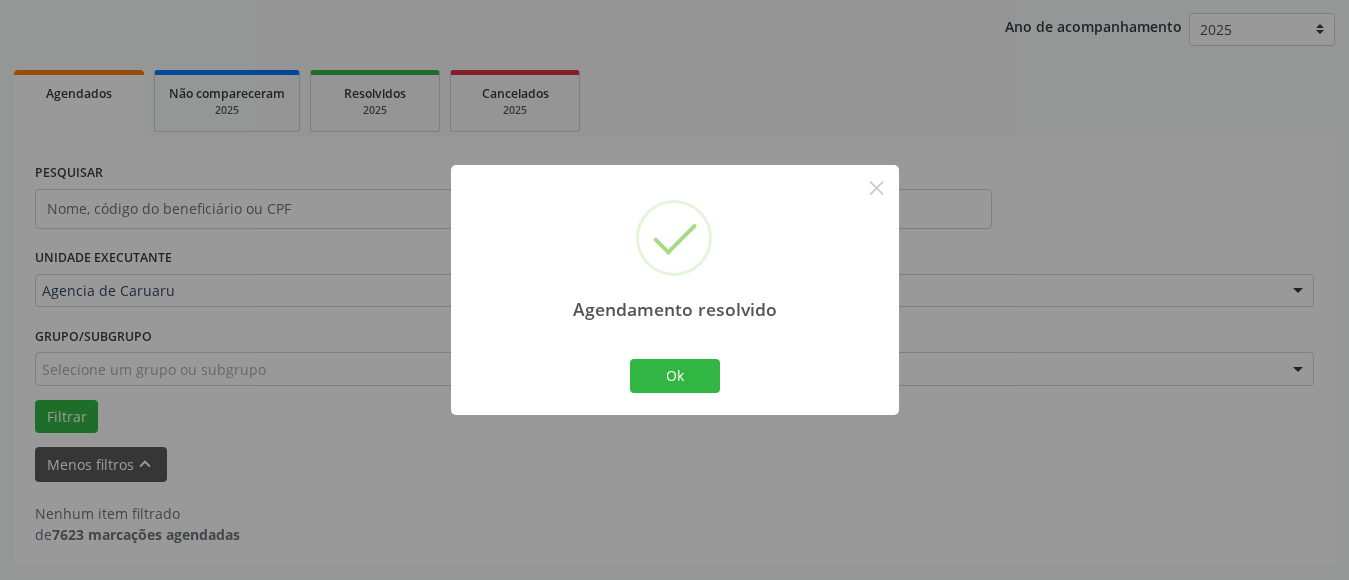 scroll, scrollTop: 229, scrollLeft: 0, axis: vertical 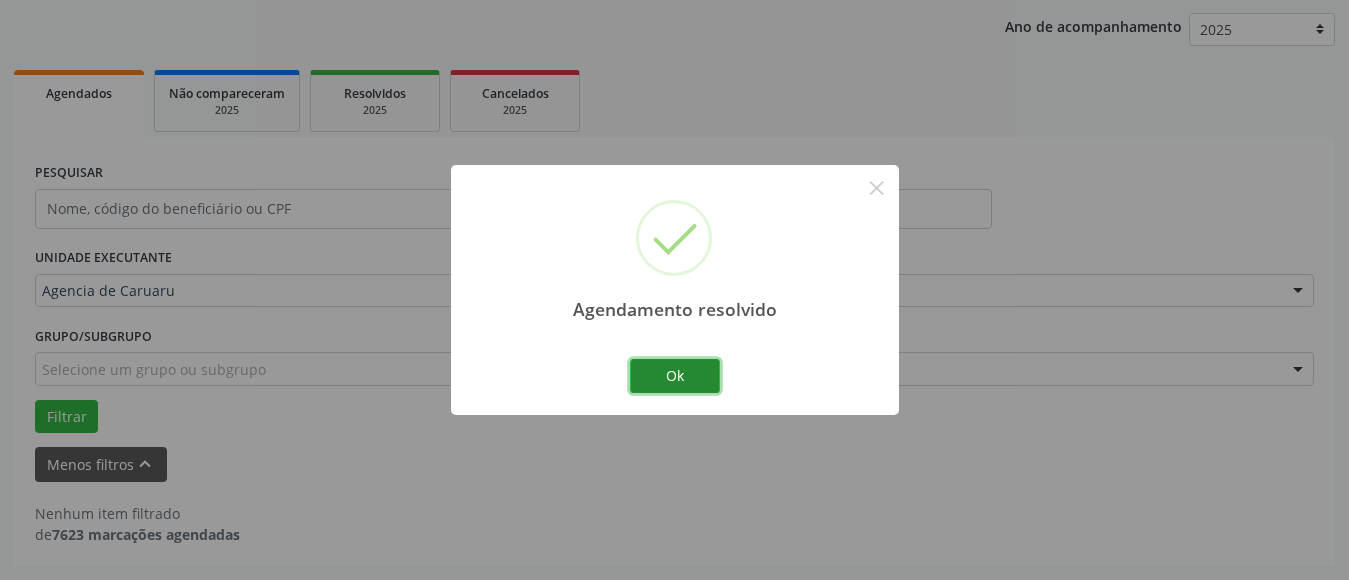 click on "Ok" at bounding box center (675, 376) 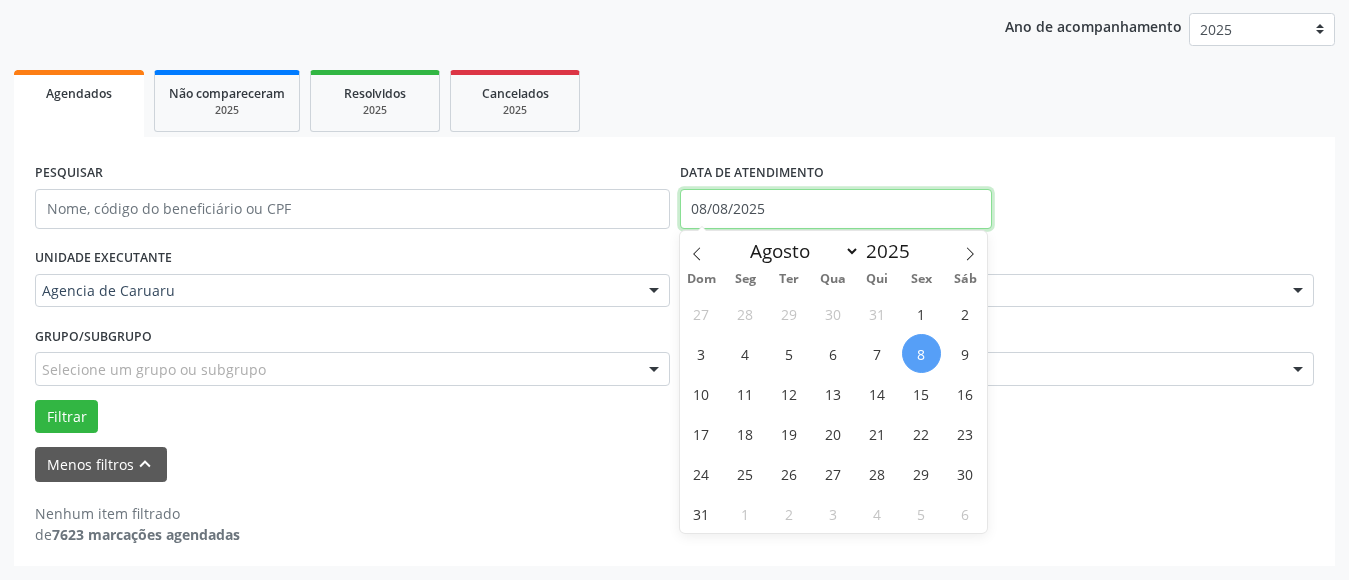 click on "08/08/2025" at bounding box center (836, 209) 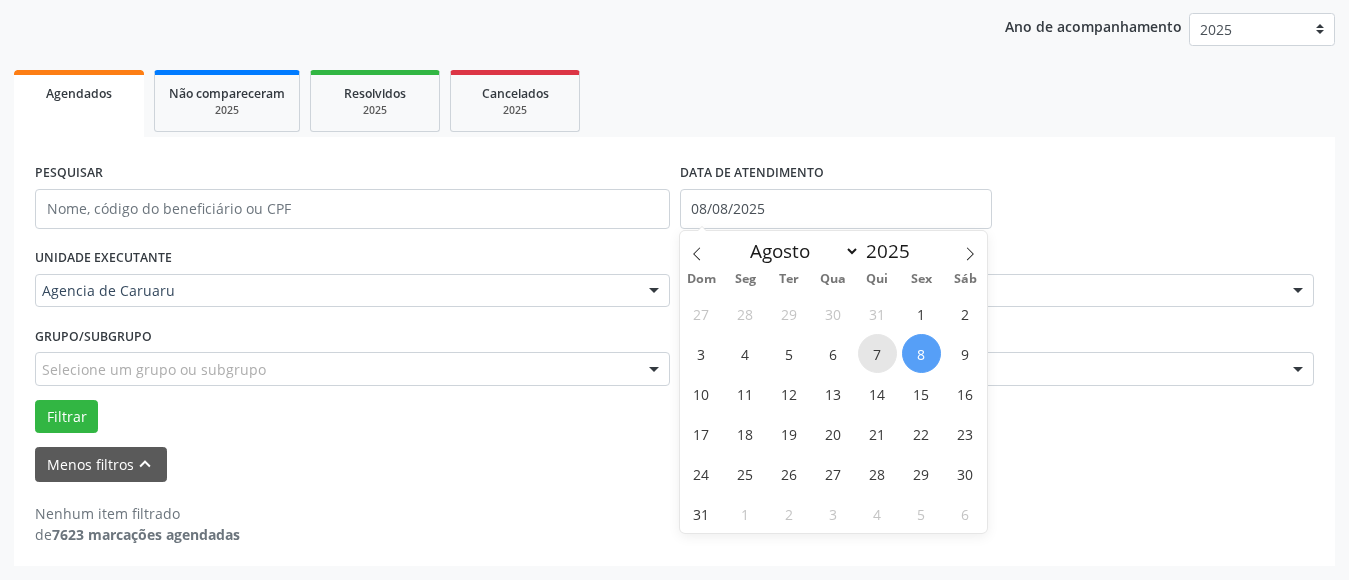 click on "7" at bounding box center (877, 353) 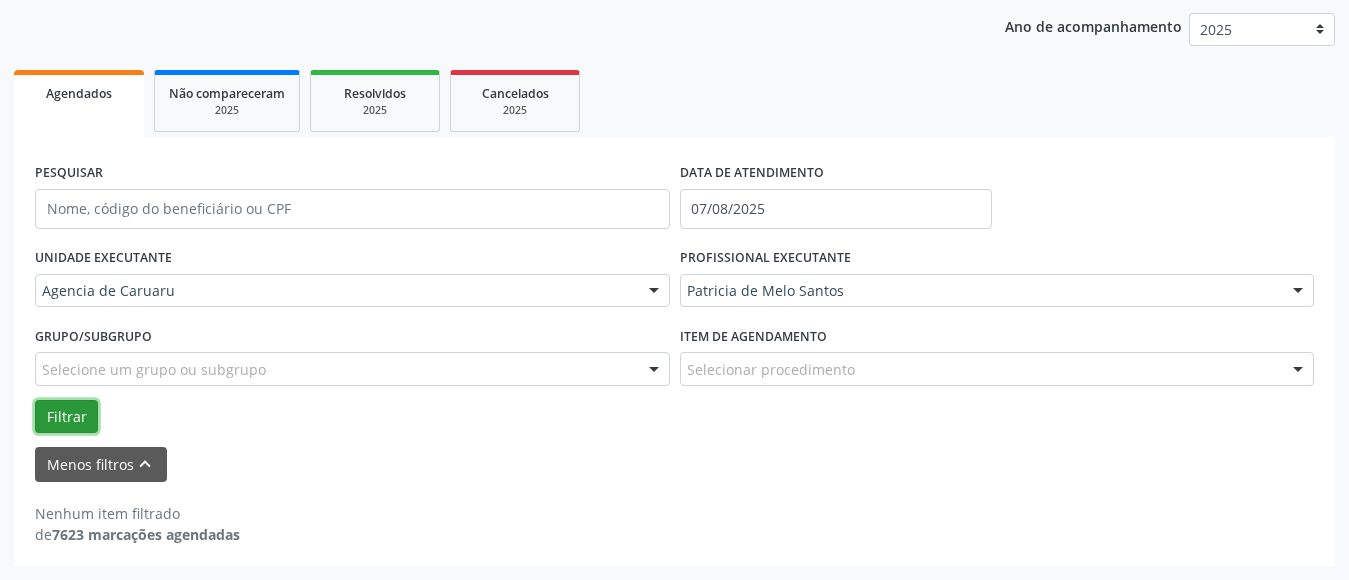 click on "Filtrar" at bounding box center [66, 417] 